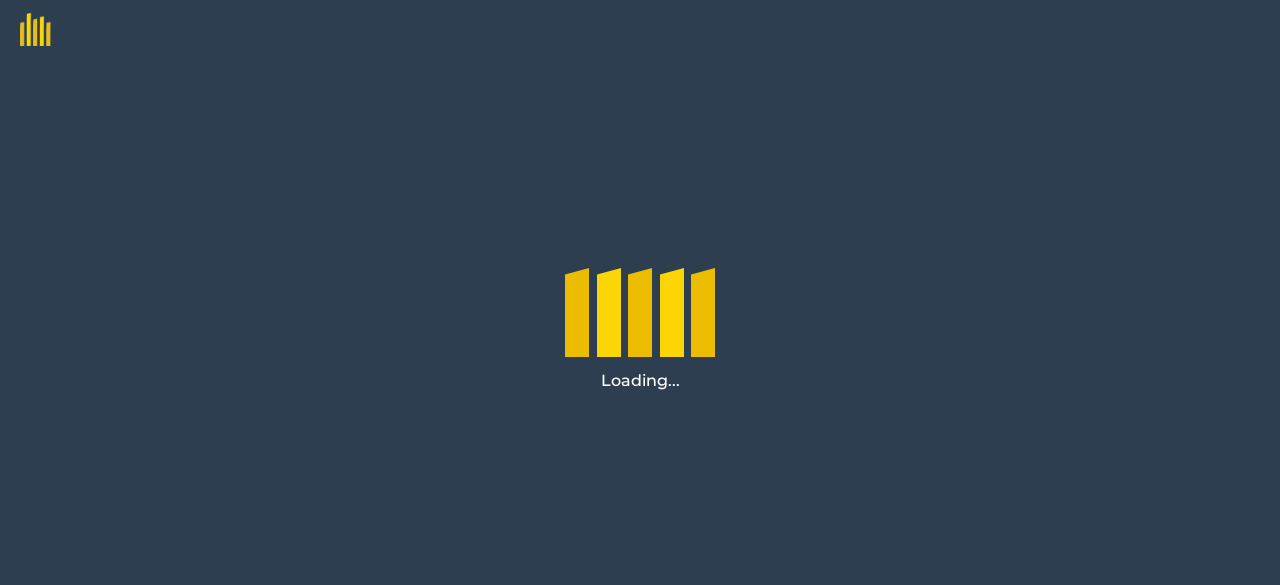 scroll, scrollTop: 0, scrollLeft: 0, axis: both 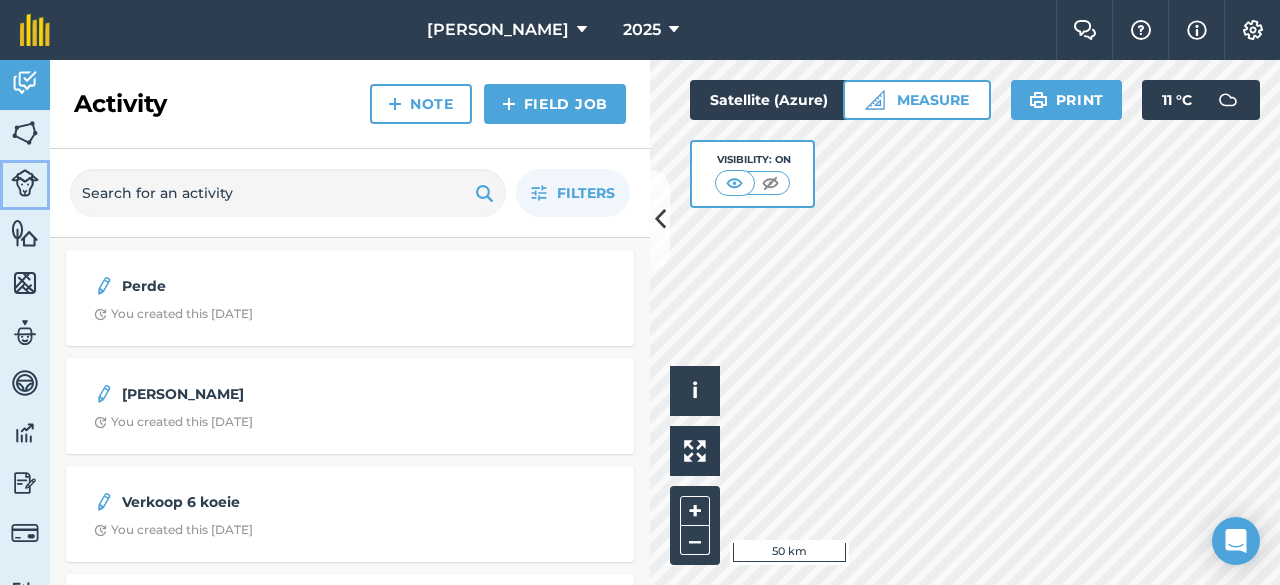 click at bounding box center (25, 183) 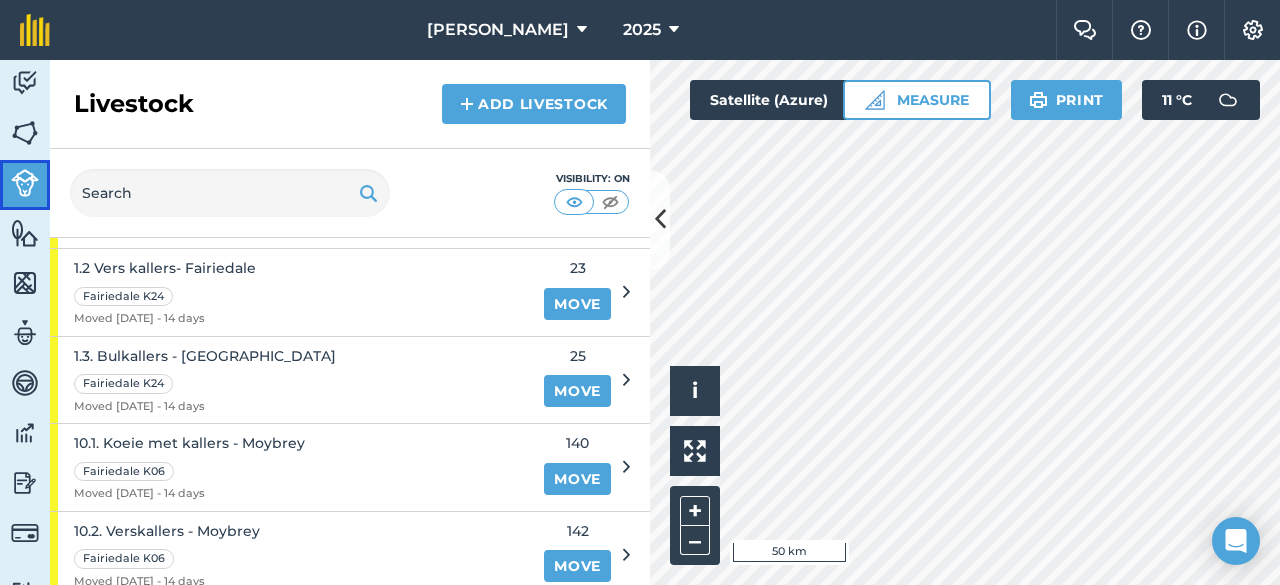 scroll, scrollTop: 0, scrollLeft: 0, axis: both 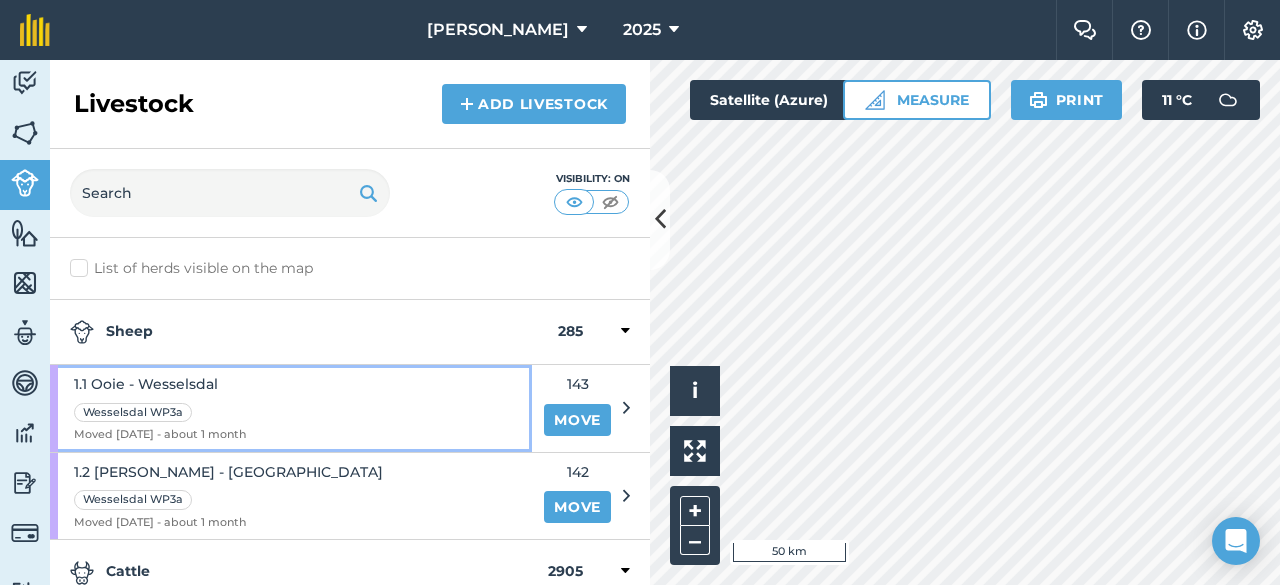 click on "1.1 Ooie - Wesselsdal" at bounding box center [160, 384] 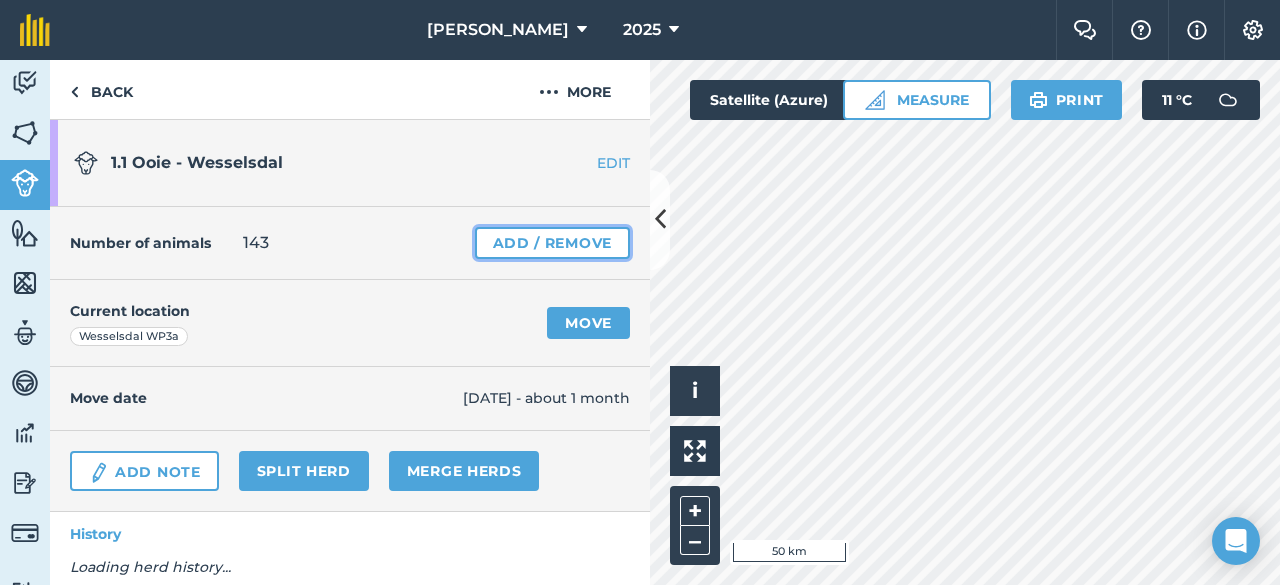 click on "Add / Remove" at bounding box center (552, 243) 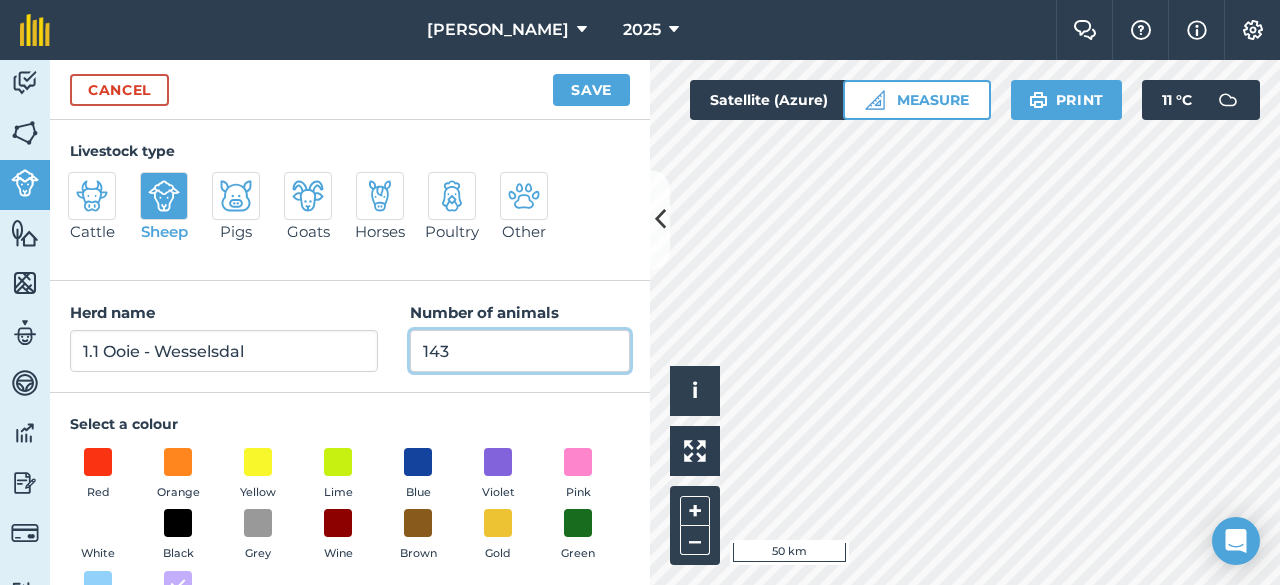 click on "143" at bounding box center [520, 351] 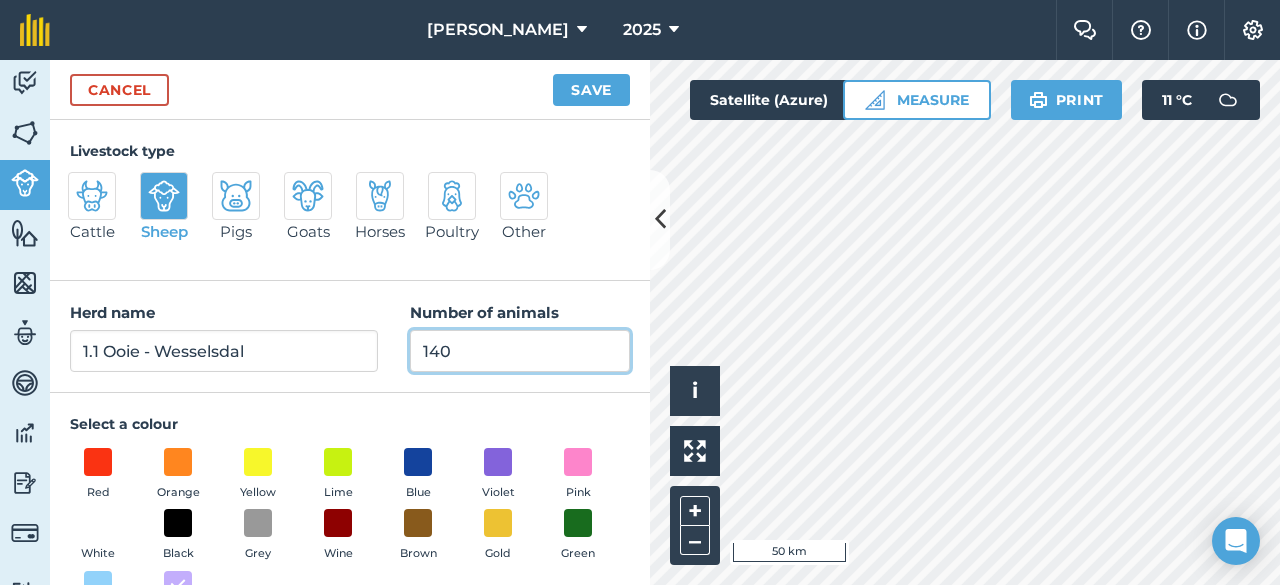 type on "140" 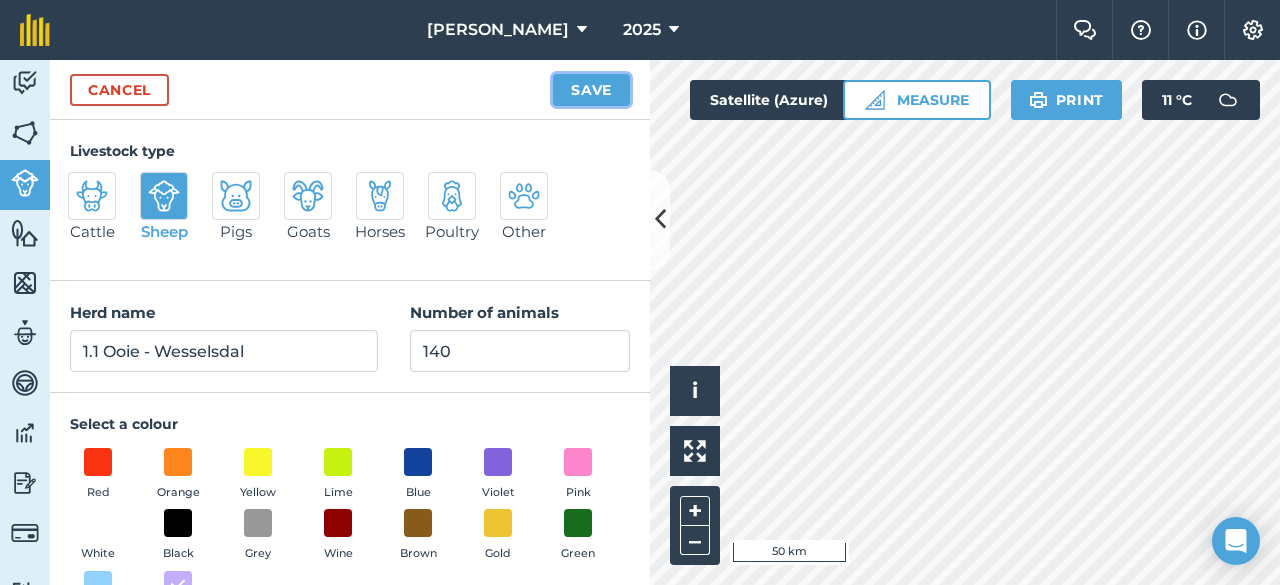 click on "Save" at bounding box center [591, 90] 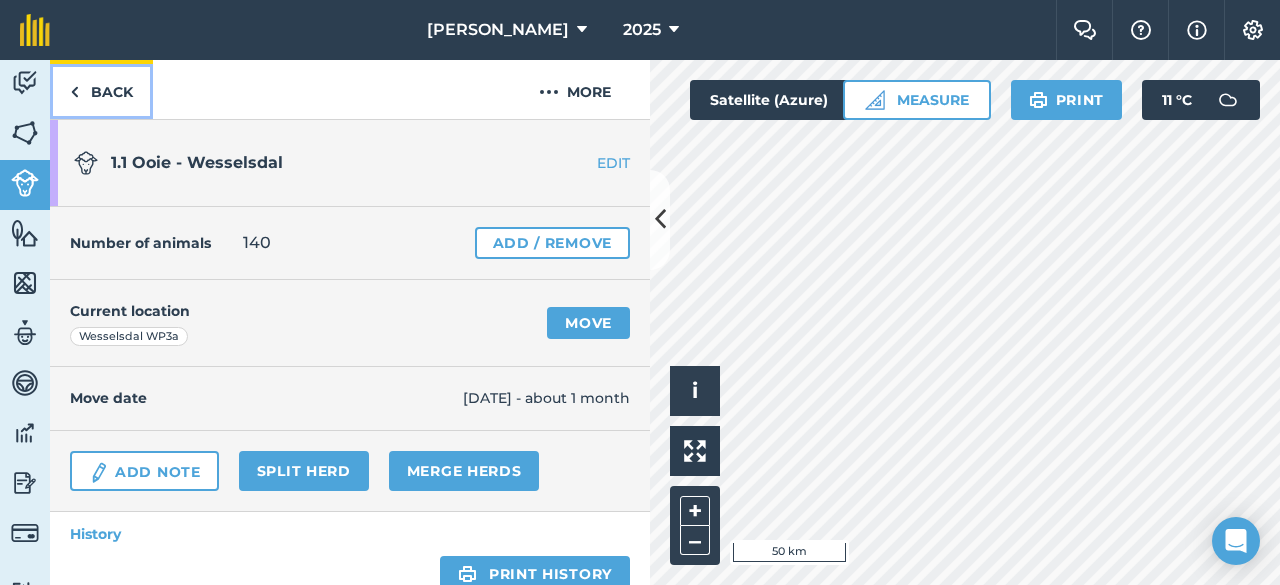 click on "Back" at bounding box center (101, 89) 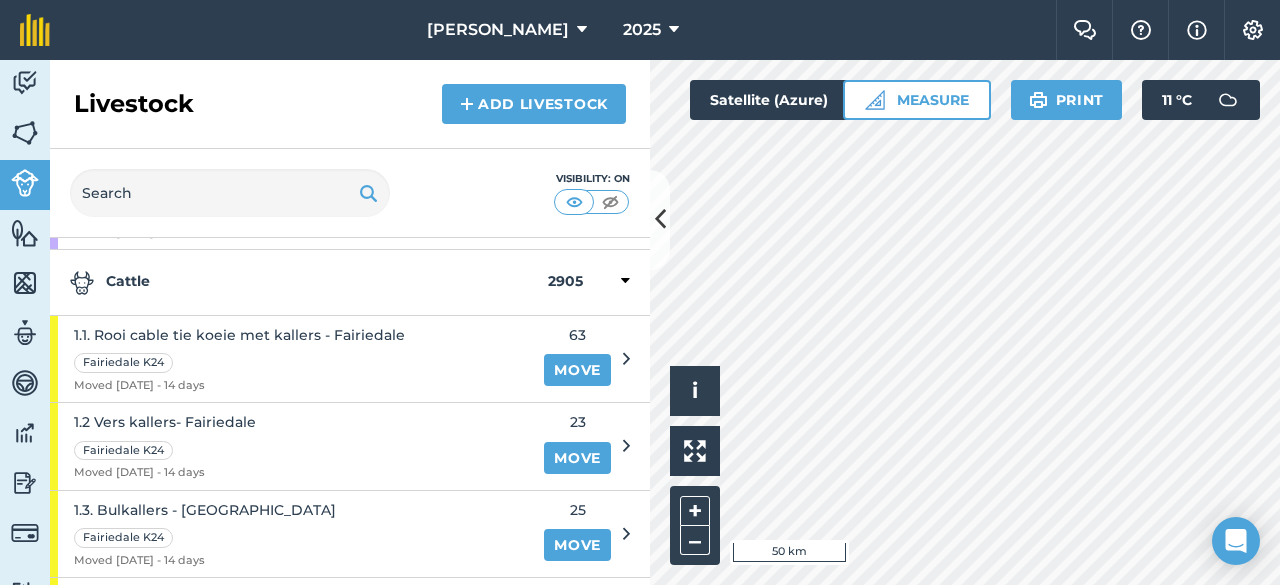 scroll, scrollTop: 321, scrollLeft: 0, axis: vertical 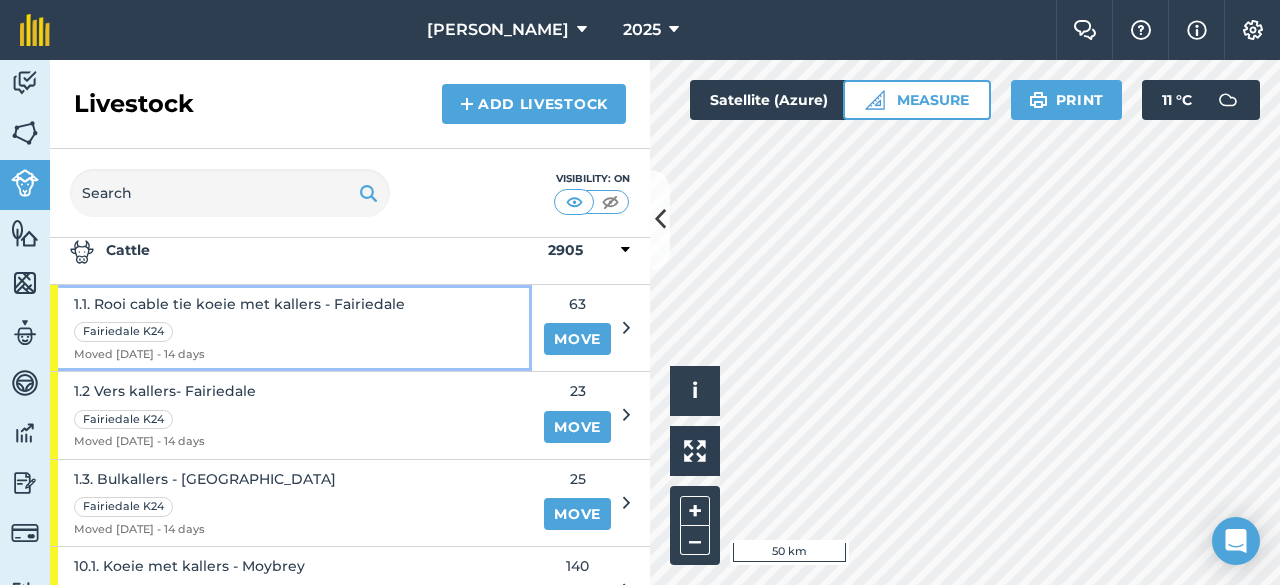 click on "1.1. Rooi cable tie koeie met kallers - Fairiedale" at bounding box center [239, 304] 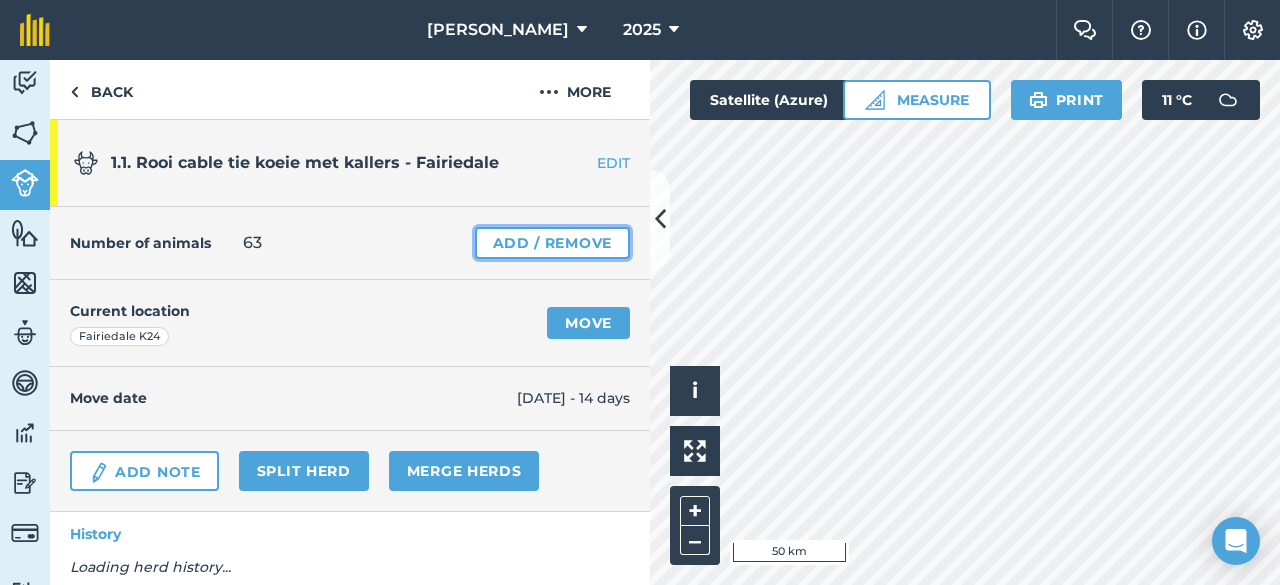 click on "Add / Remove" at bounding box center (552, 243) 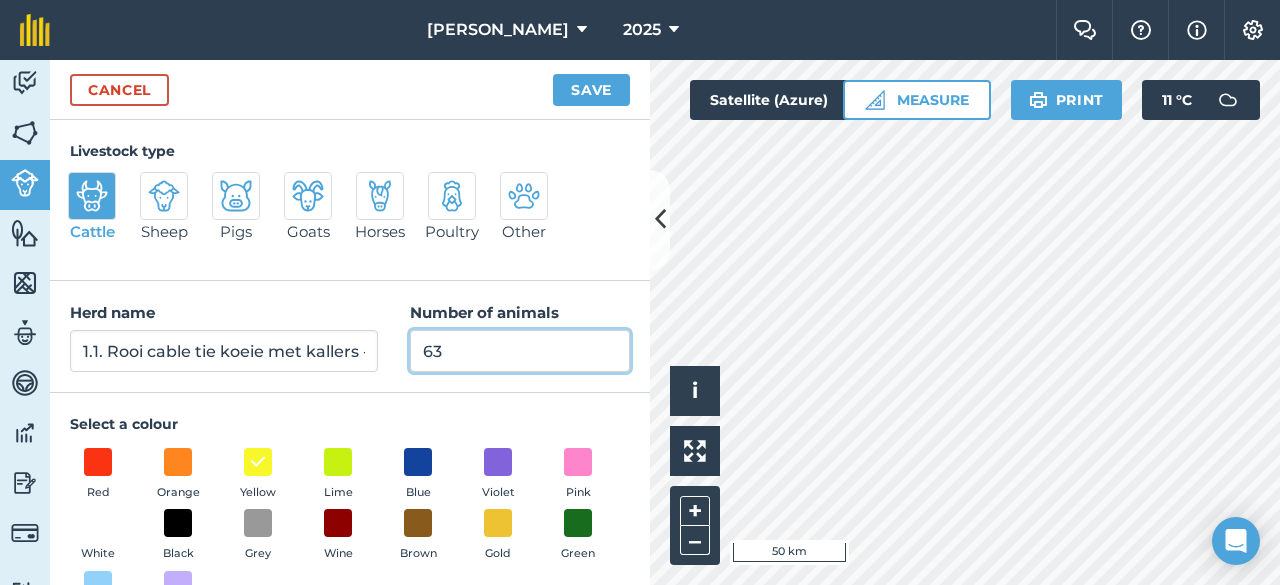 click on "63" at bounding box center [520, 351] 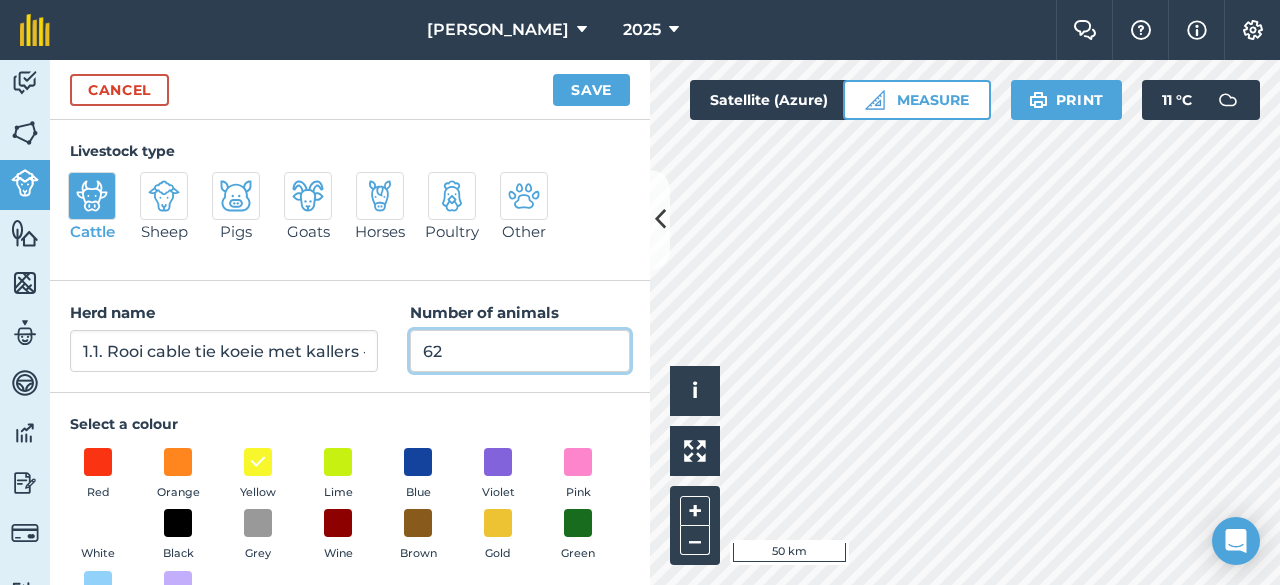 type on "62" 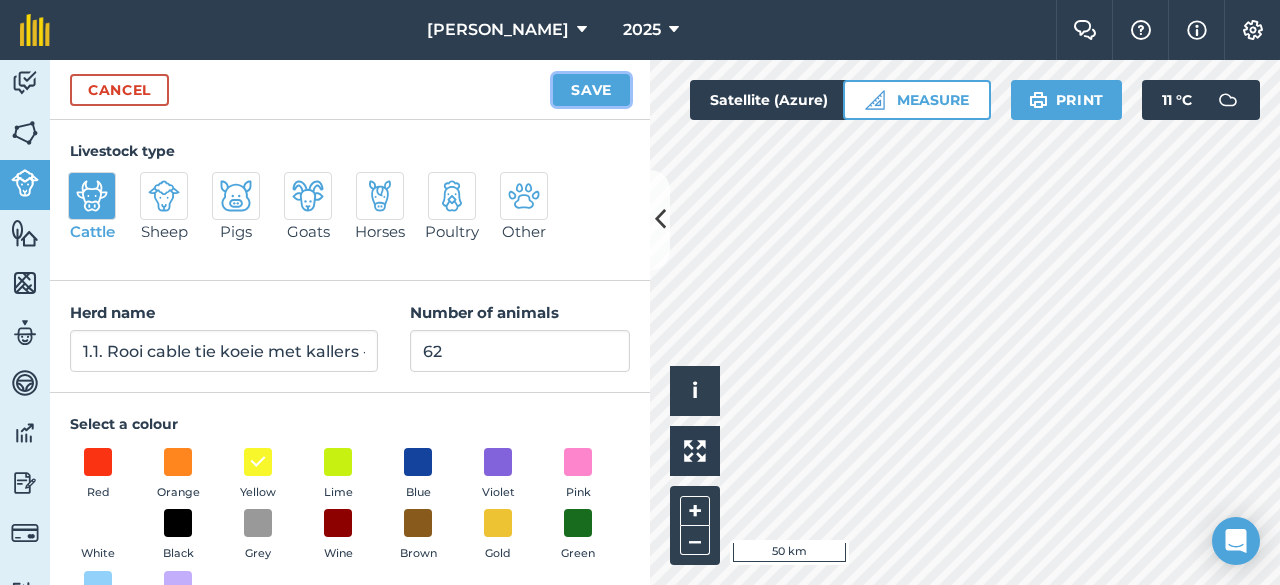 click on "Save" at bounding box center [591, 90] 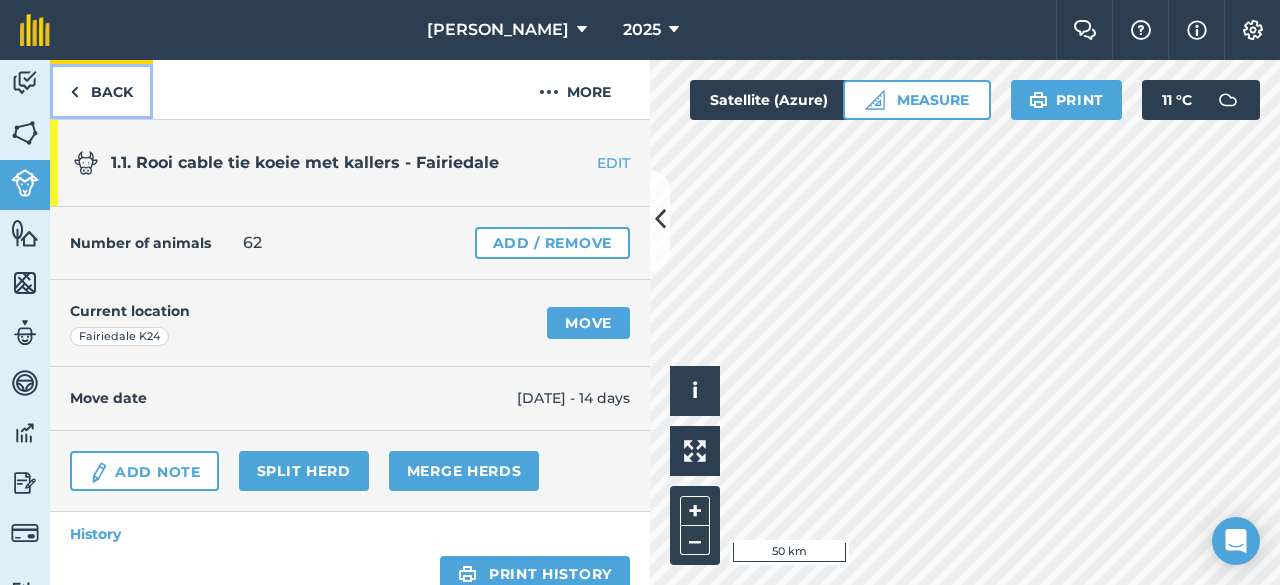 click on "Back" at bounding box center (101, 89) 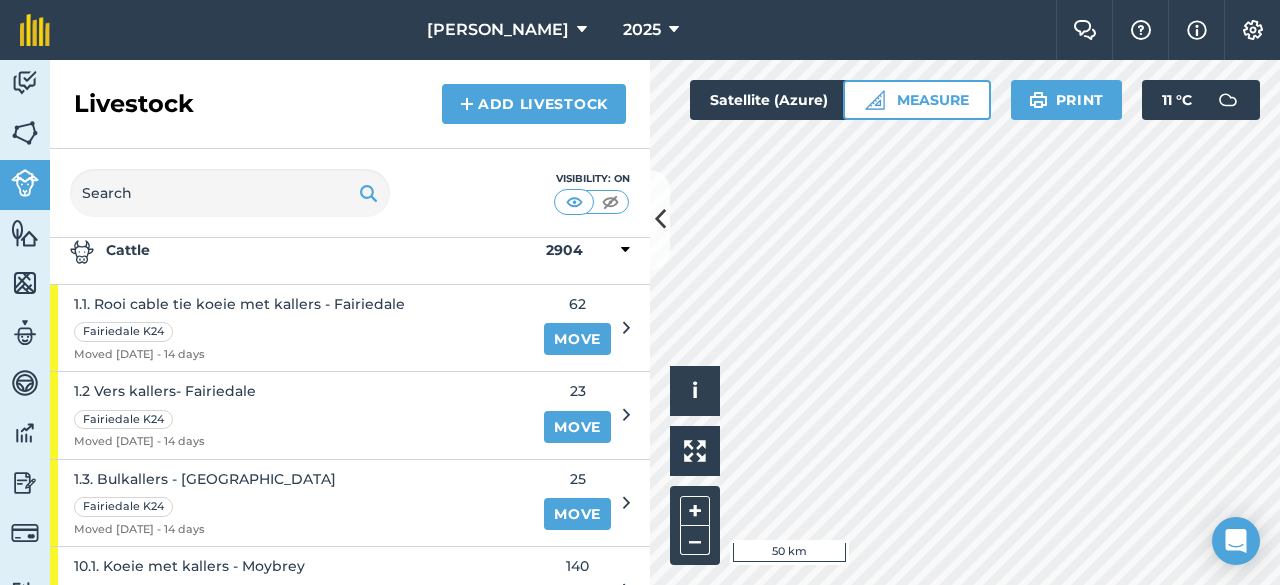 scroll, scrollTop: 352, scrollLeft: 0, axis: vertical 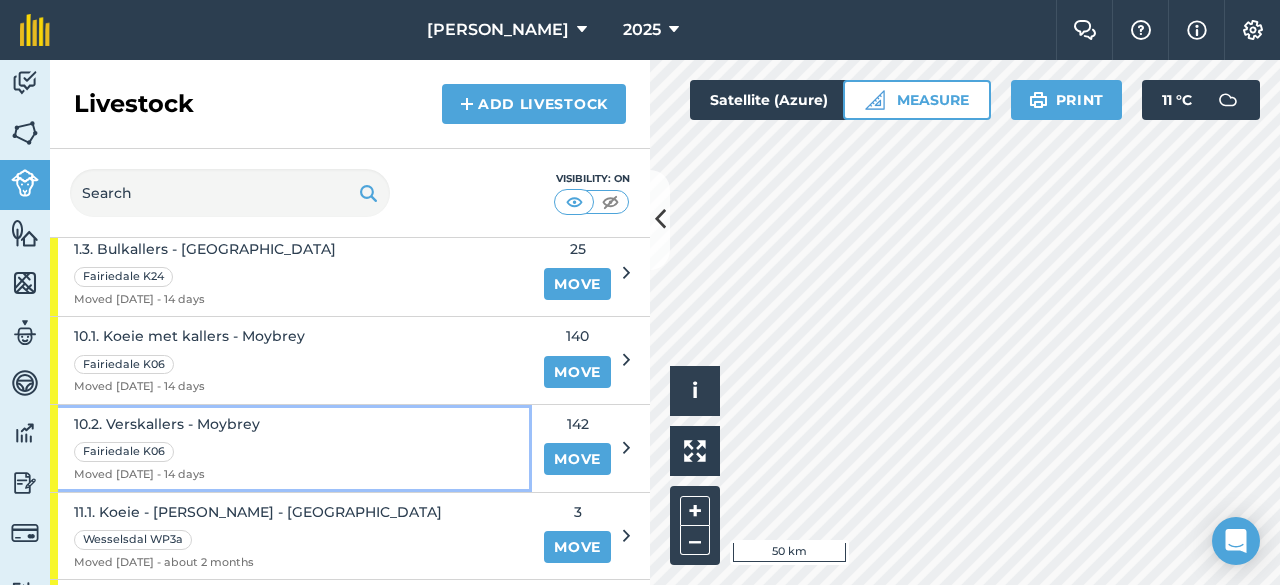 click on "10.2. Verskallers - Moybrey" at bounding box center (167, 424) 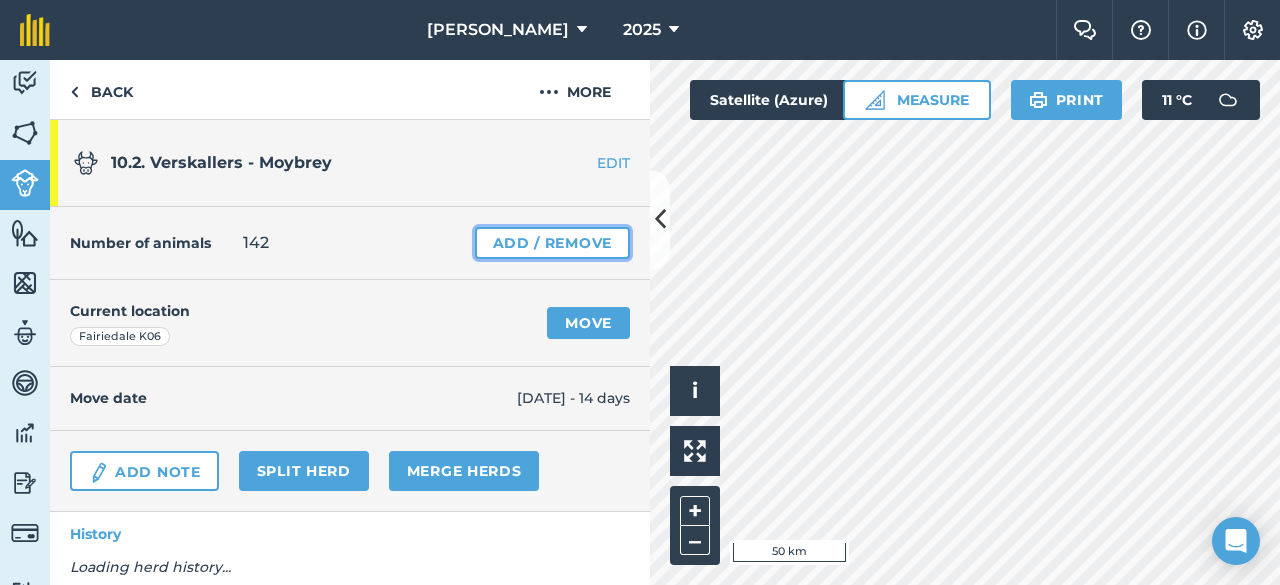 click on "Add / Remove" at bounding box center [552, 243] 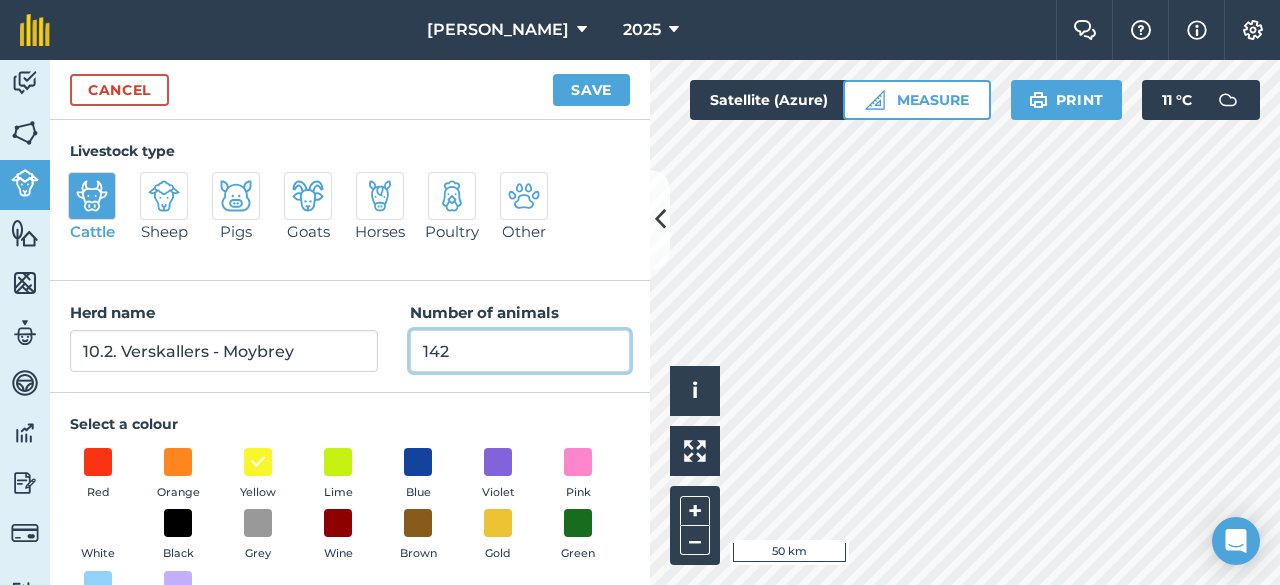 click on "142" at bounding box center (520, 351) 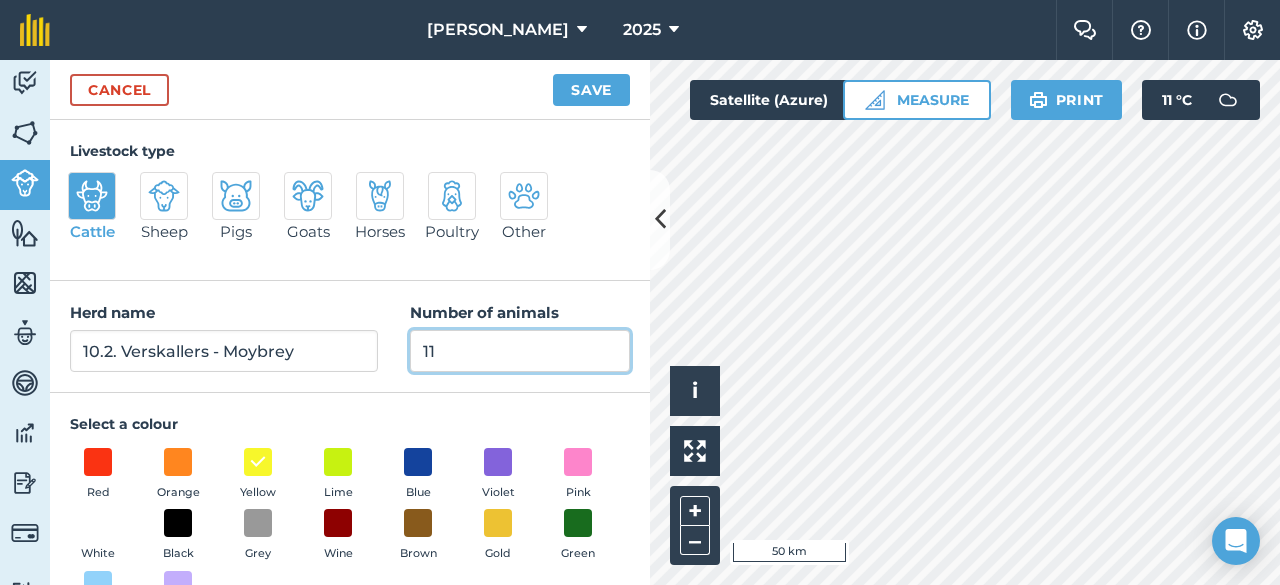 type on "11" 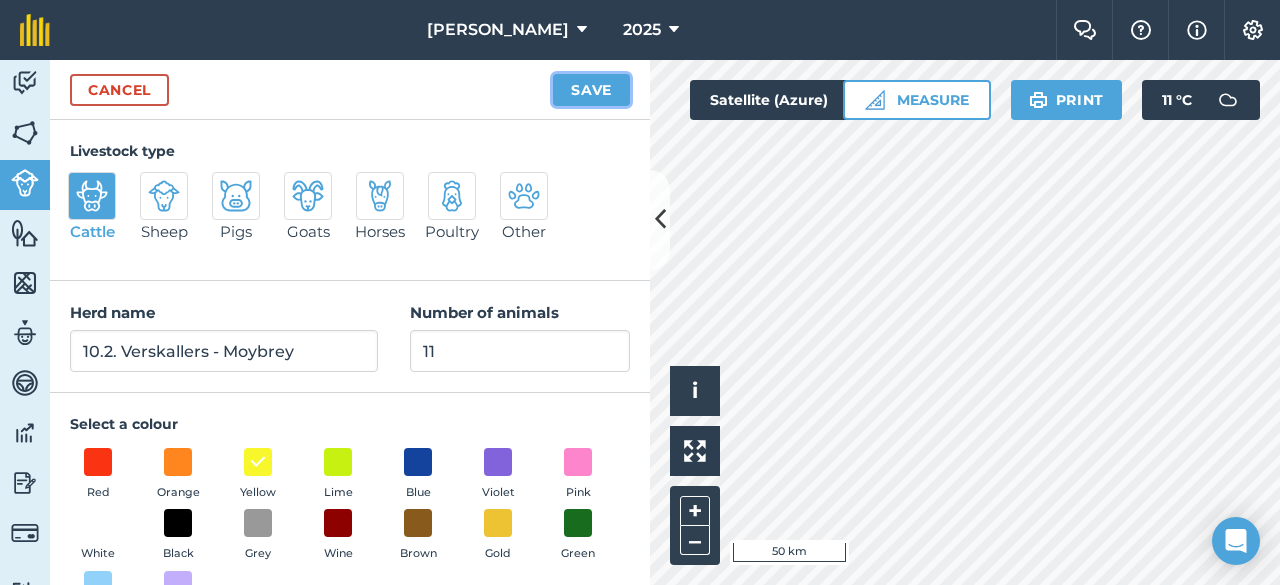click on "Save" at bounding box center [591, 90] 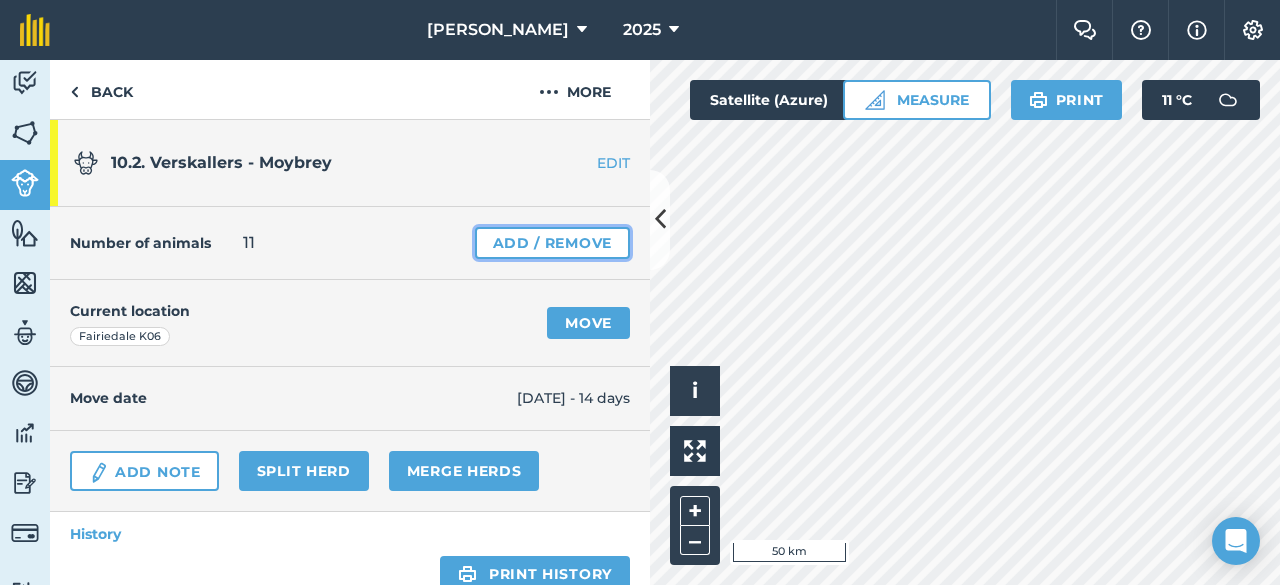 click on "Add / Remove" at bounding box center [552, 243] 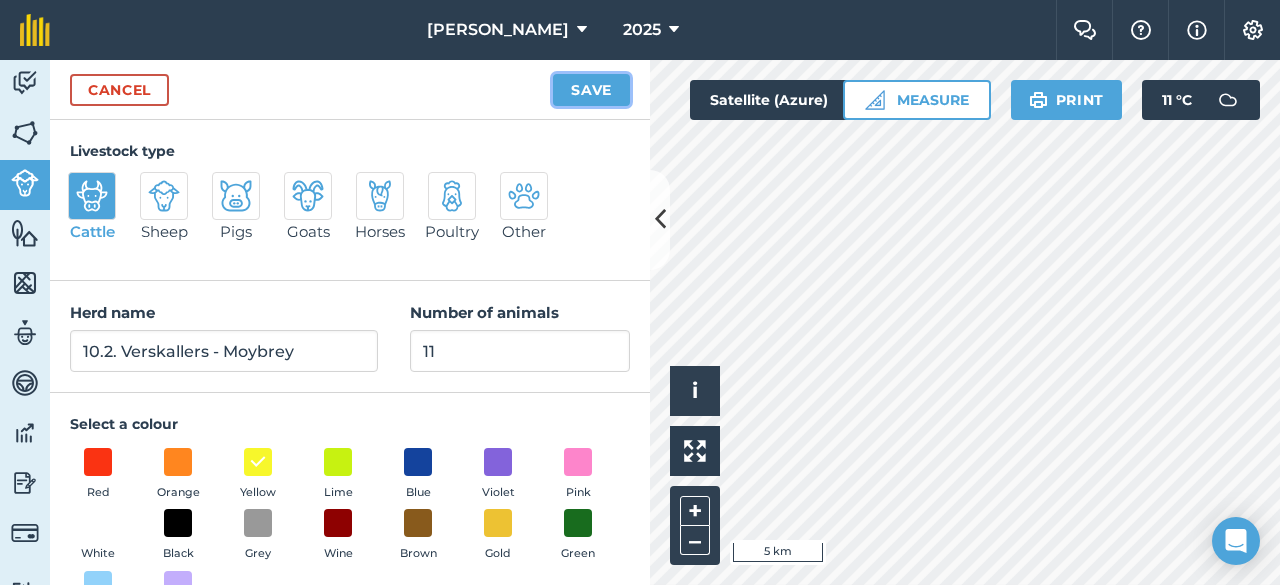 click on "Save" at bounding box center [591, 90] 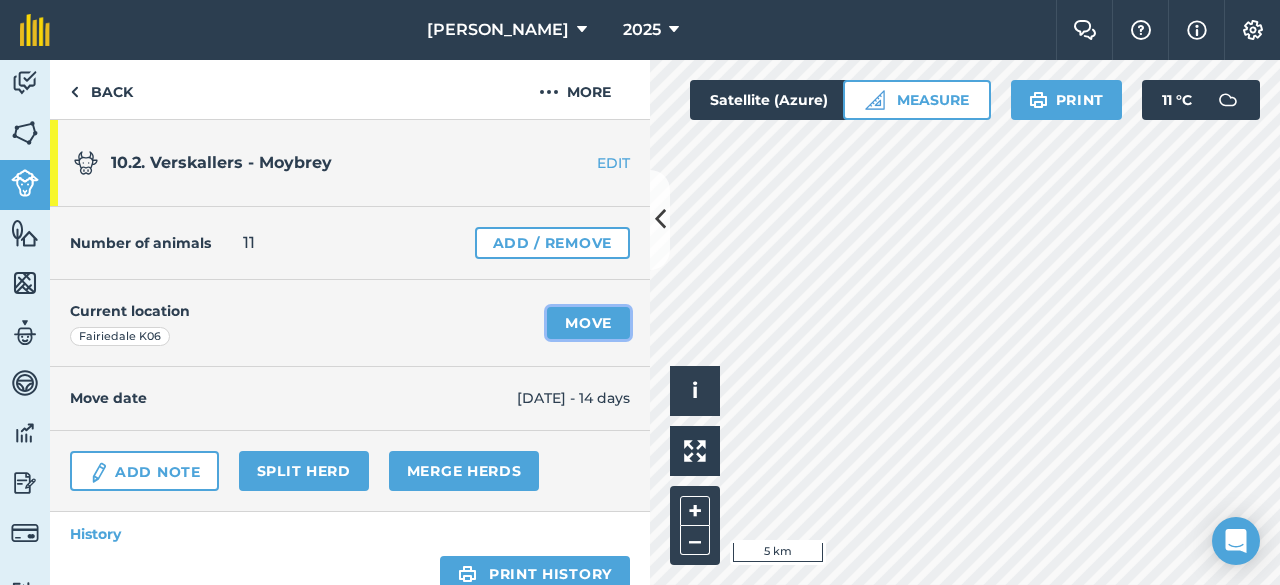 click on "Move" at bounding box center (588, 323) 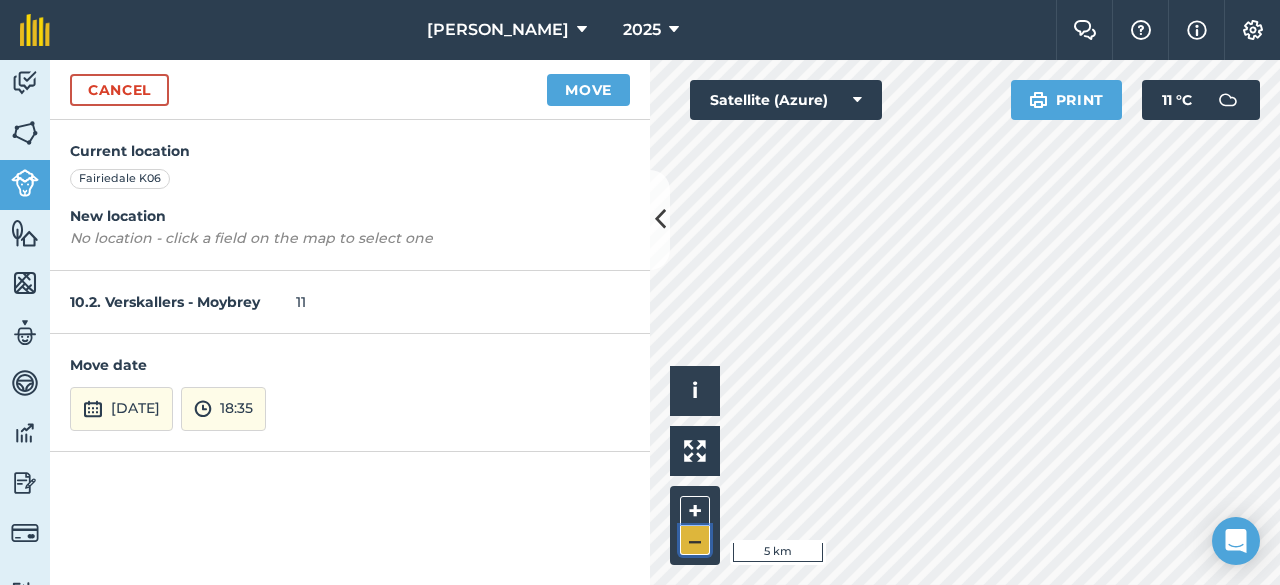 click on "–" at bounding box center [695, 540] 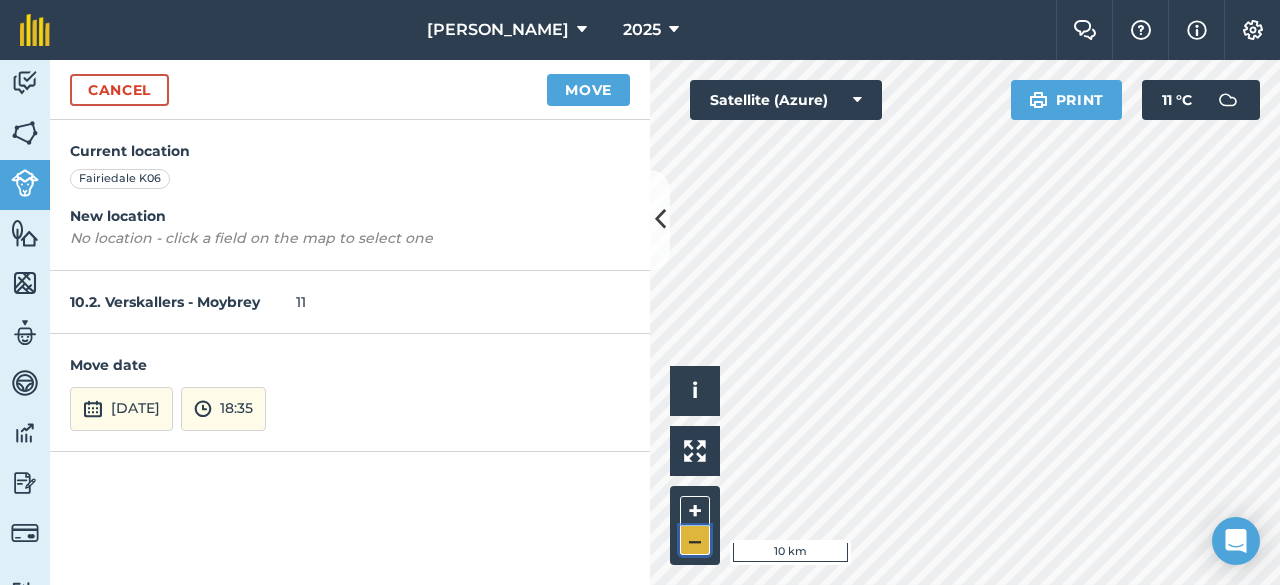 click on "–" at bounding box center (695, 540) 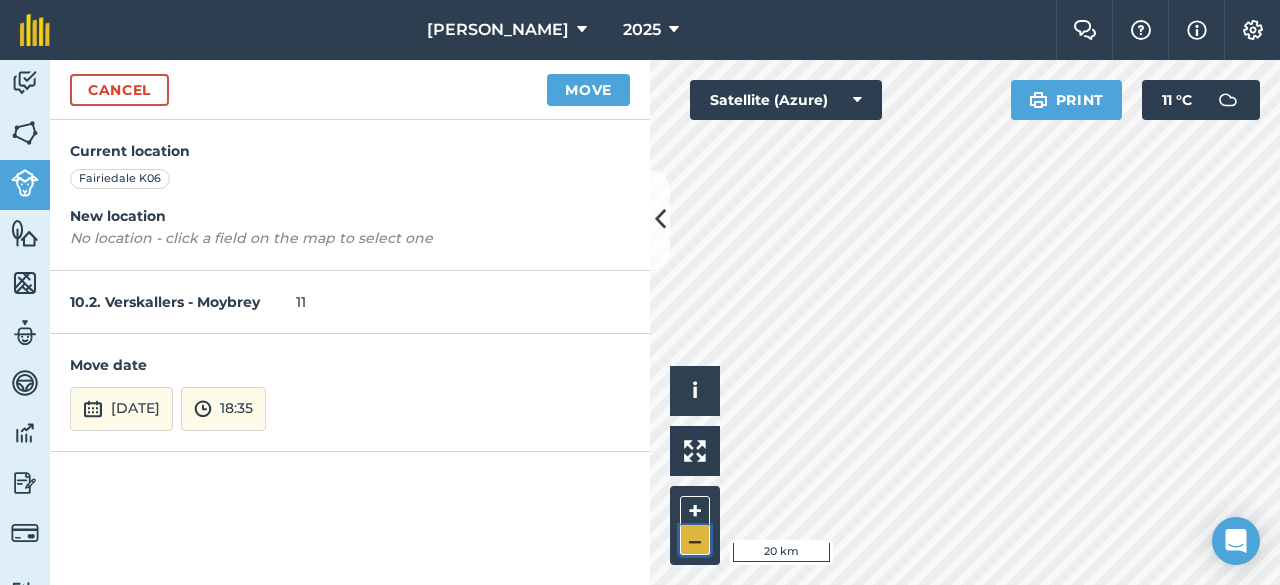 click on "–" at bounding box center [695, 540] 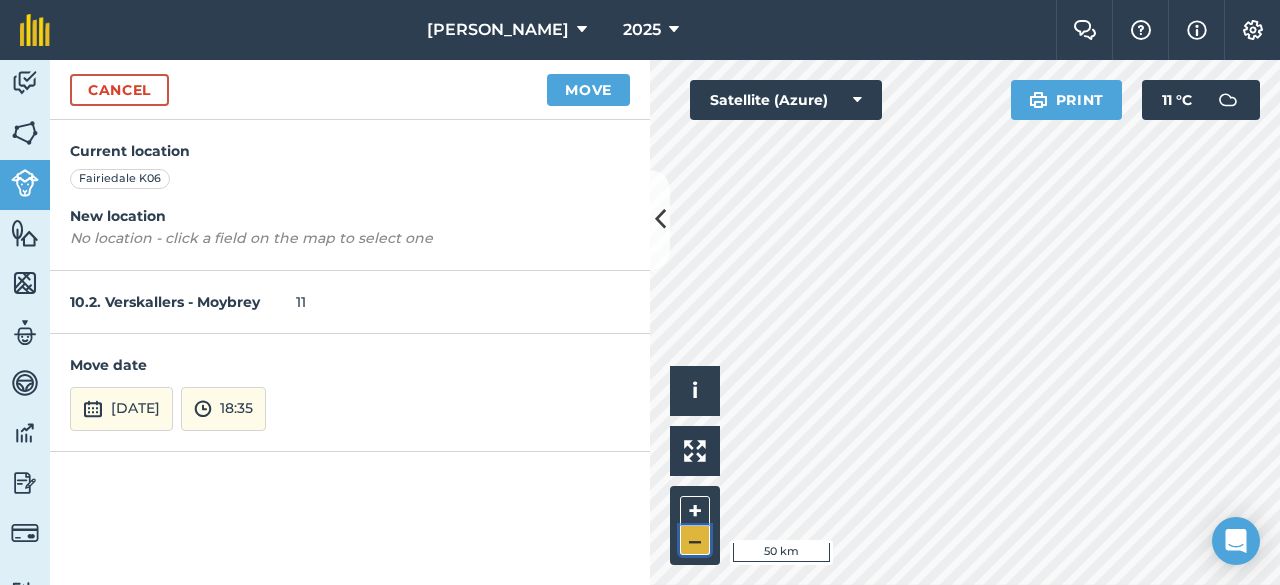 click on "–" at bounding box center (695, 540) 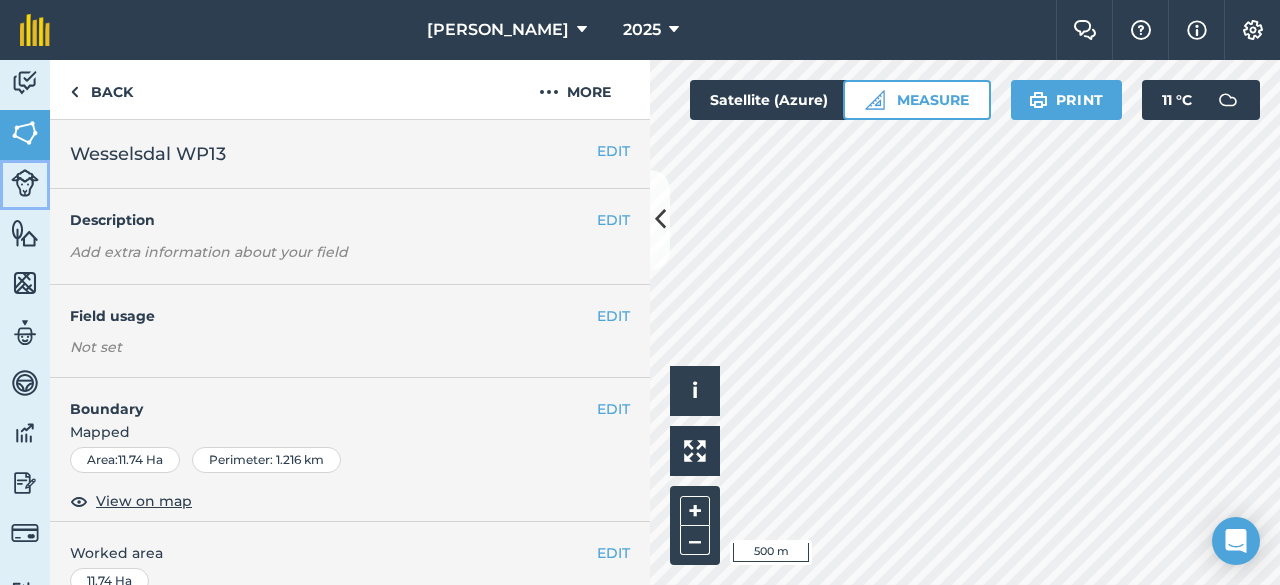 click at bounding box center [25, 183] 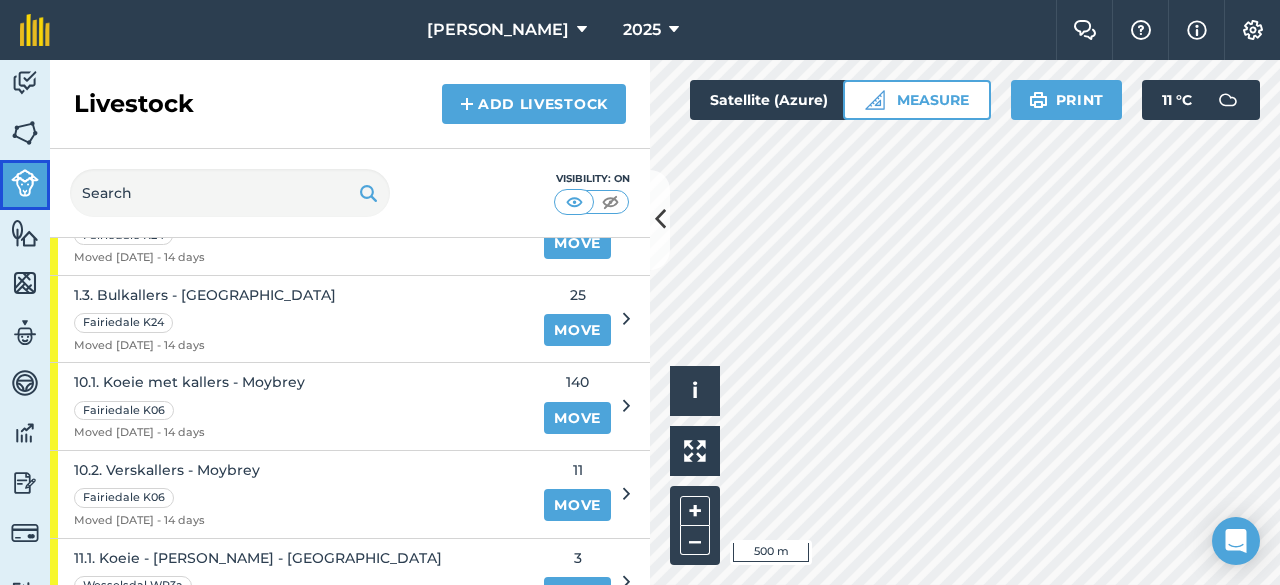 scroll, scrollTop: 536, scrollLeft: 0, axis: vertical 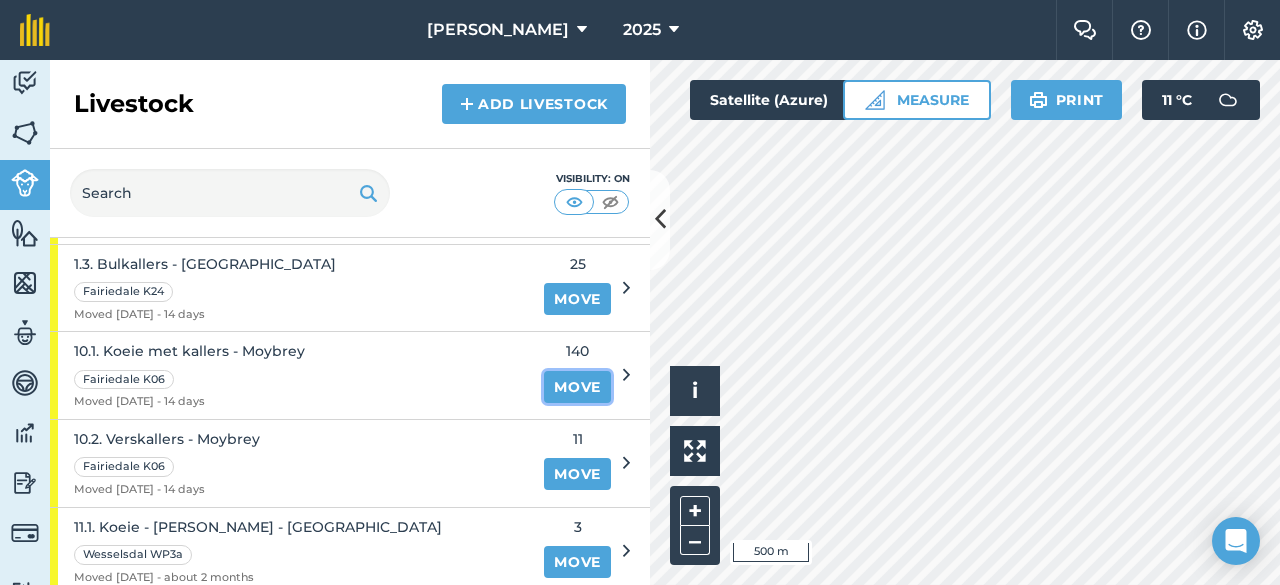 click on "Move" at bounding box center [577, 387] 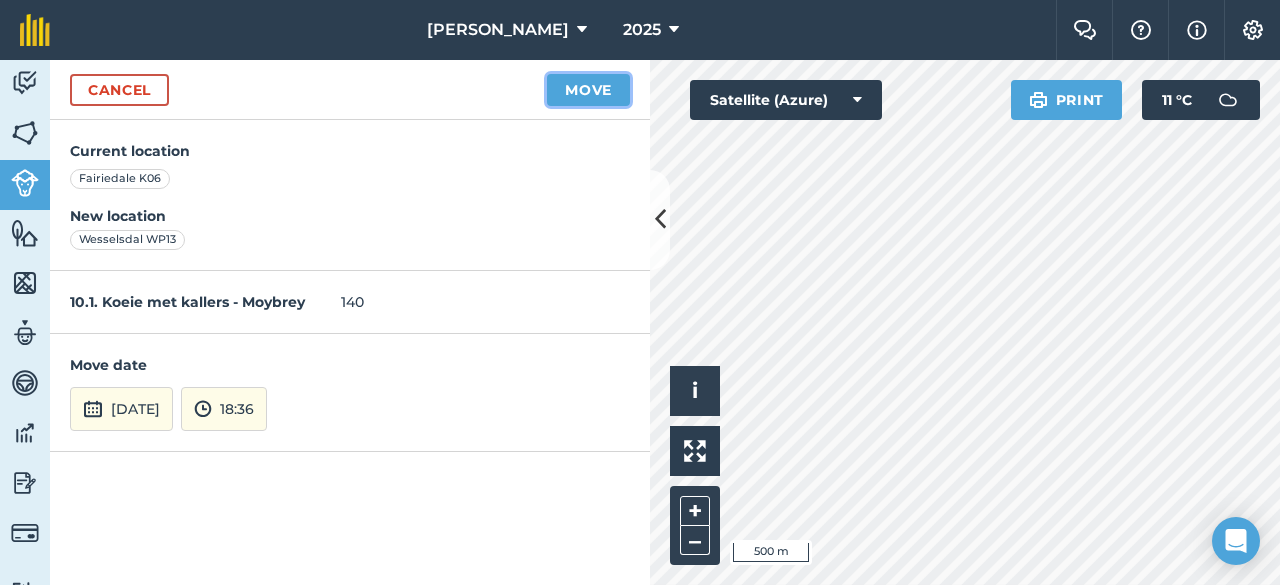 click on "Move" at bounding box center (588, 90) 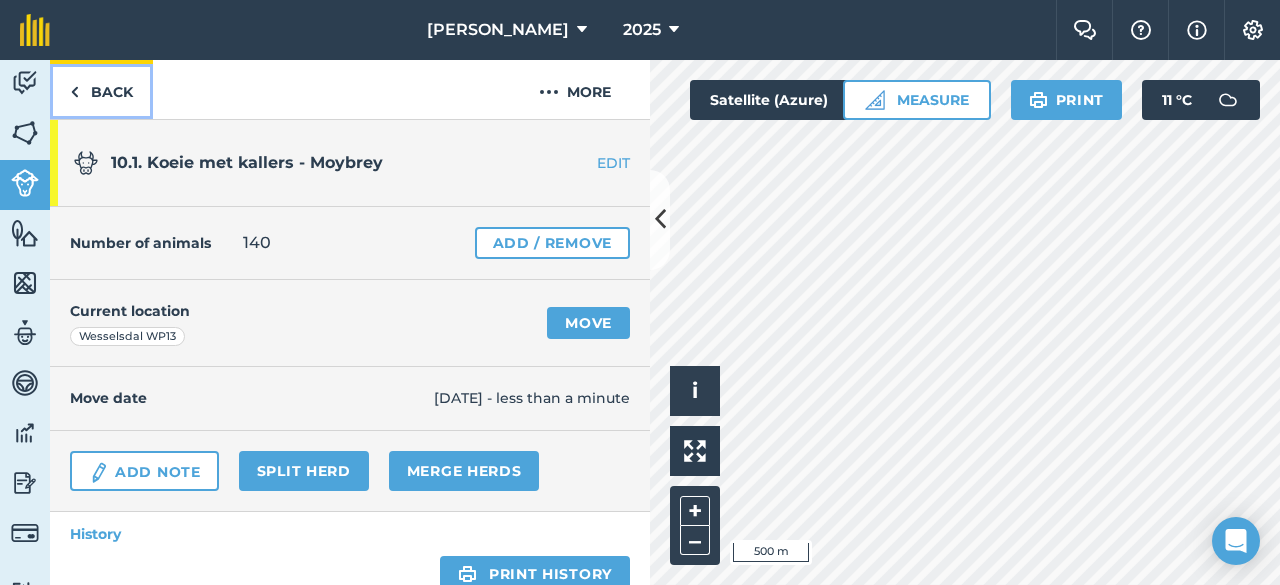 click on "Back" at bounding box center (101, 89) 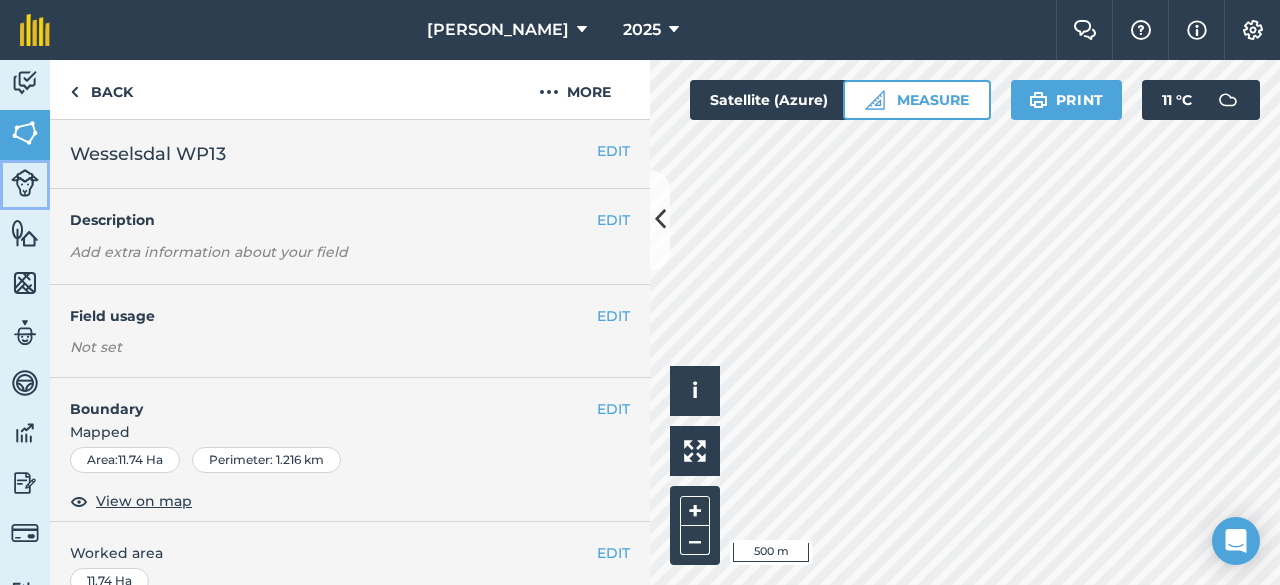 click at bounding box center [25, 183] 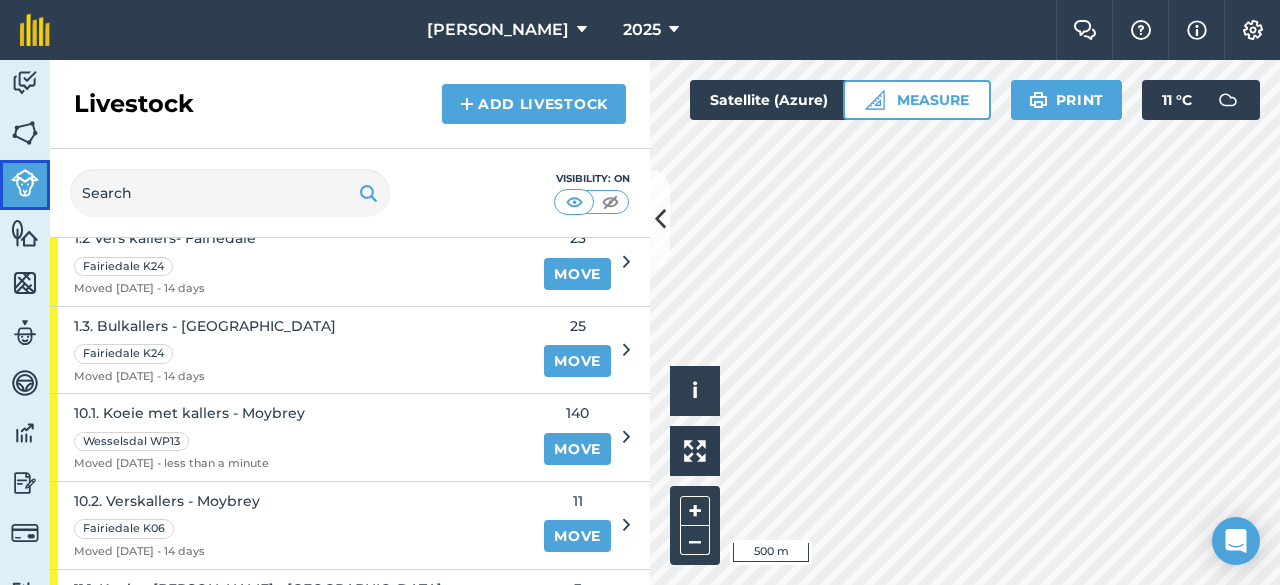 scroll, scrollTop: 505, scrollLeft: 0, axis: vertical 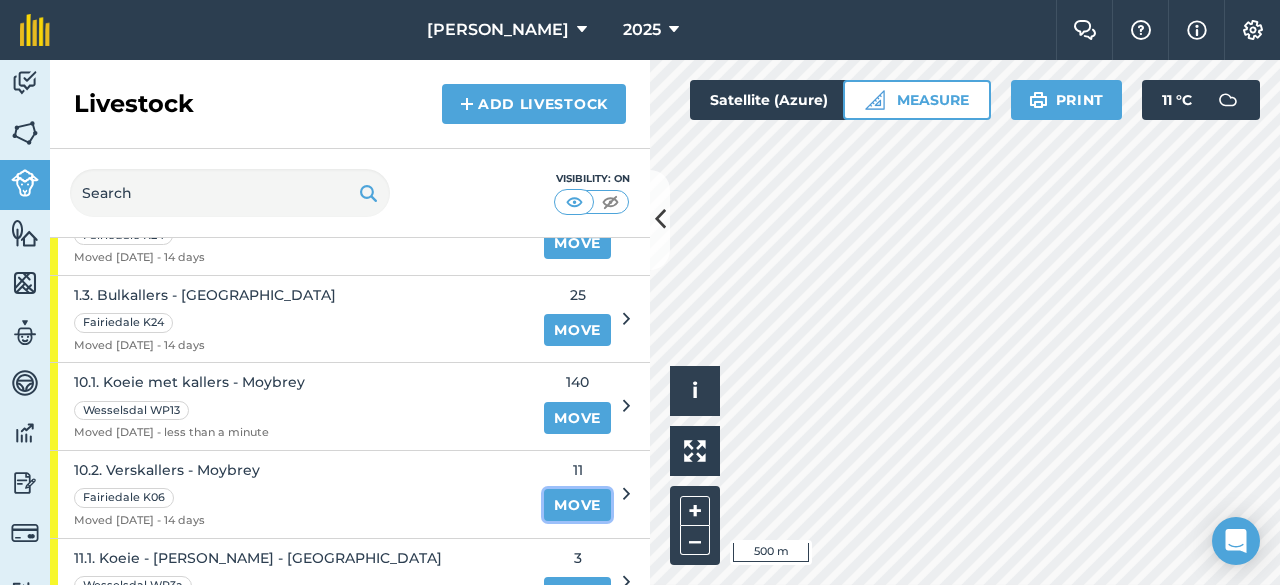 click on "Move" at bounding box center [577, 505] 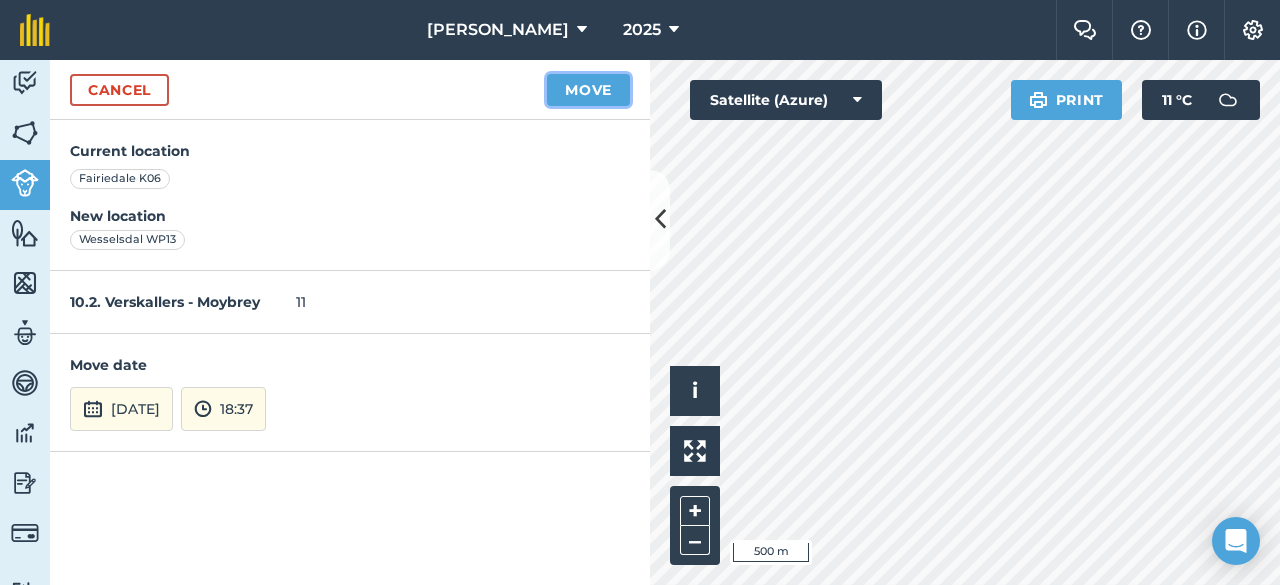 click on "Move" at bounding box center (588, 90) 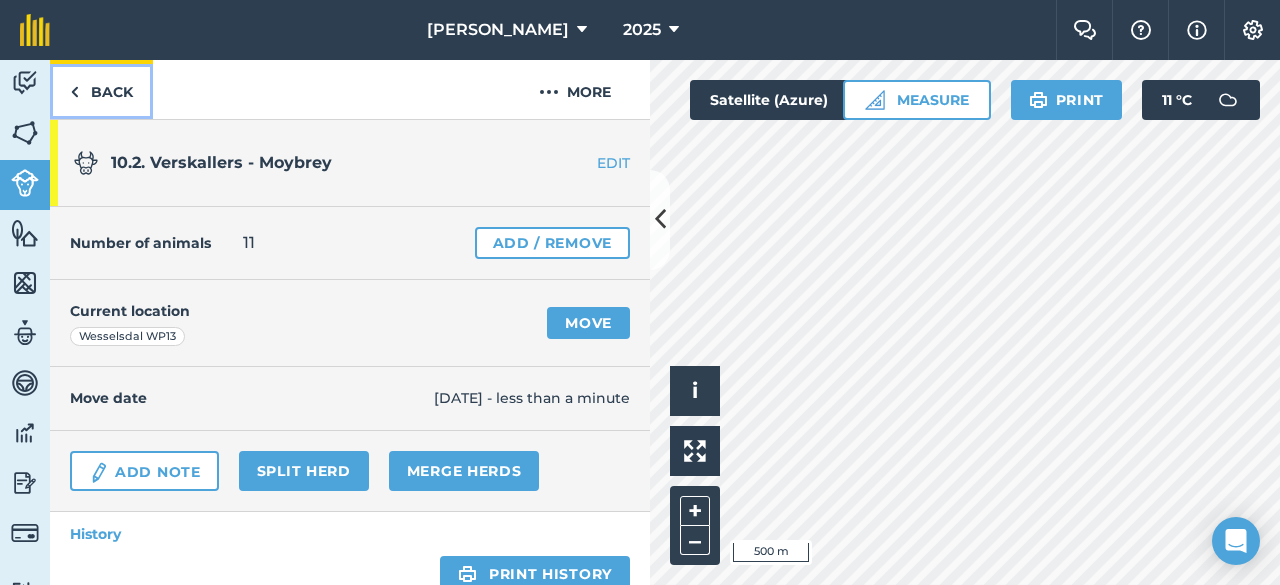 click on "Back" at bounding box center [101, 89] 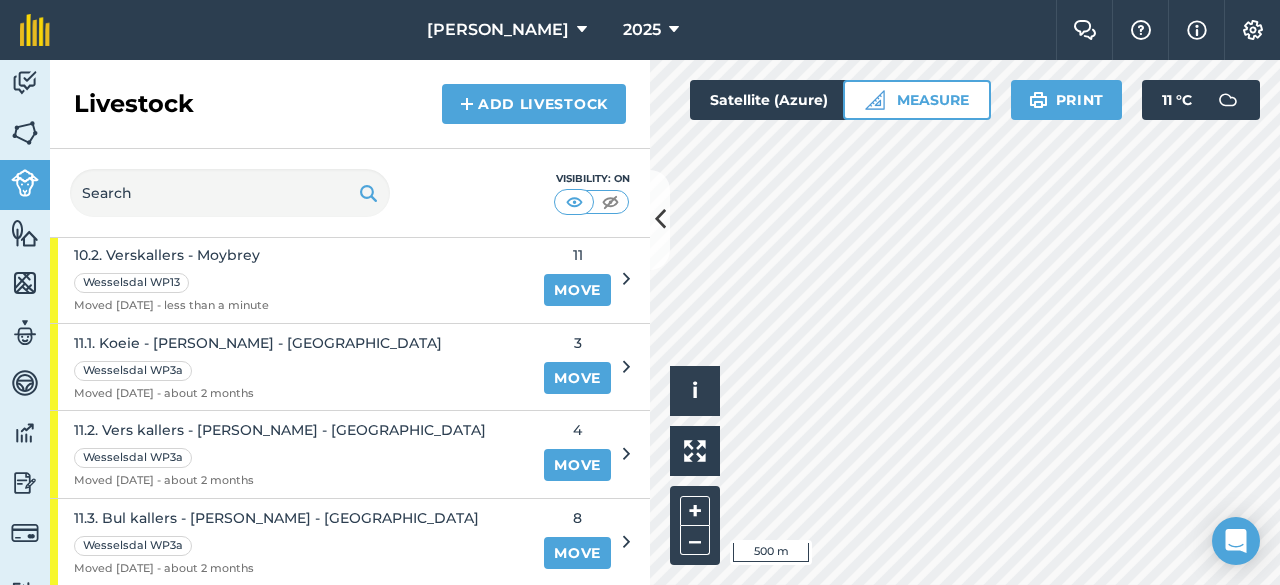 scroll, scrollTop: 781, scrollLeft: 0, axis: vertical 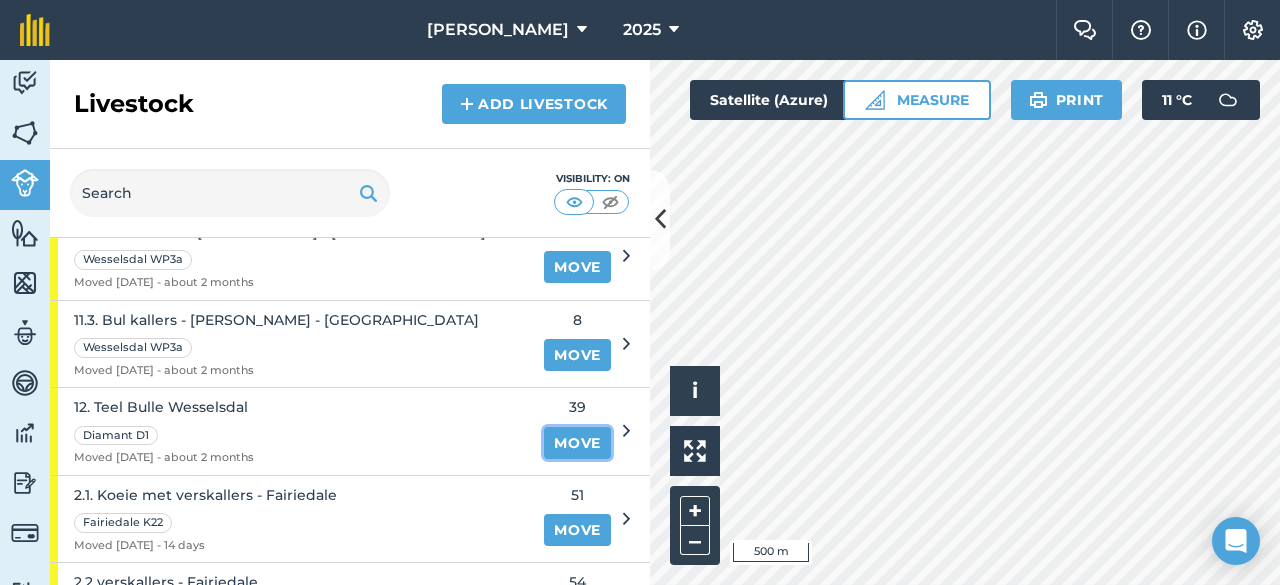 click on "Move" at bounding box center (577, 443) 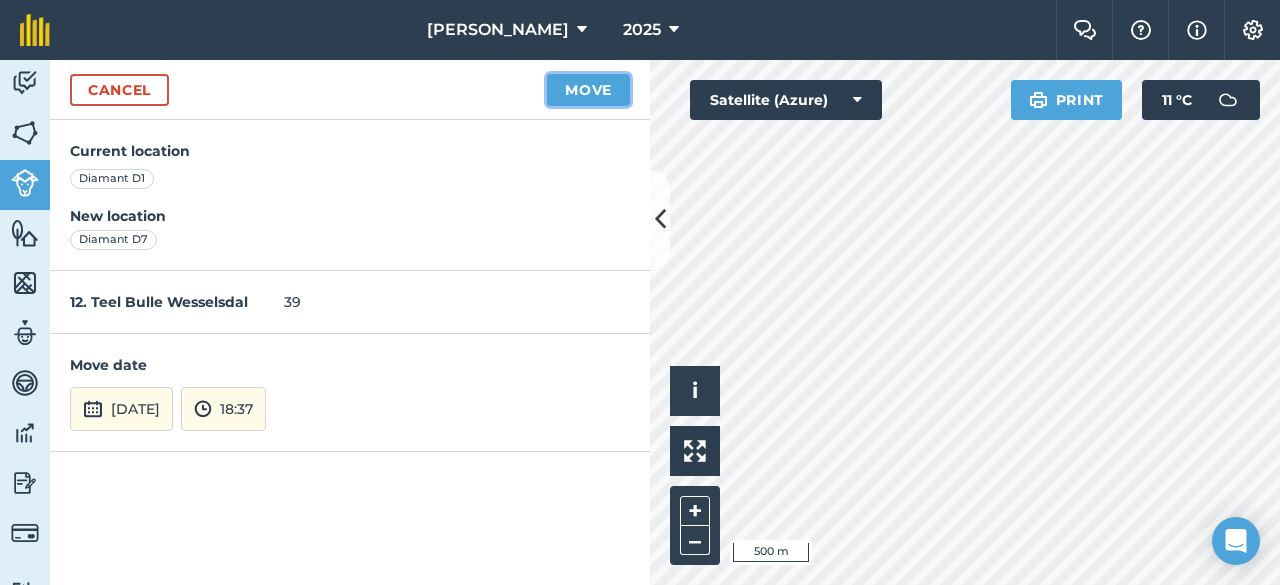 click on "Move" at bounding box center [588, 90] 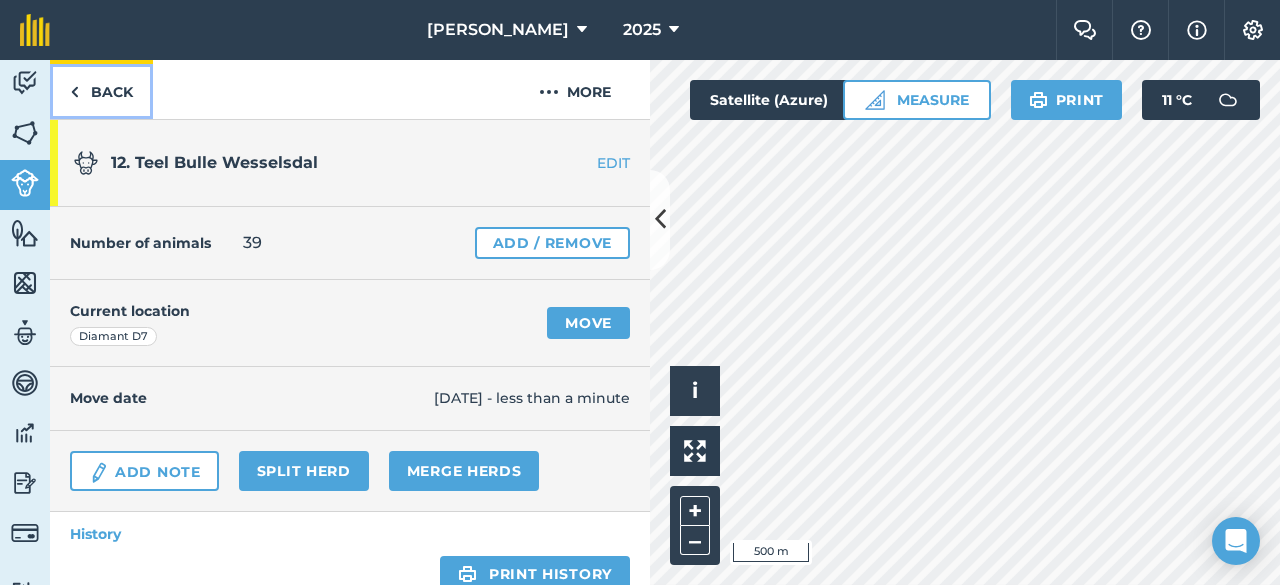 click on "Back" at bounding box center [101, 89] 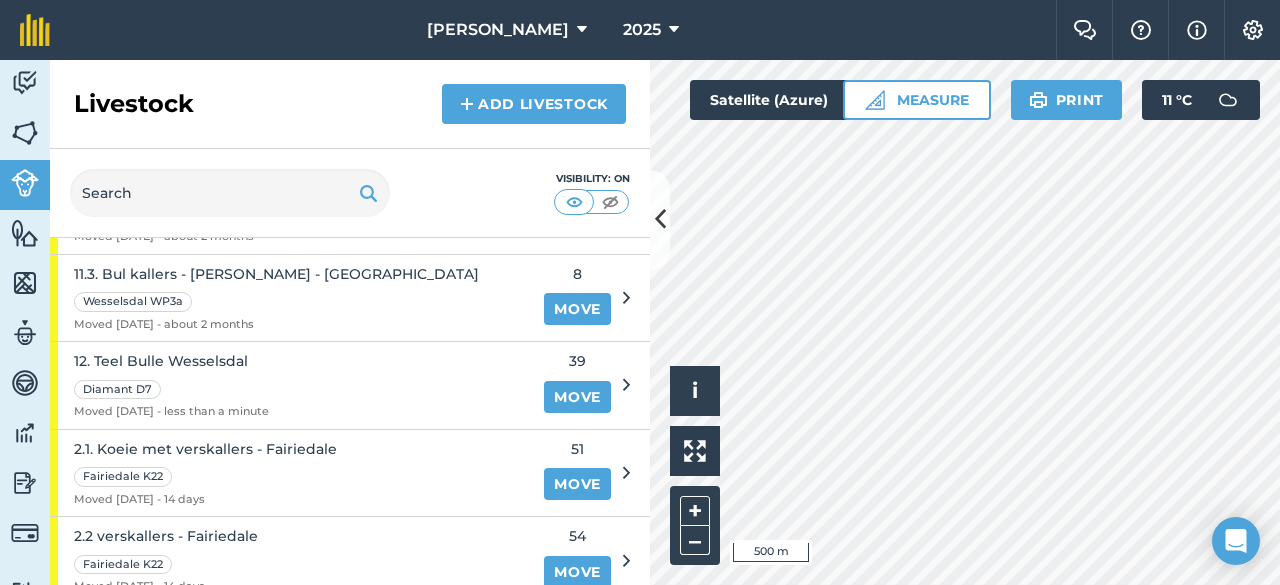scroll, scrollTop: 995, scrollLeft: 0, axis: vertical 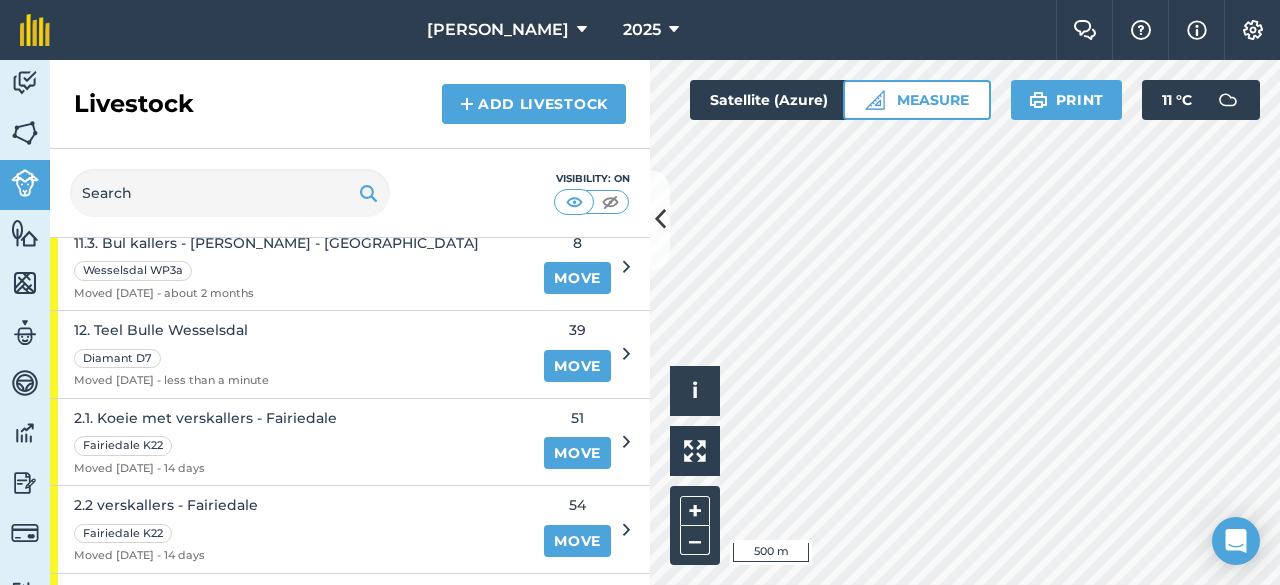 click on "51 Move" at bounding box center [577, 442] 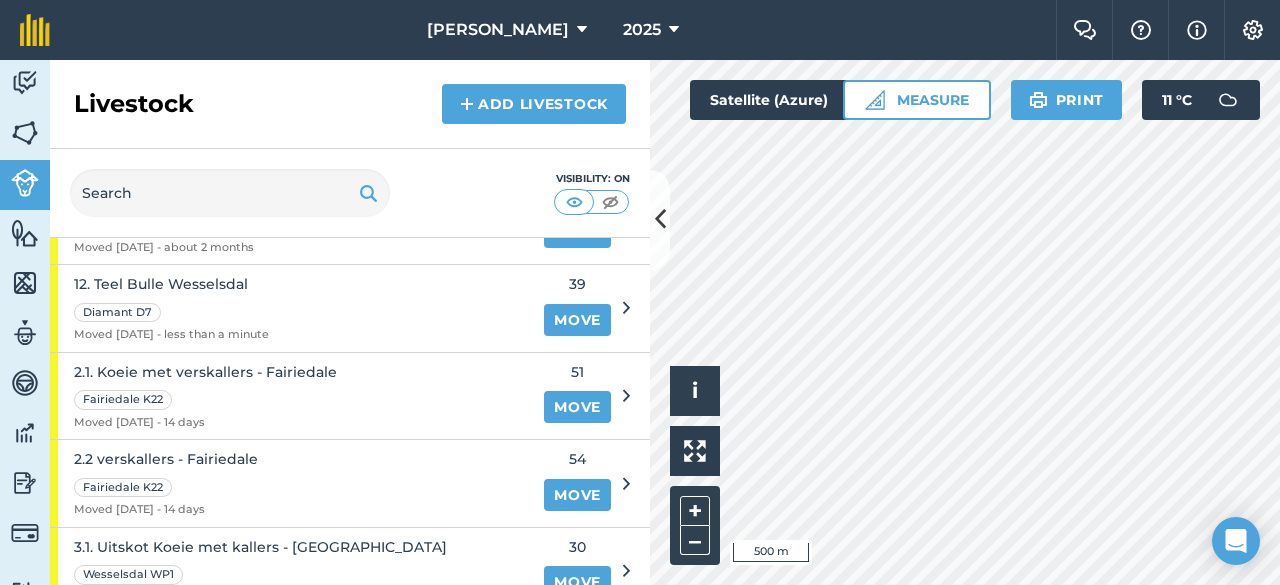 scroll, scrollTop: 1102, scrollLeft: 0, axis: vertical 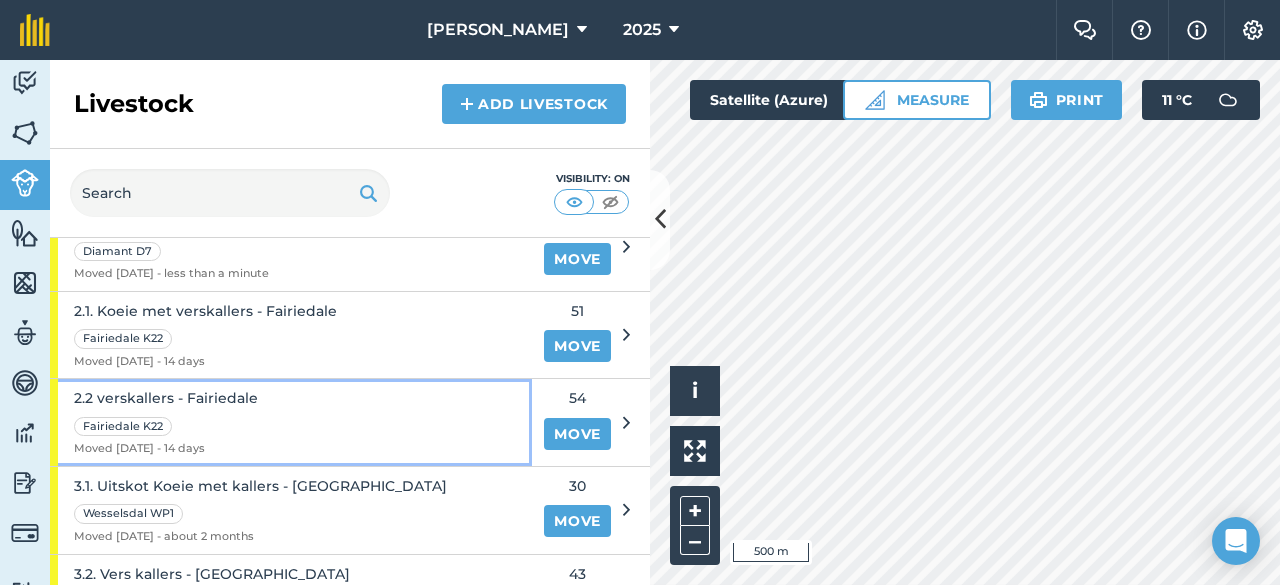 click on "2.2 verskallers - Fairiedale" at bounding box center (166, 398) 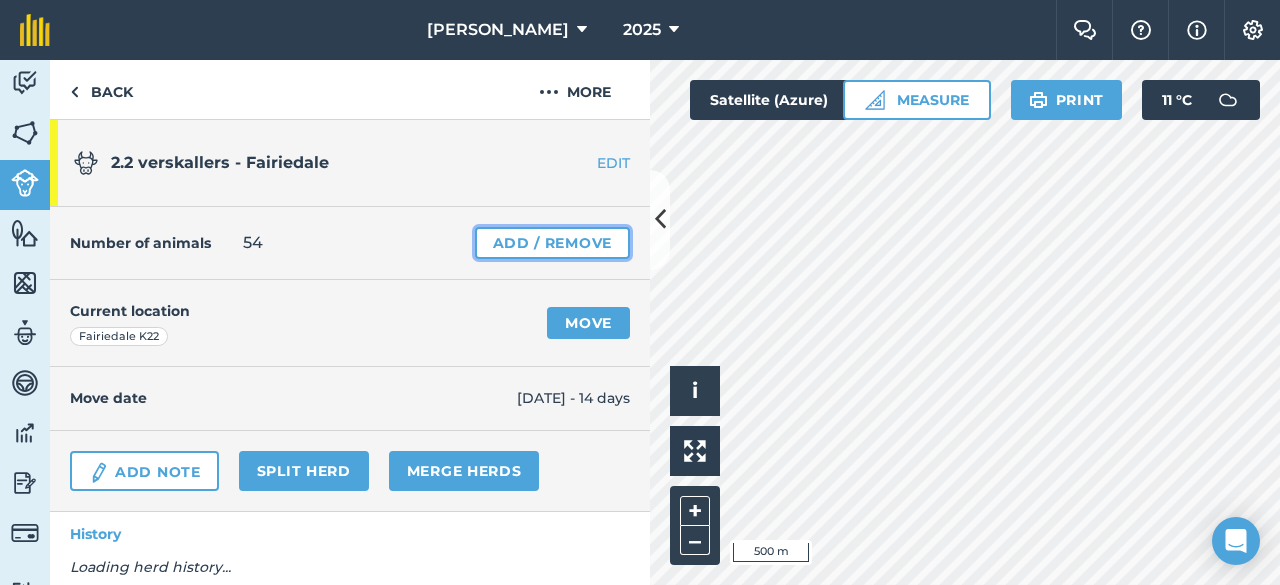 click on "Add / Remove" at bounding box center (552, 243) 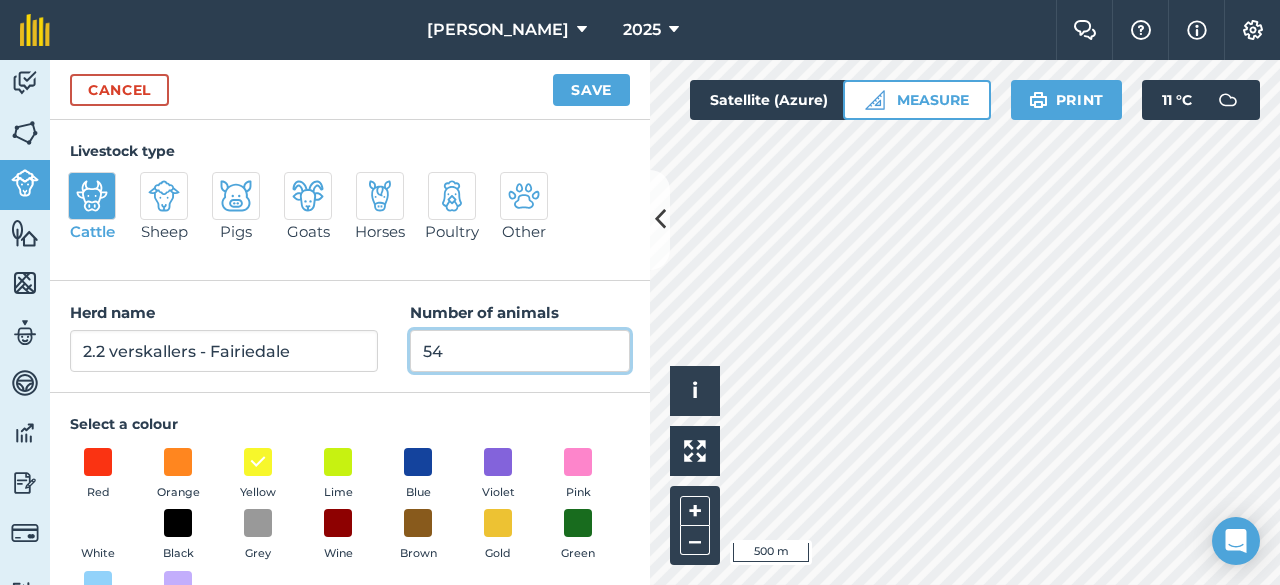 click on "54" at bounding box center [520, 351] 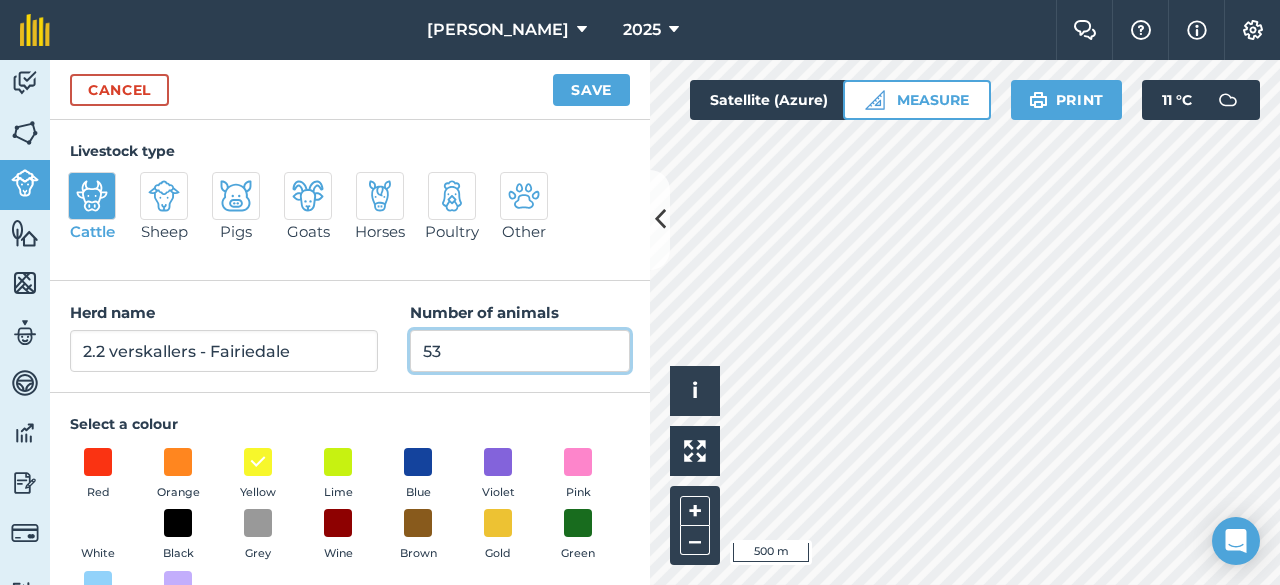 type on "53" 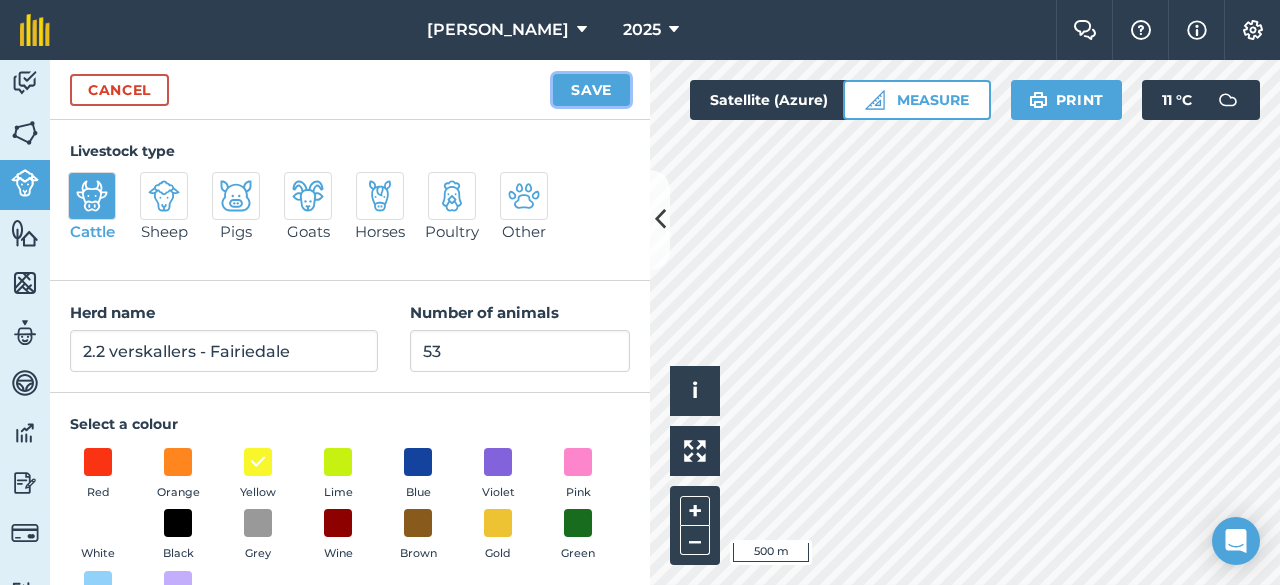 click on "Save" at bounding box center (591, 90) 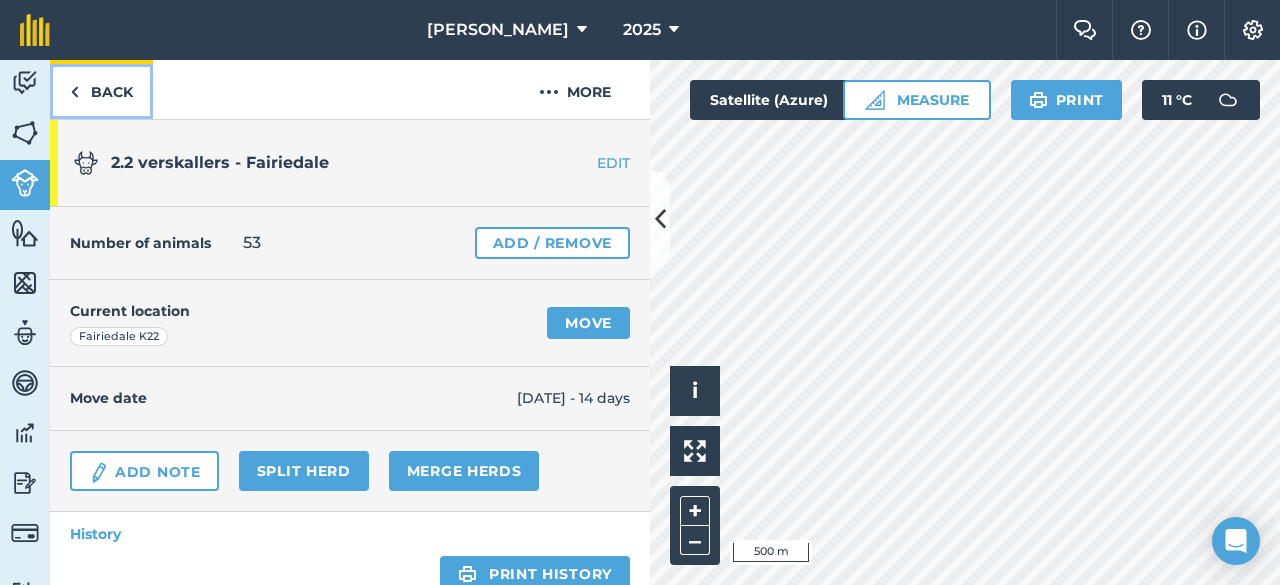 click on "Back" at bounding box center (101, 89) 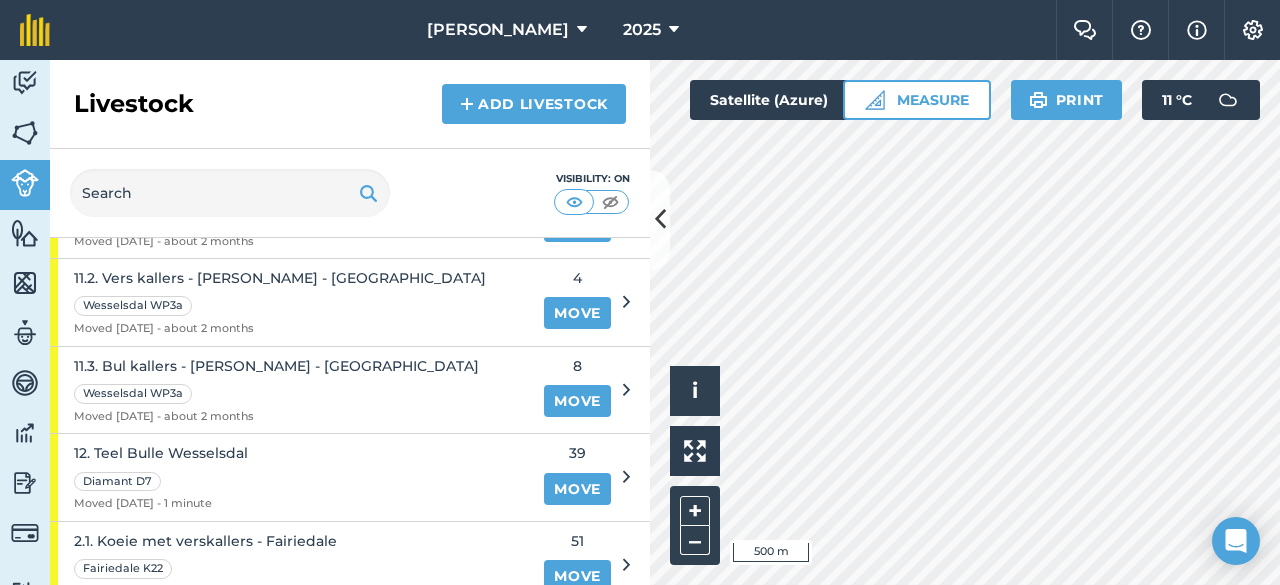 scroll, scrollTop: 934, scrollLeft: 0, axis: vertical 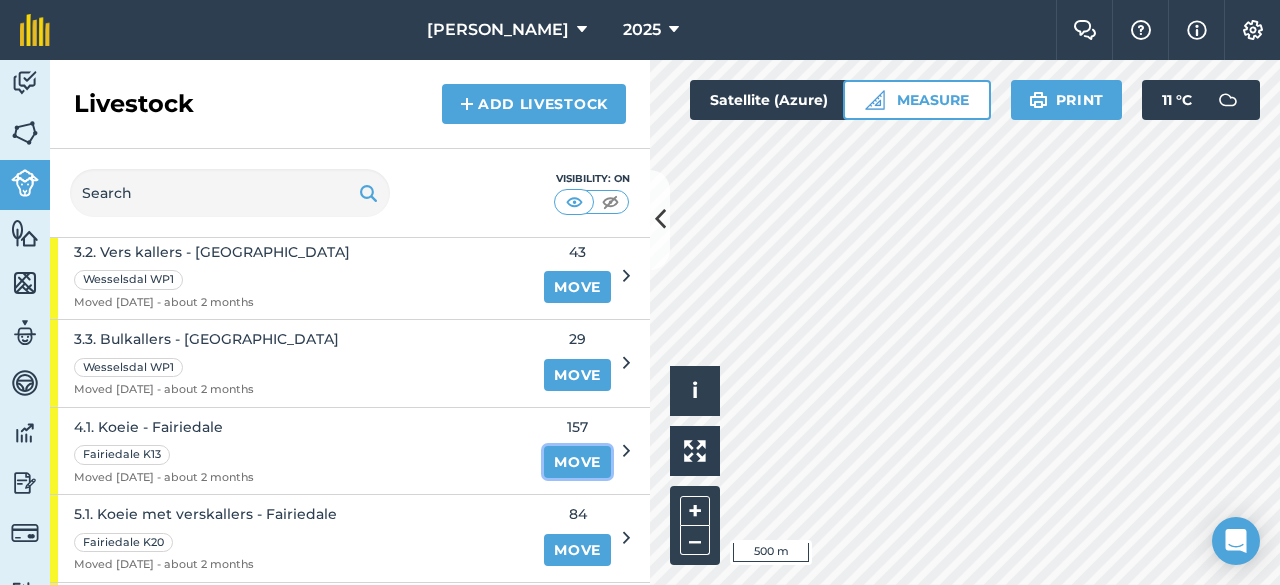 click on "Move" at bounding box center [577, 462] 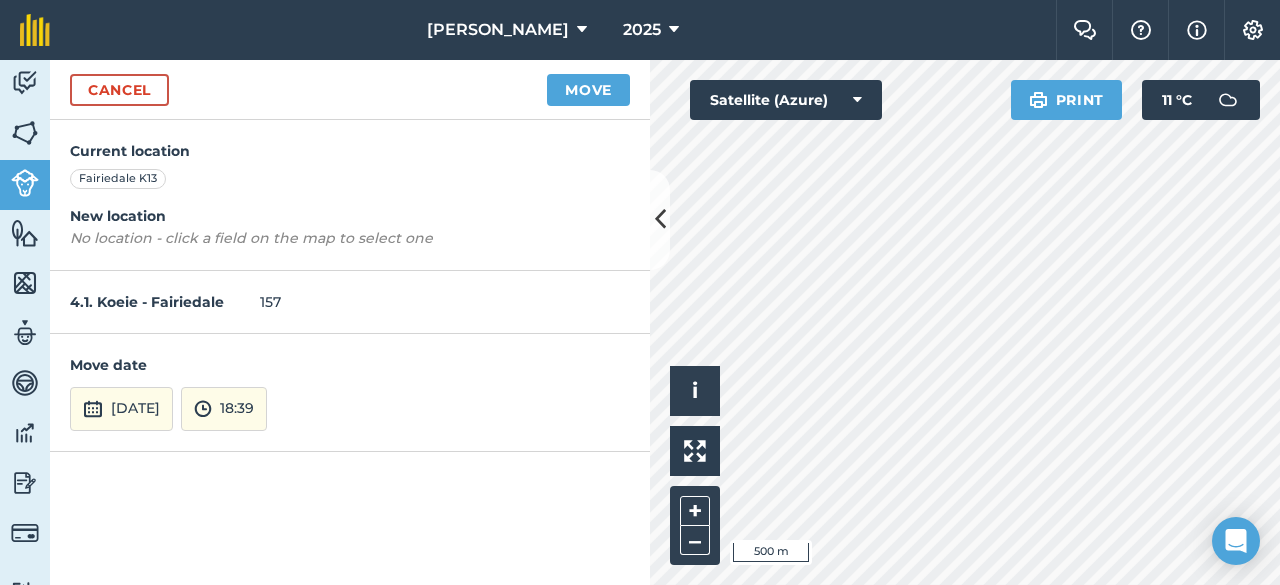 click on "Hello i © 2025 TomTom, Microsoft 500 m + – Satellite (Azure) Print 11   ° C" at bounding box center [965, 322] 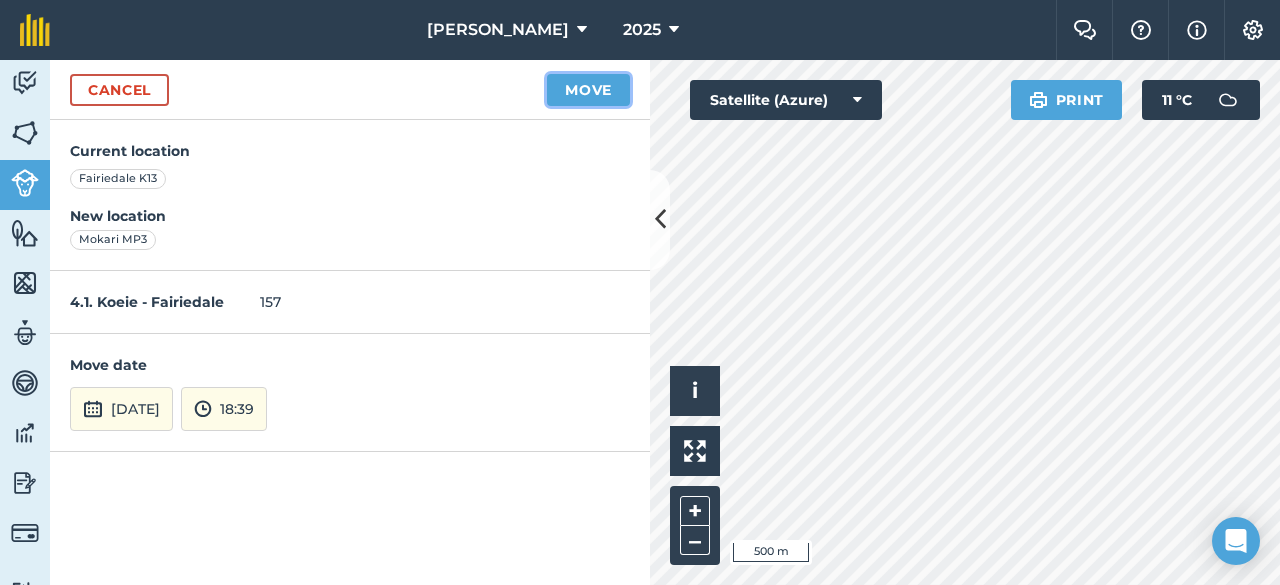 click on "Move" at bounding box center [588, 90] 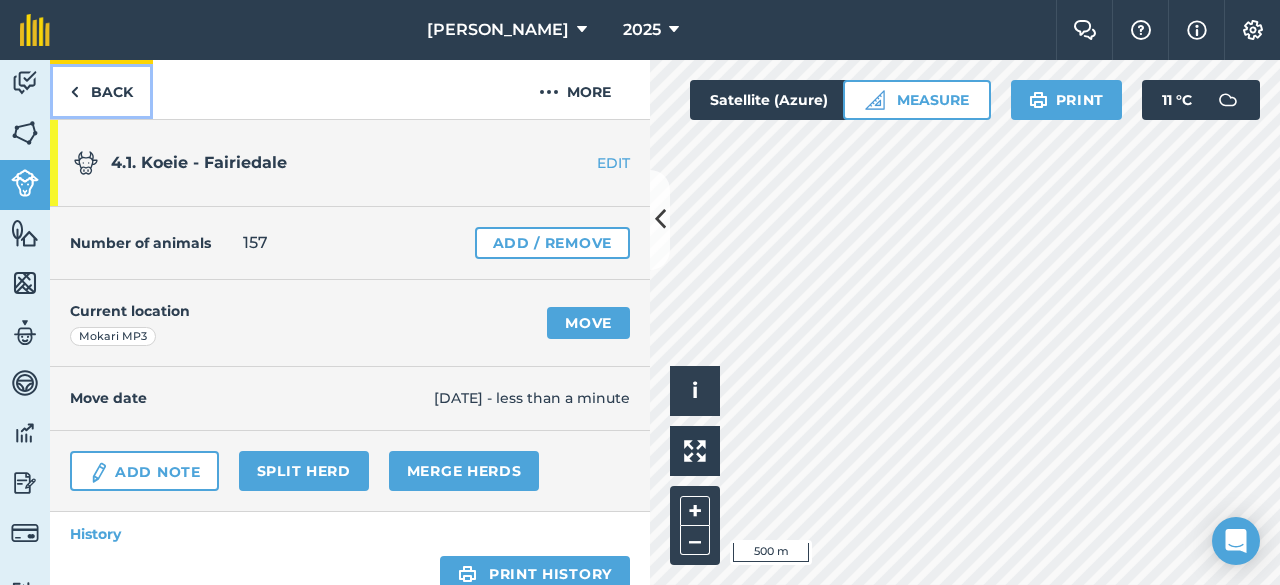 click on "Back" at bounding box center [101, 89] 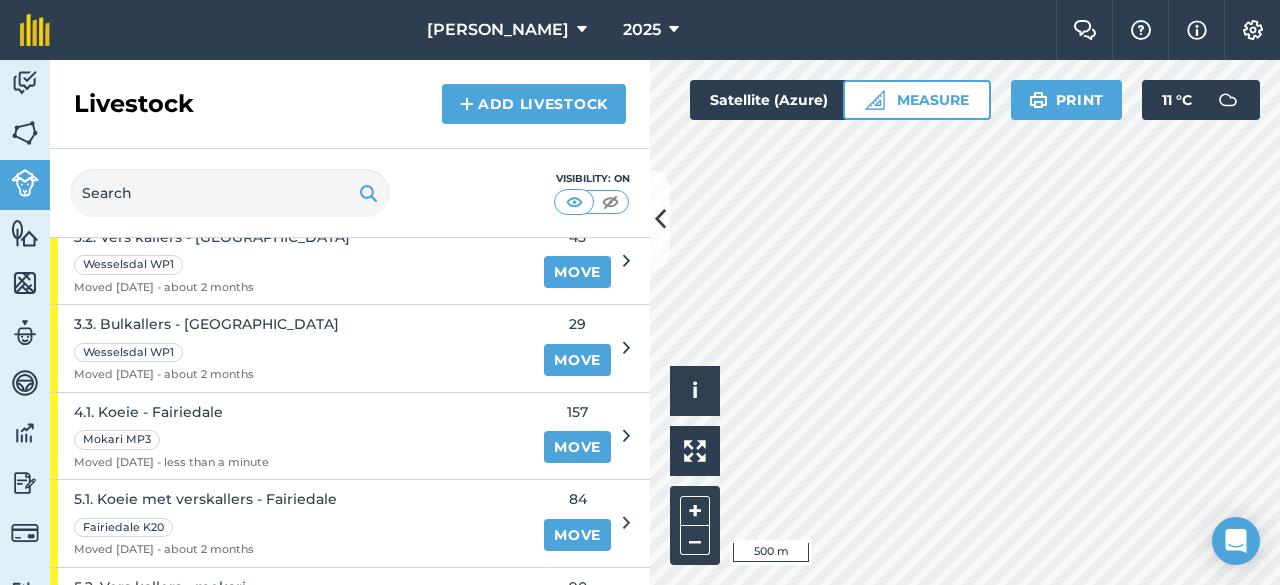 scroll, scrollTop: 1470, scrollLeft: 0, axis: vertical 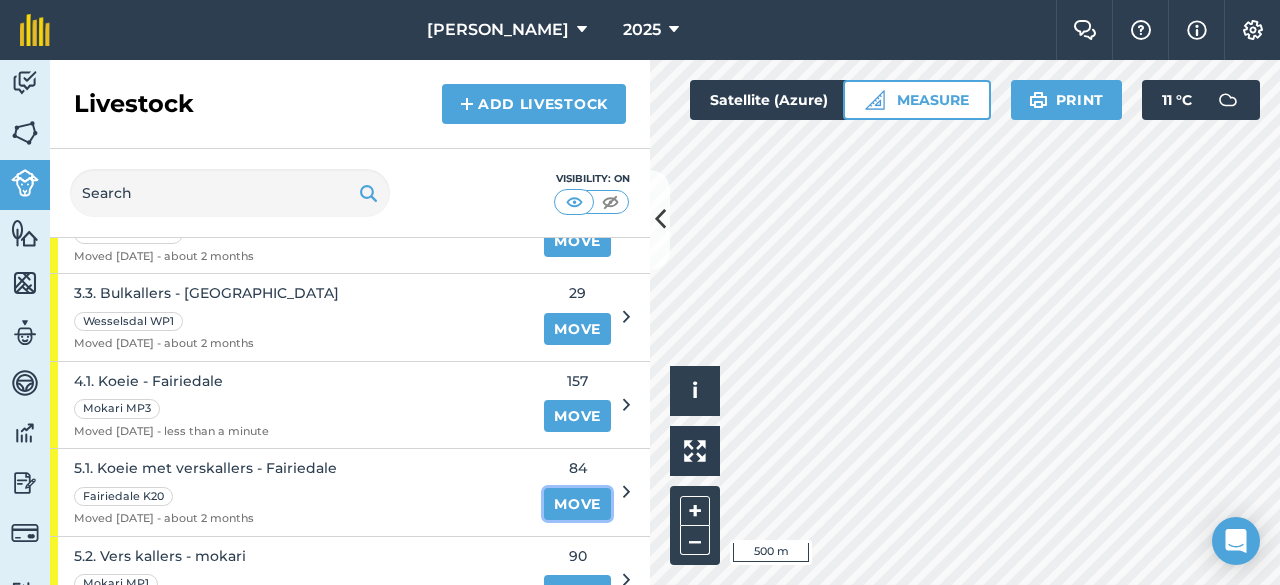 click on "Move" at bounding box center [577, 504] 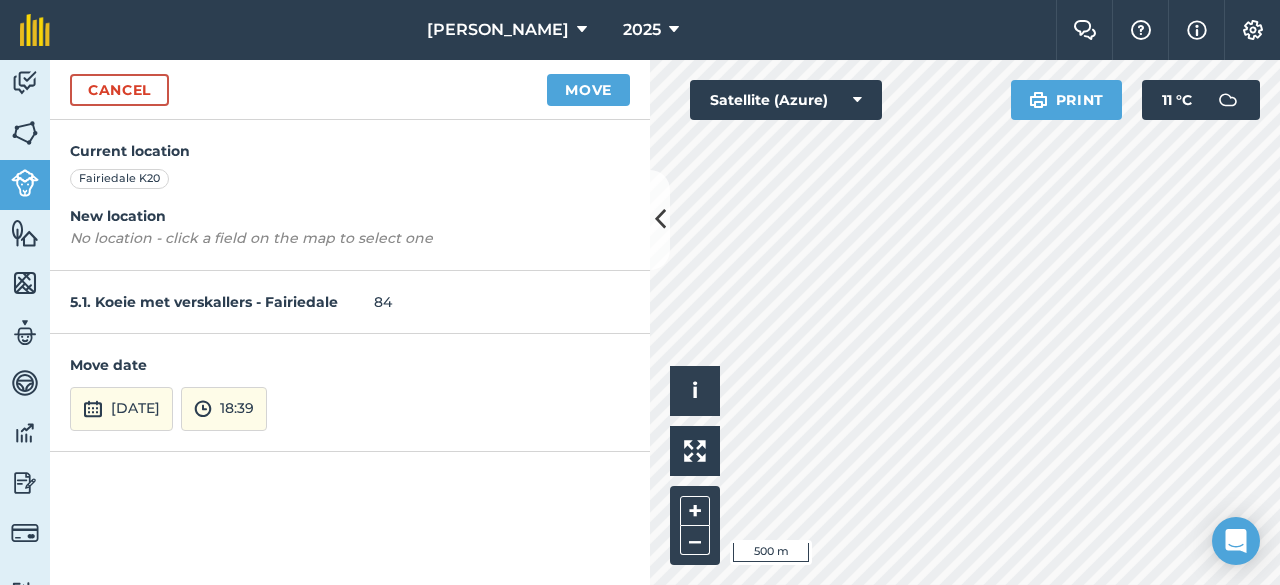 click on "TSL Boerdery 2025 Farm Chat Help Info Settings TSL Boerdery  -  2025 Reproduced with the permission of  Microsoft Printed on  [DATE] Field usages No usage set Aangeplante [PERSON_NAME] [PERSON_NAME] Bees [PERSON_NAME] Besproeide weidings Boerbokke [GEOGRAPHIC_DATA] [GEOGRAPHIC_DATA] [GEOGRAPHIC_DATA] 1 [GEOGRAPHIC_DATA] 3 Geelmielies - Winterweiding Other Other Other Other Pan 5P 991W Pannar Skaap weiding VELVET-GRASS Verhuur  Voerlande Weidingsblok 2 Weidingsblok 3 Wild Witmielies Pan 5P-991WP Witmielies PAN3R-573R Feature types Dam Drade Stukkend Elek Skakelaar Gebou Herstel van Drade [PERSON_NAME] Skaapsteel Roetes Sonpaneel Trees Windpomp en Dam Activity Fields Livestock Features Maps Team Vehicles Data Reporting Billing Tutorials Tutorials Cancel Move Current location  Fairiedale [GEOGRAPHIC_DATA] New location No location - click a field on the map to select one 5.1. Koeie met verskallers - Fairiedale   84 Move date   [DATE]   18:39 Hello i © 2025 TomTom, Microsoft 500 m + – Satellite (Azure) 11" at bounding box center [640, 292] 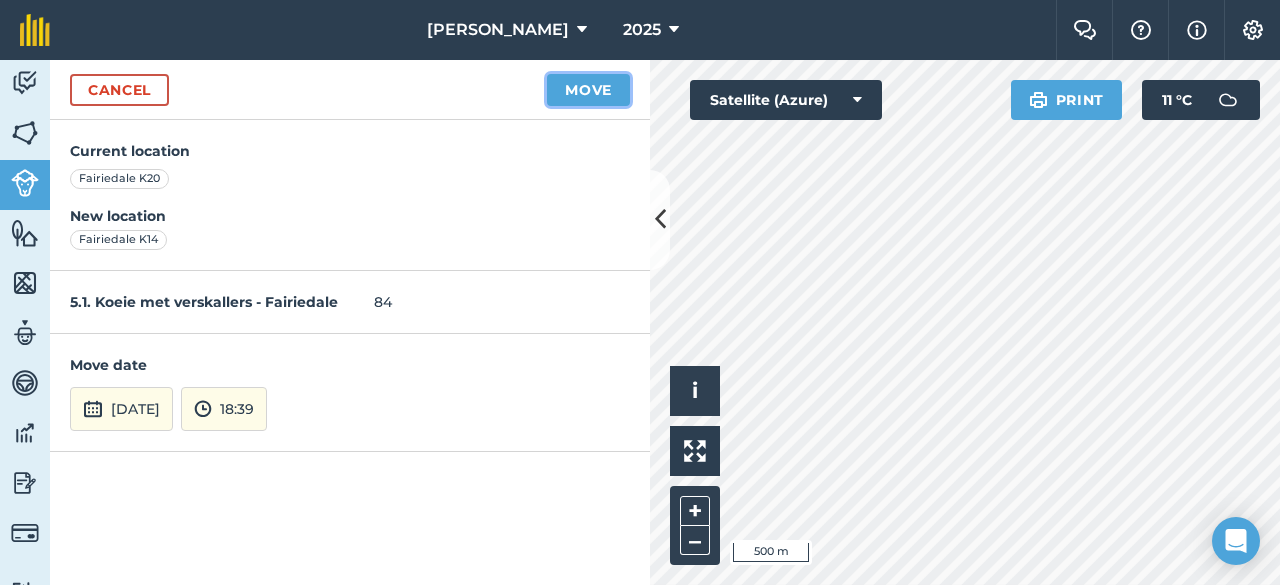 click on "Move" at bounding box center [588, 90] 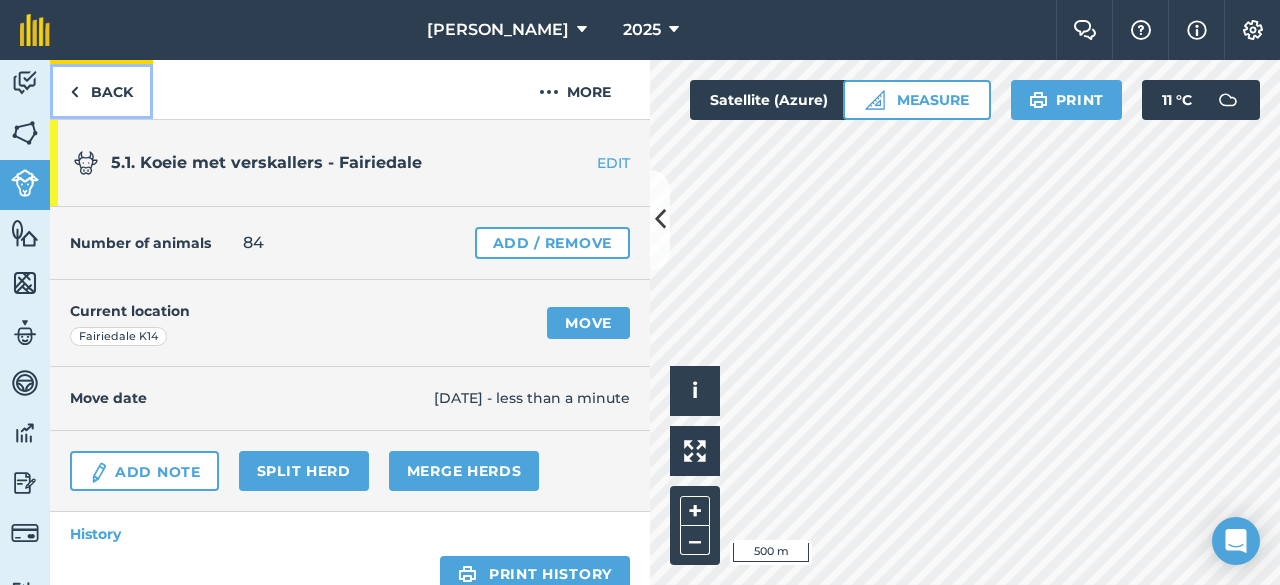 click on "Back" at bounding box center [101, 89] 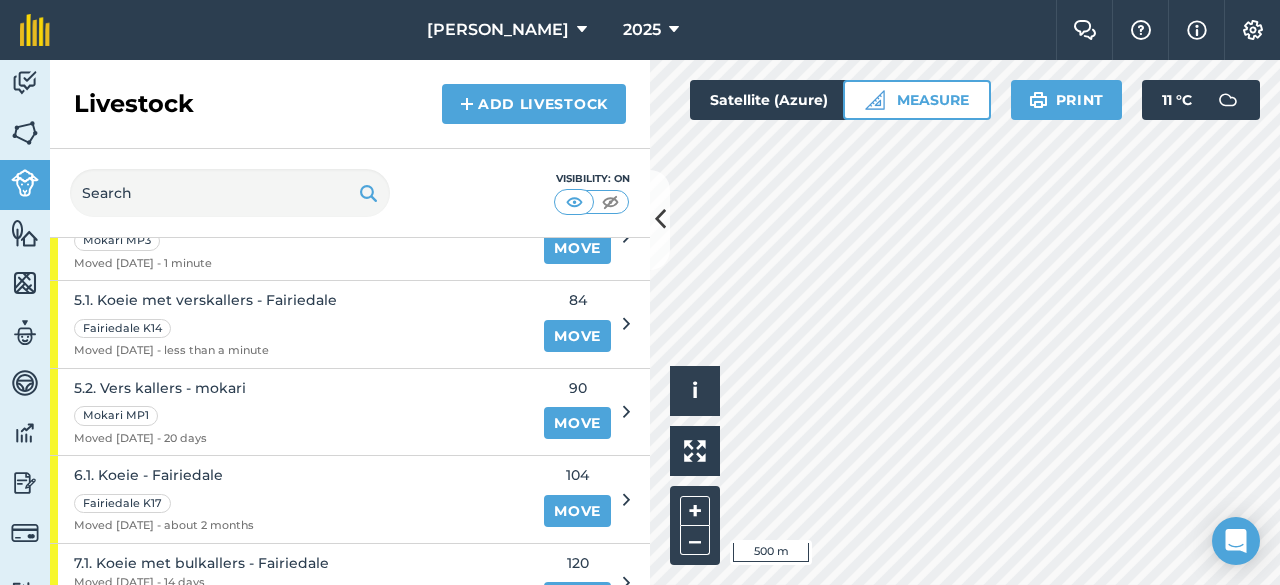 scroll, scrollTop: 1700, scrollLeft: 0, axis: vertical 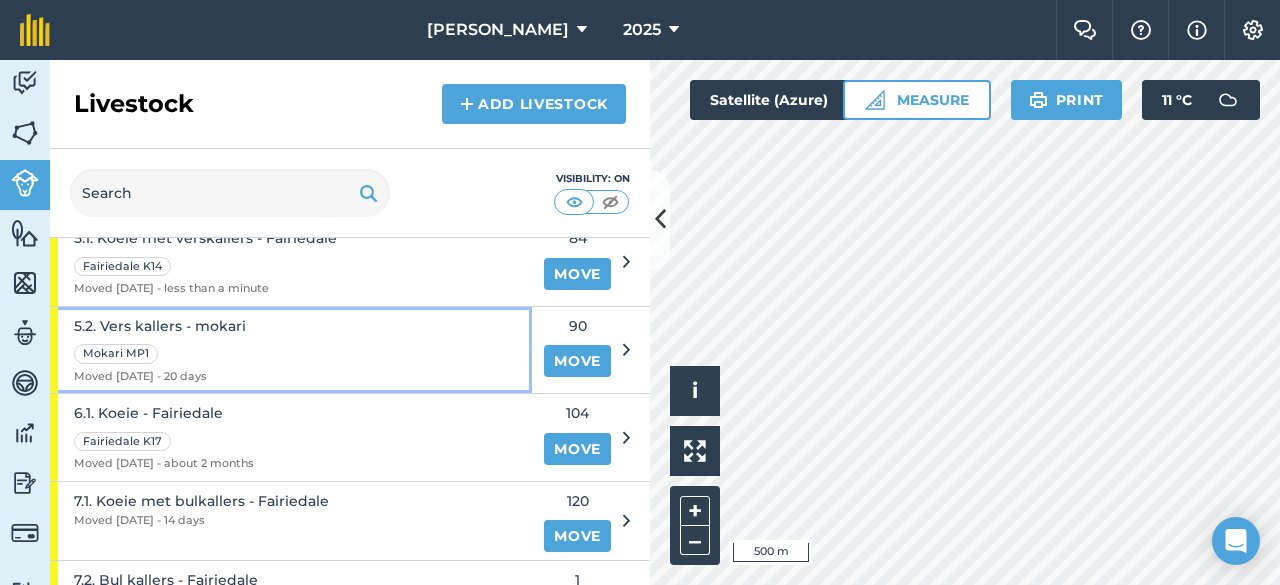 click on "5.2. Vers kallers - mokari" at bounding box center [160, 326] 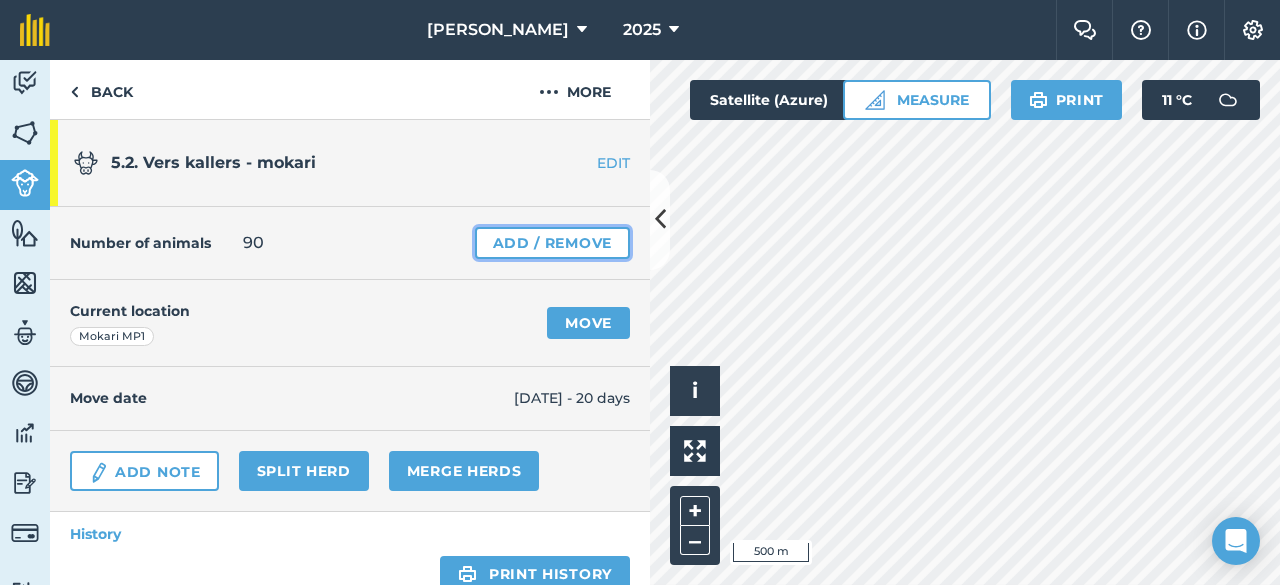 click on "Add / Remove" at bounding box center (552, 243) 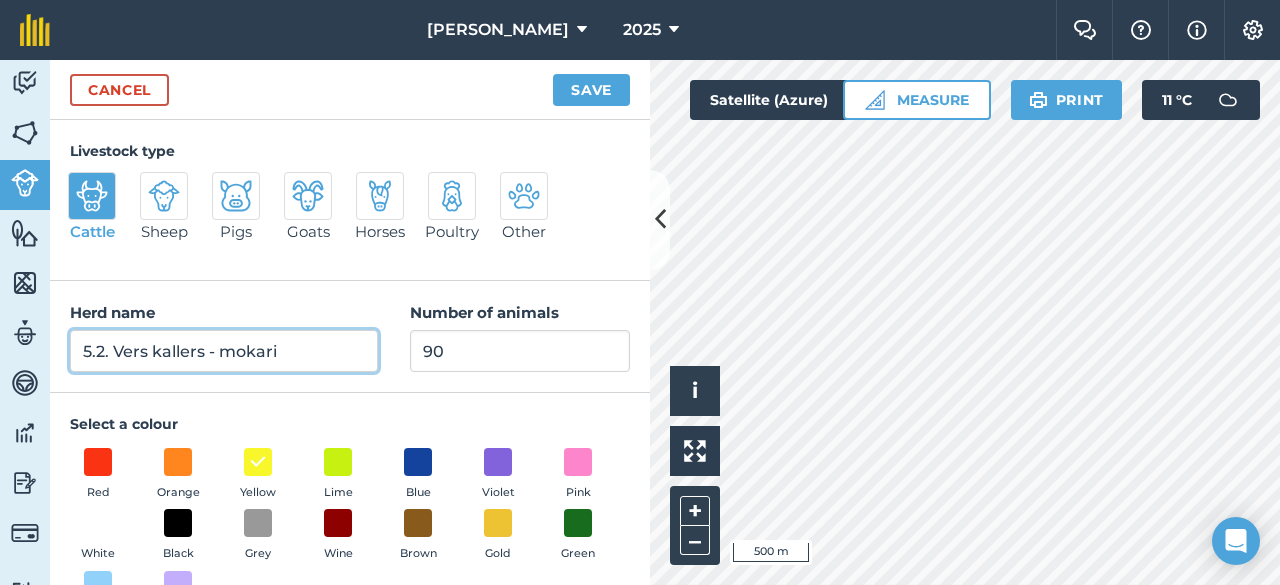 click on "5.2. Vers kallers - mokari" at bounding box center [224, 351] 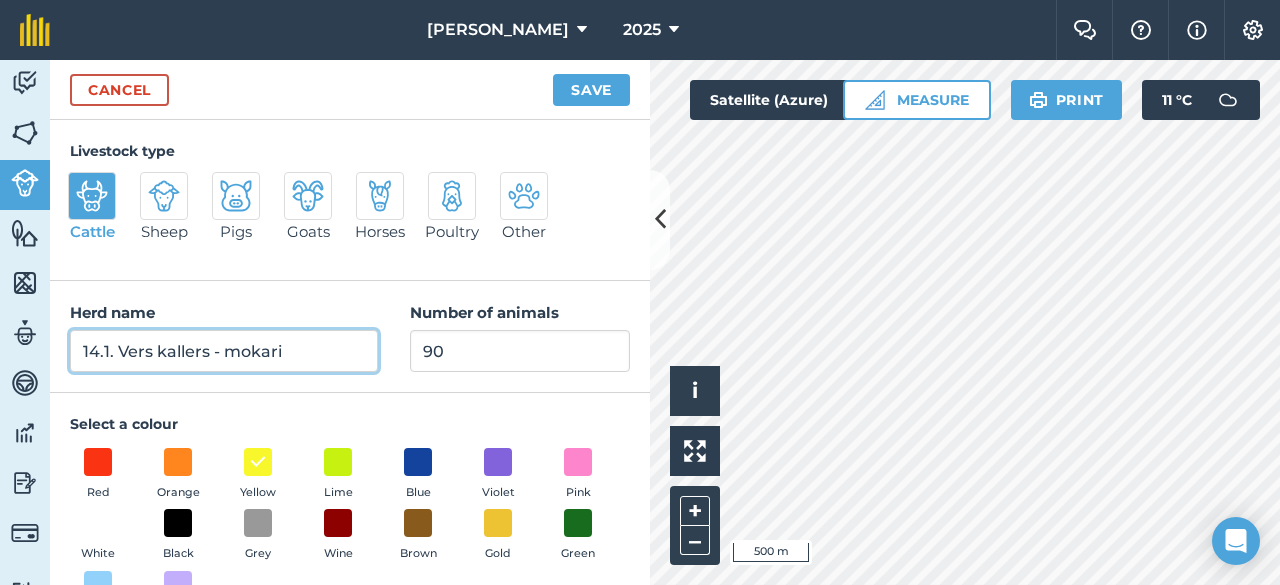 click on "14.1. Vers kallers - mokari" at bounding box center [224, 351] 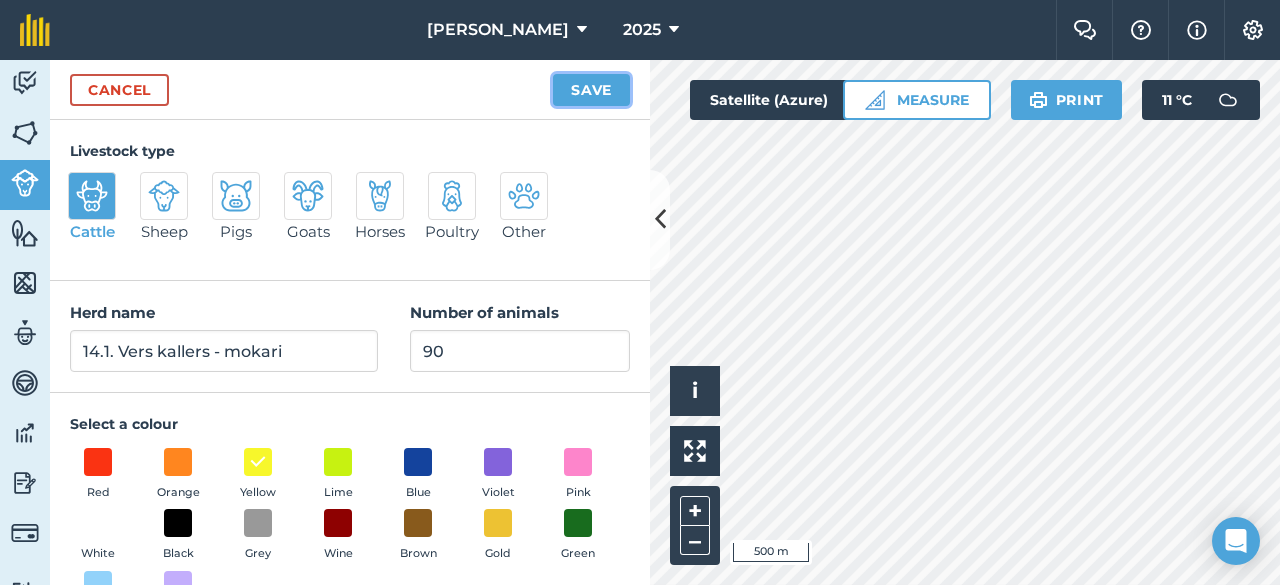 click on "Save" at bounding box center [591, 90] 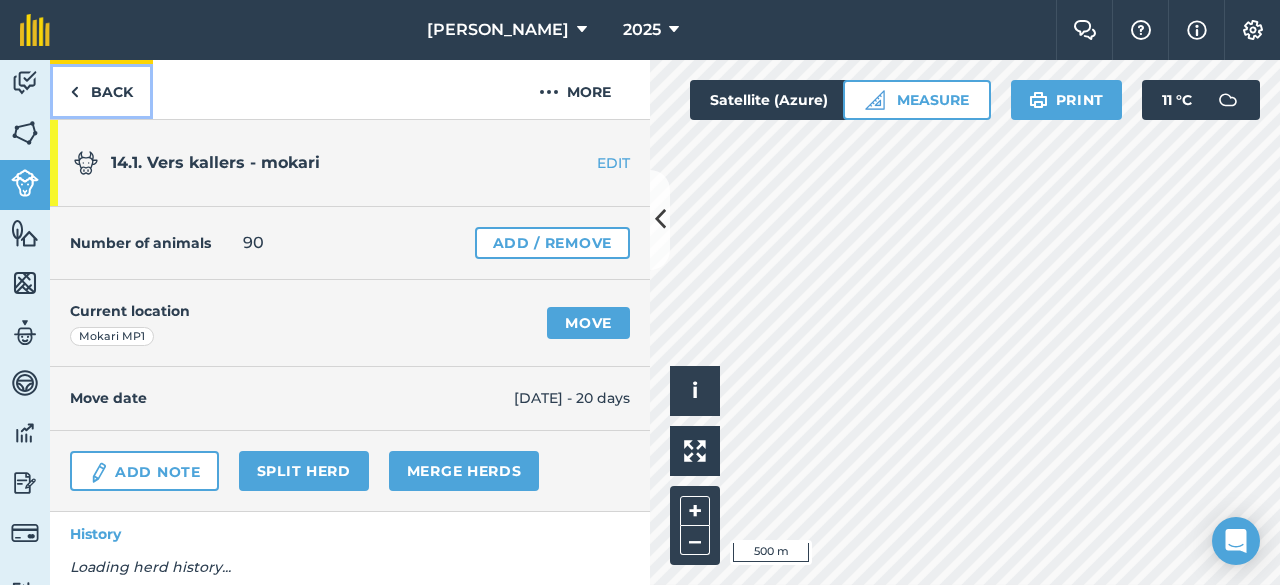 click on "Back" at bounding box center (101, 89) 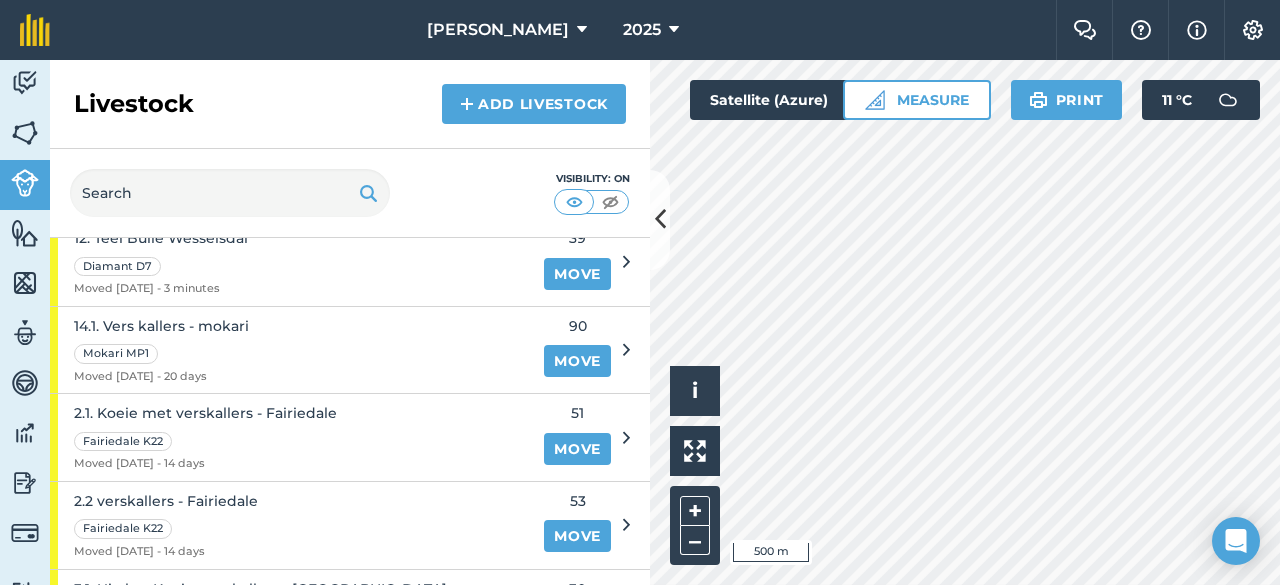 scroll, scrollTop: 934, scrollLeft: 0, axis: vertical 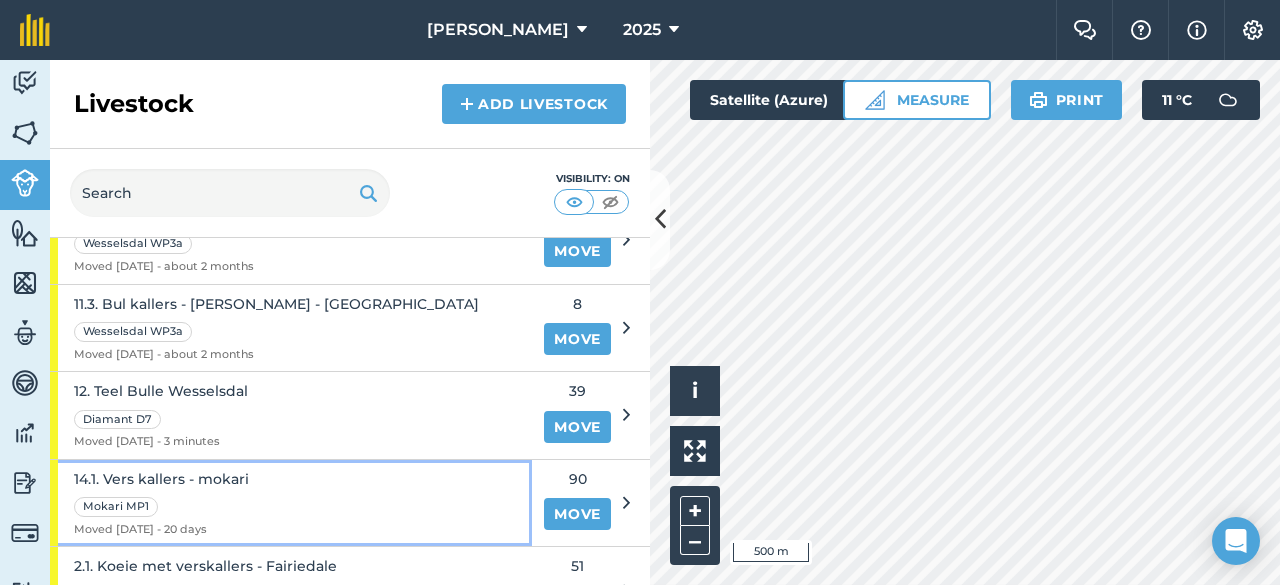 click on "14.1. Vers kallers - mokari" at bounding box center (161, 479) 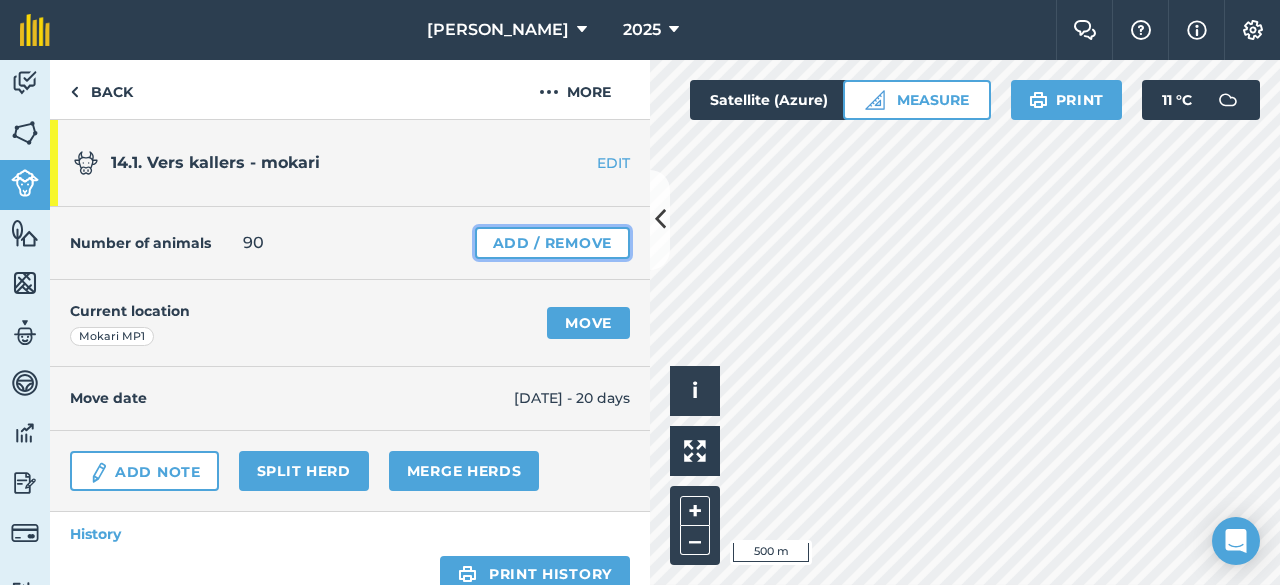 click on "Add / Remove" at bounding box center [552, 243] 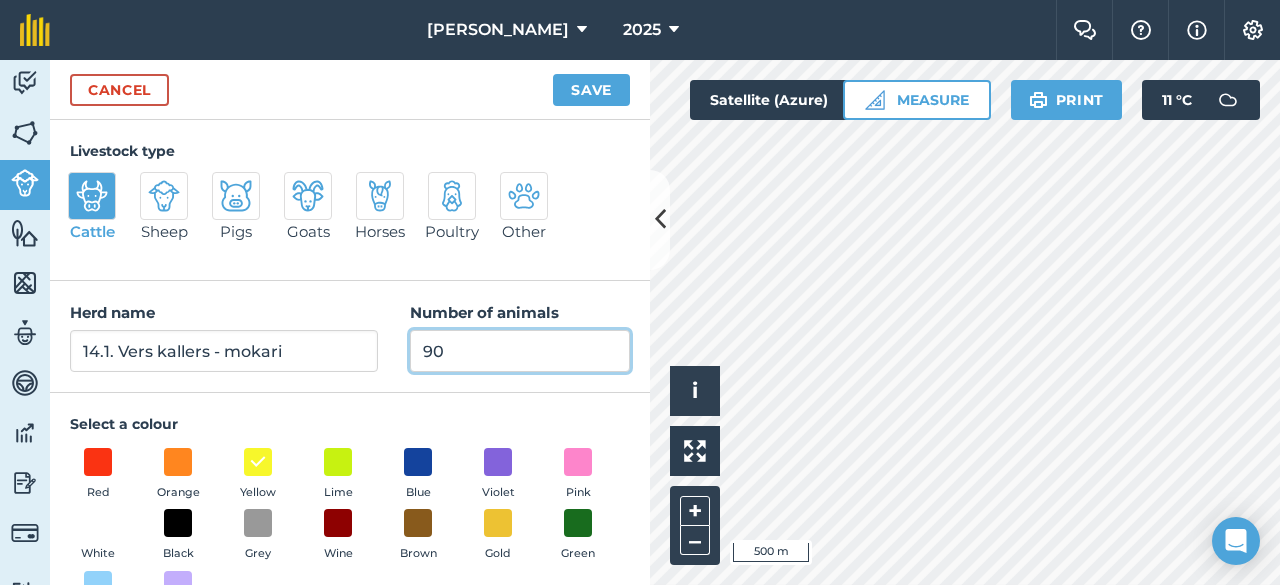 click on "90" at bounding box center [520, 351] 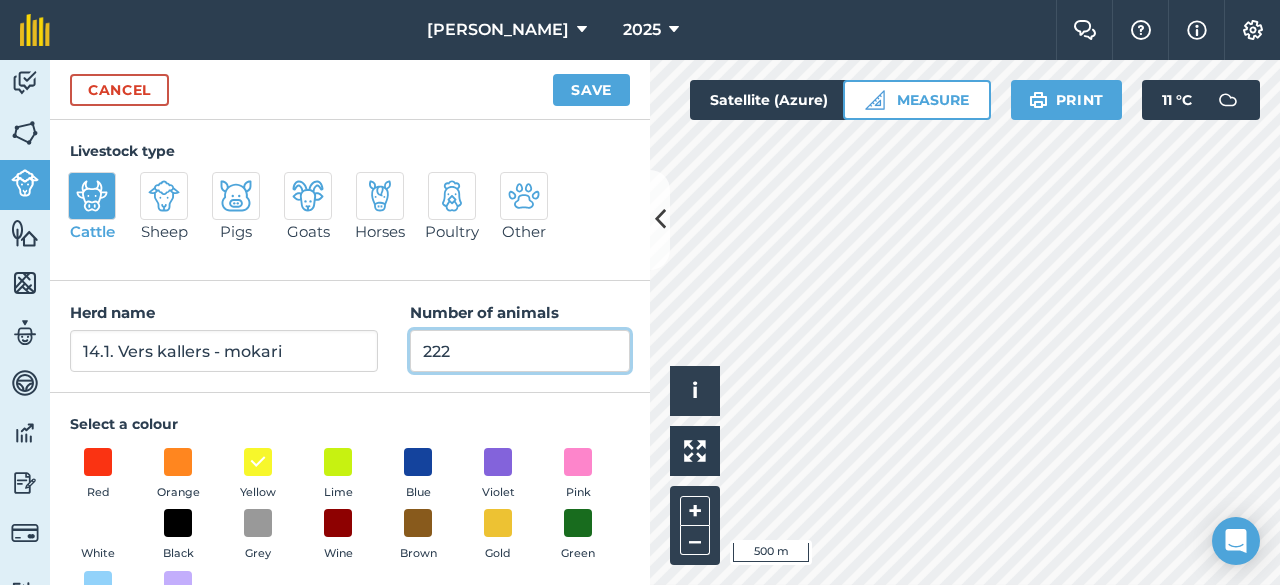 type on "222" 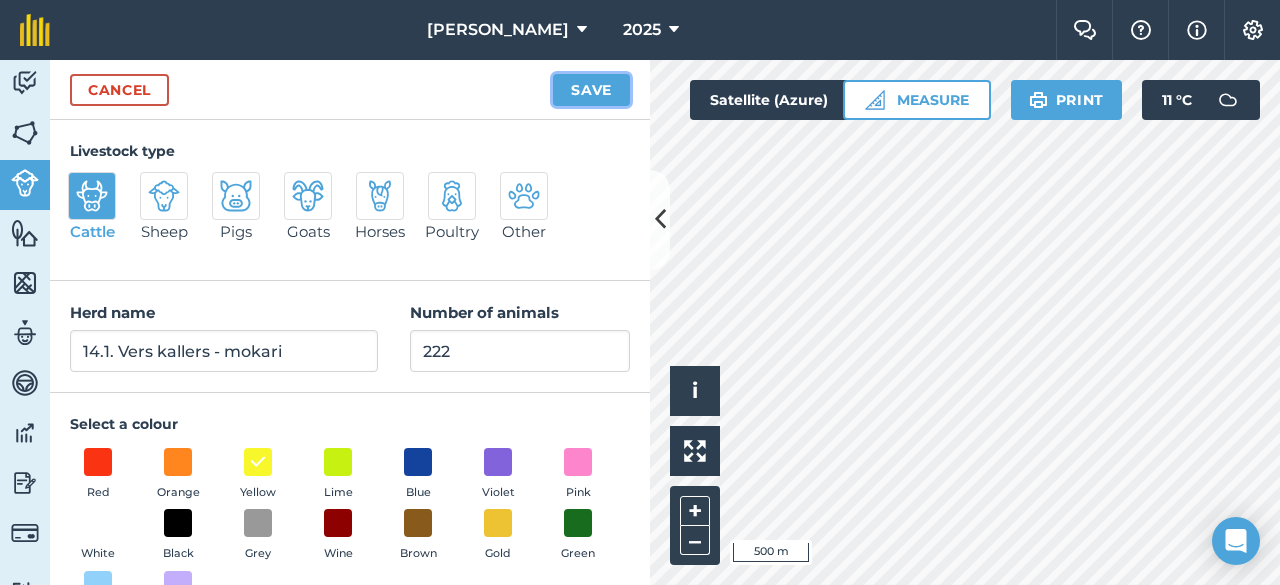 click on "Save" at bounding box center (591, 90) 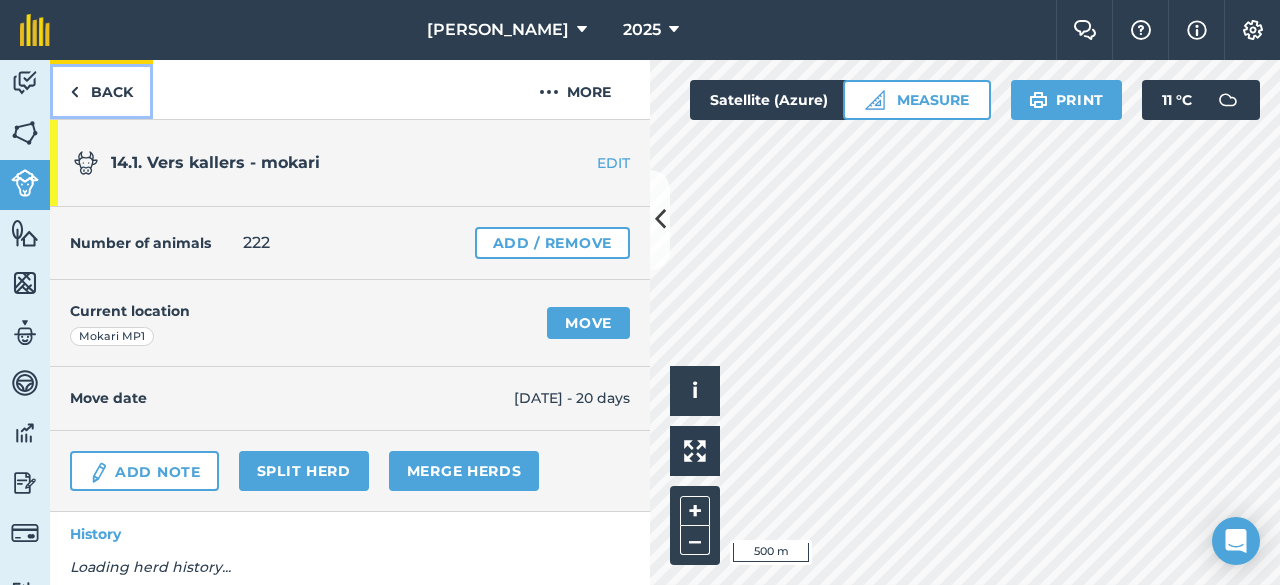 click on "Back" at bounding box center [101, 89] 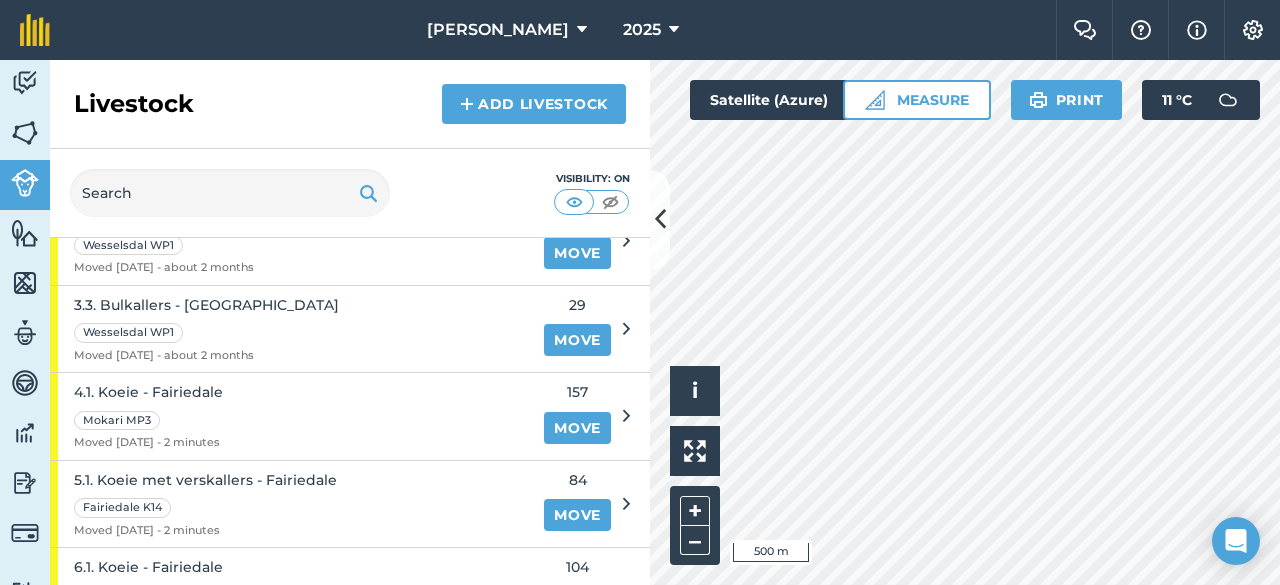 scroll, scrollTop: 1638, scrollLeft: 0, axis: vertical 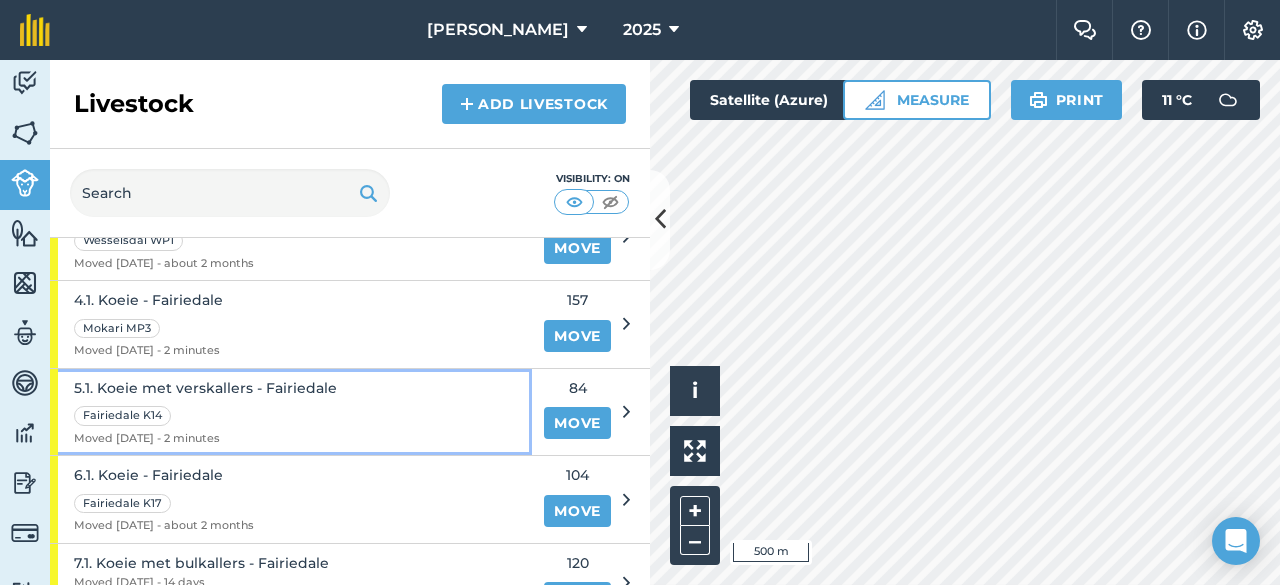 click on "5.1. Koeie met verskallers - Fairiedale" at bounding box center [205, 388] 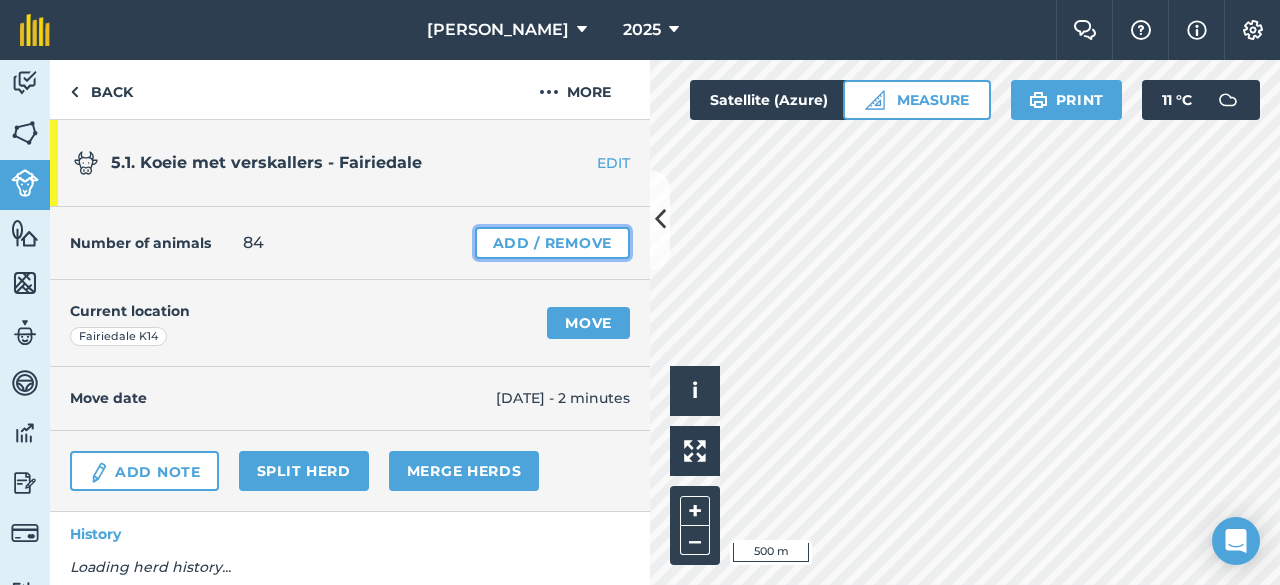 click on "Add / Remove" at bounding box center [552, 243] 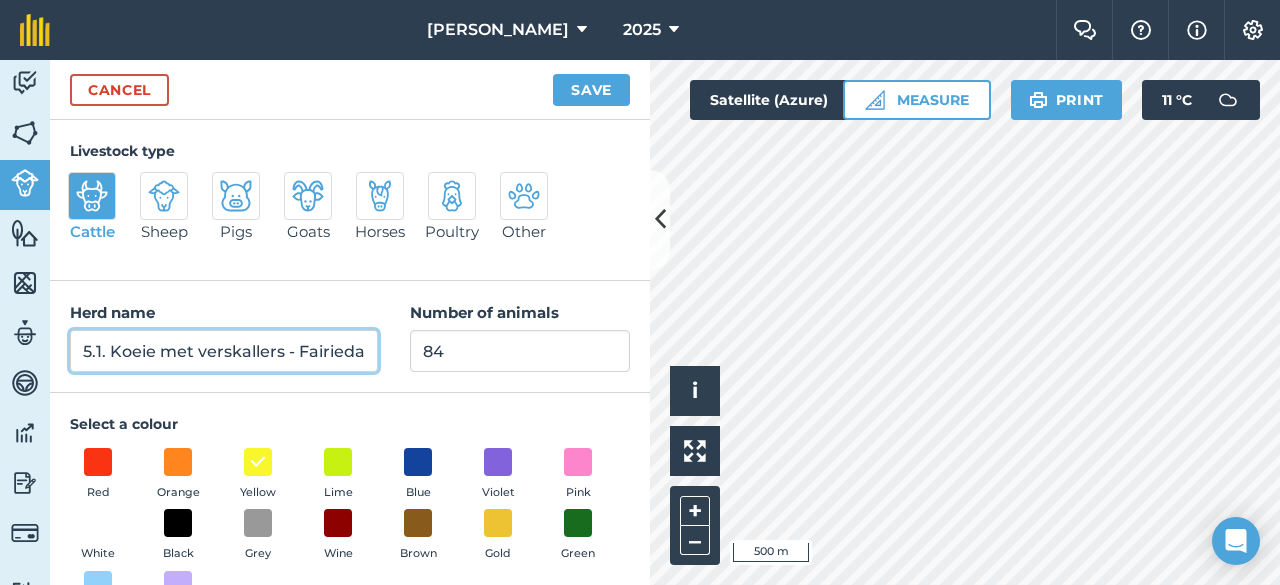 click on "5.1. Koeie met verskallers - Fairiedale" at bounding box center (224, 351) 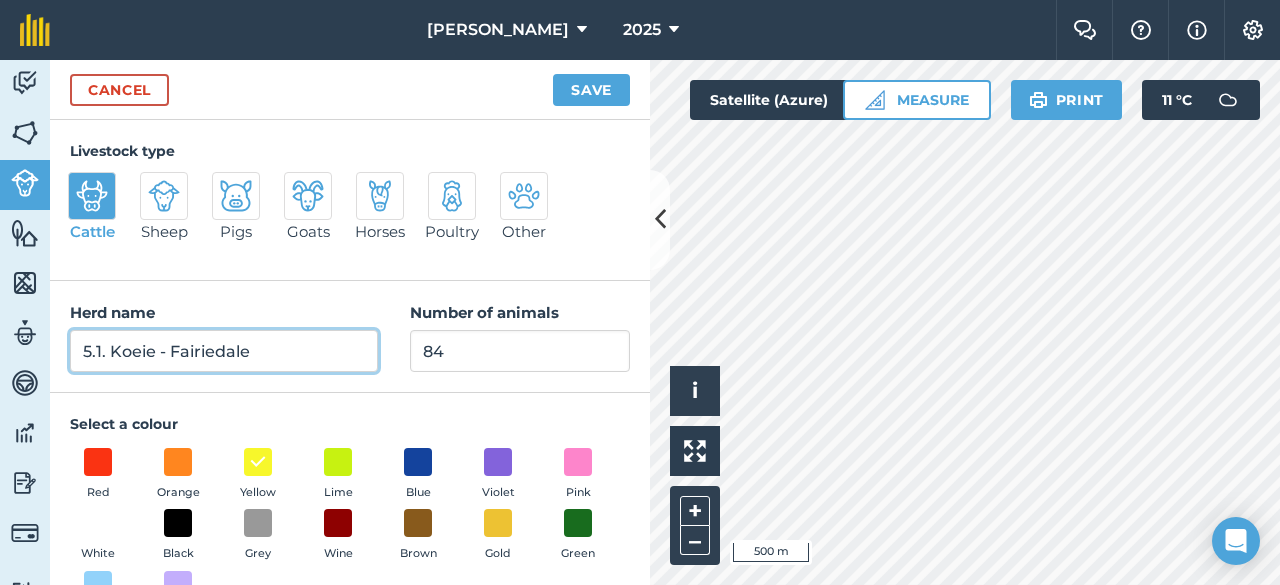 type on "5.1. Koeie - Fairiedale" 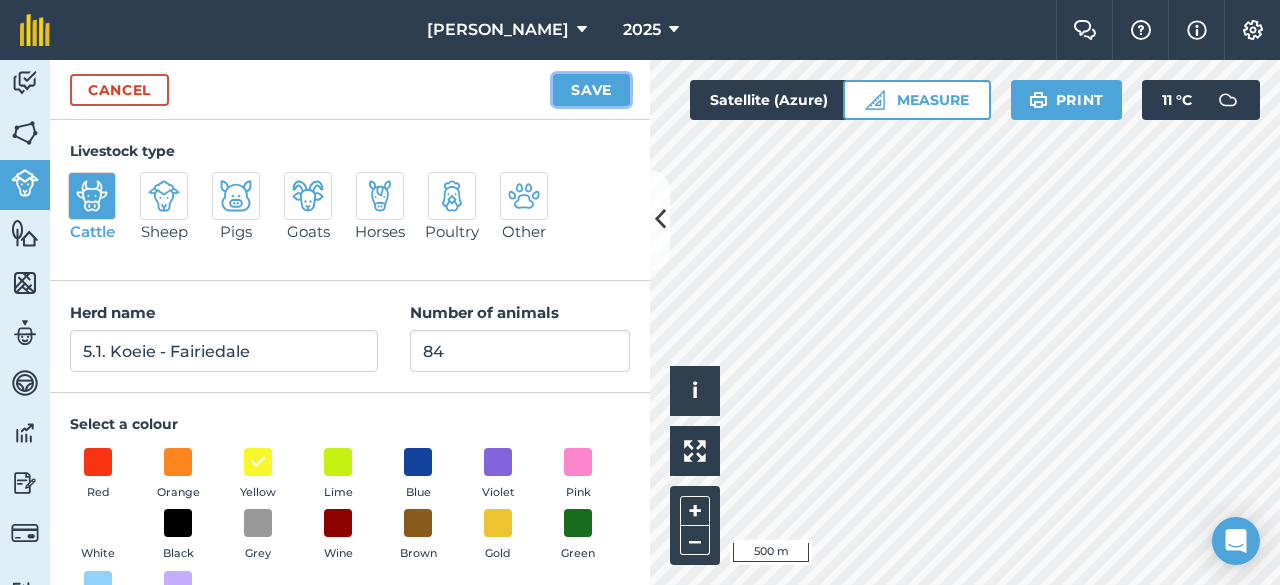 click on "Save" at bounding box center [591, 90] 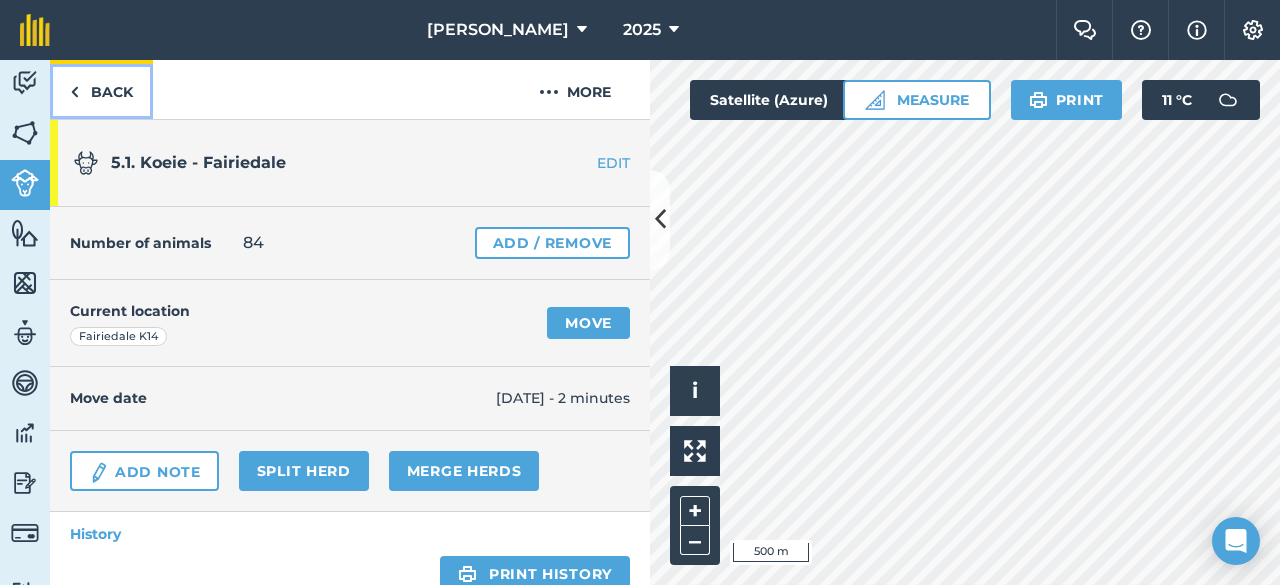 click on "Back" at bounding box center [101, 89] 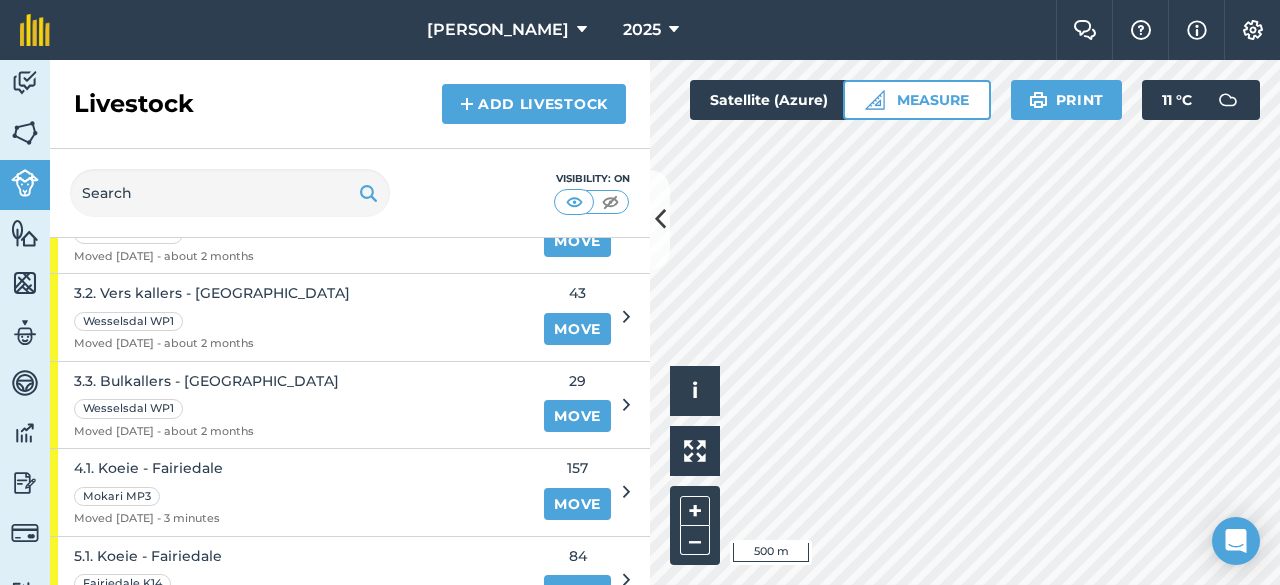 scroll, scrollTop: 1684, scrollLeft: 0, axis: vertical 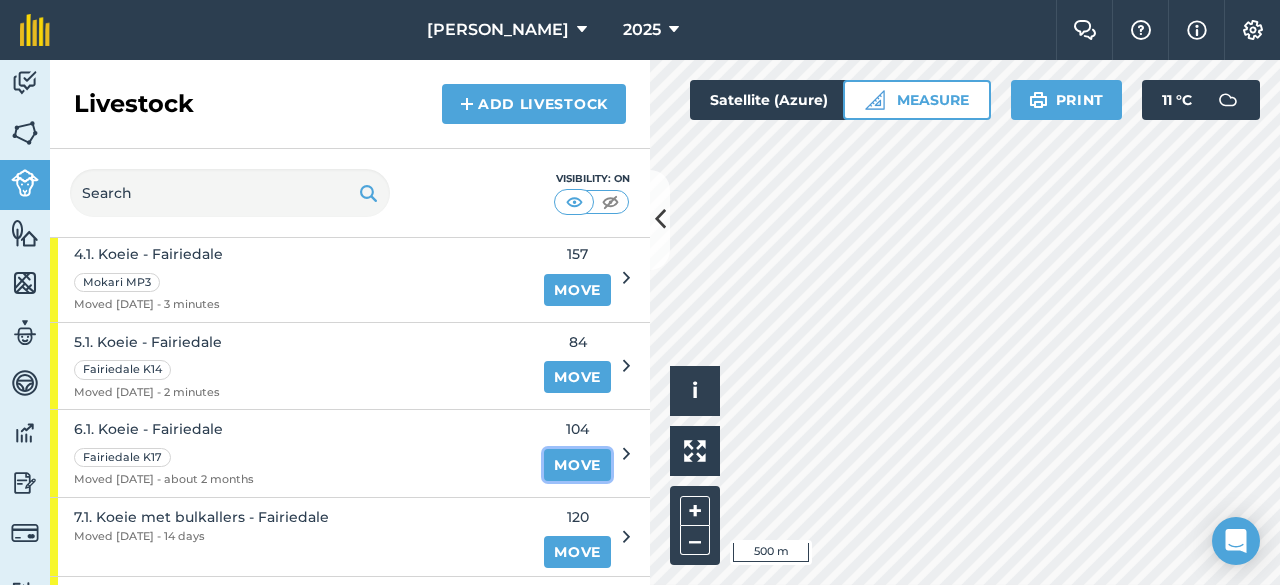 click on "Move" at bounding box center [577, 465] 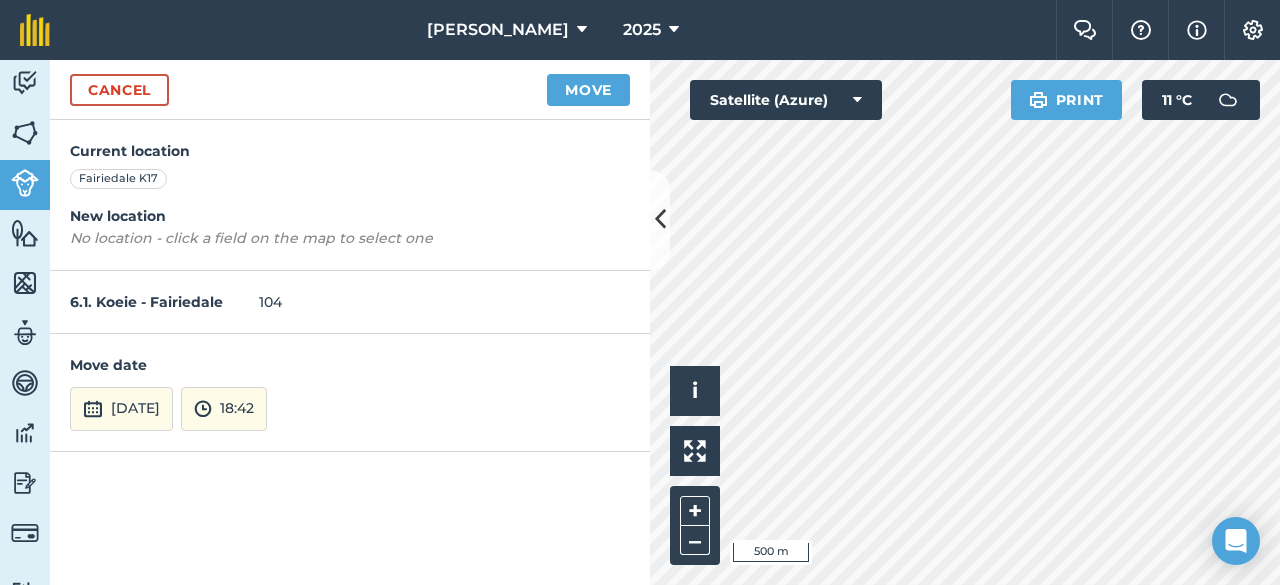 click on "Hello i © 2025 TomTom, Microsoft 500 m + – Satellite (Azure) Print 11   ° C" at bounding box center [965, 322] 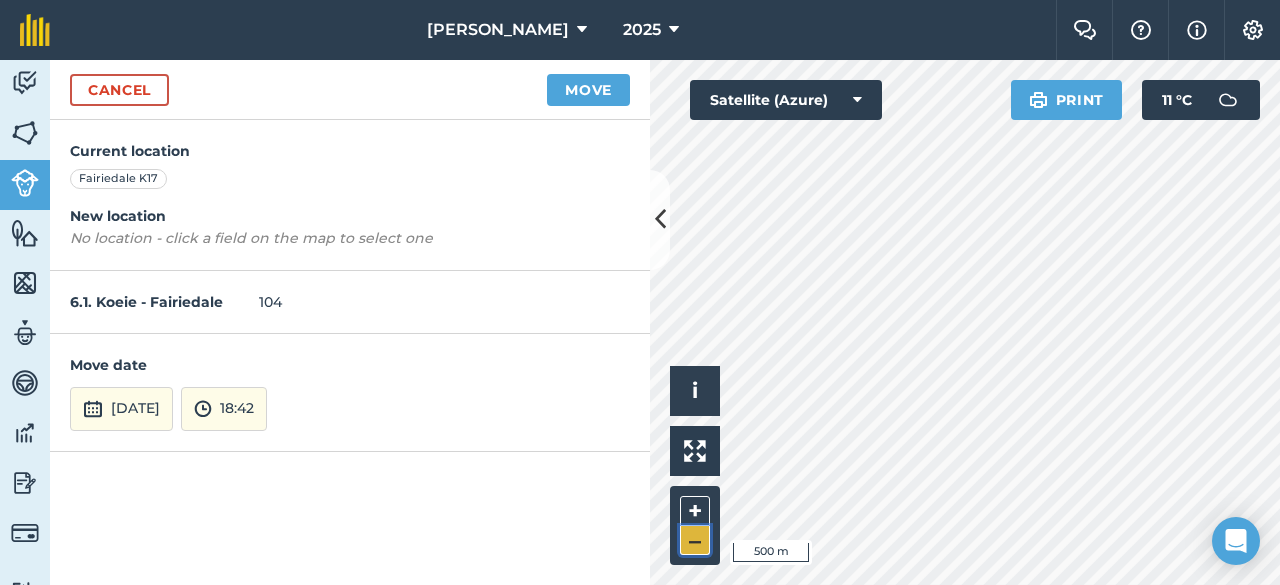 click on "–" at bounding box center [695, 540] 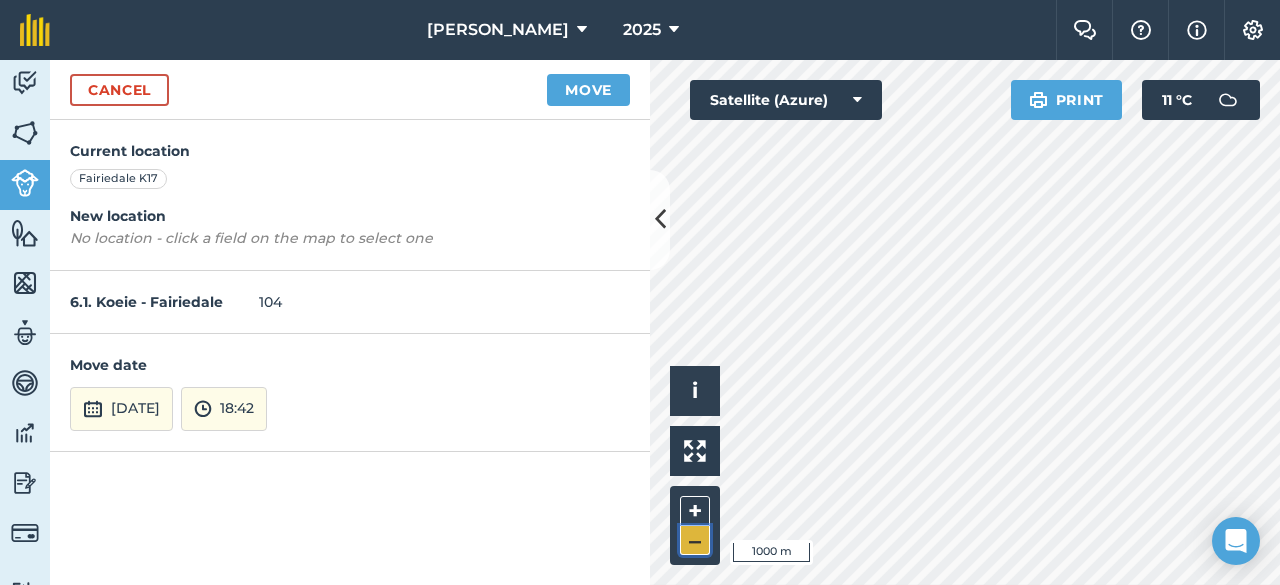 click on "–" at bounding box center (695, 540) 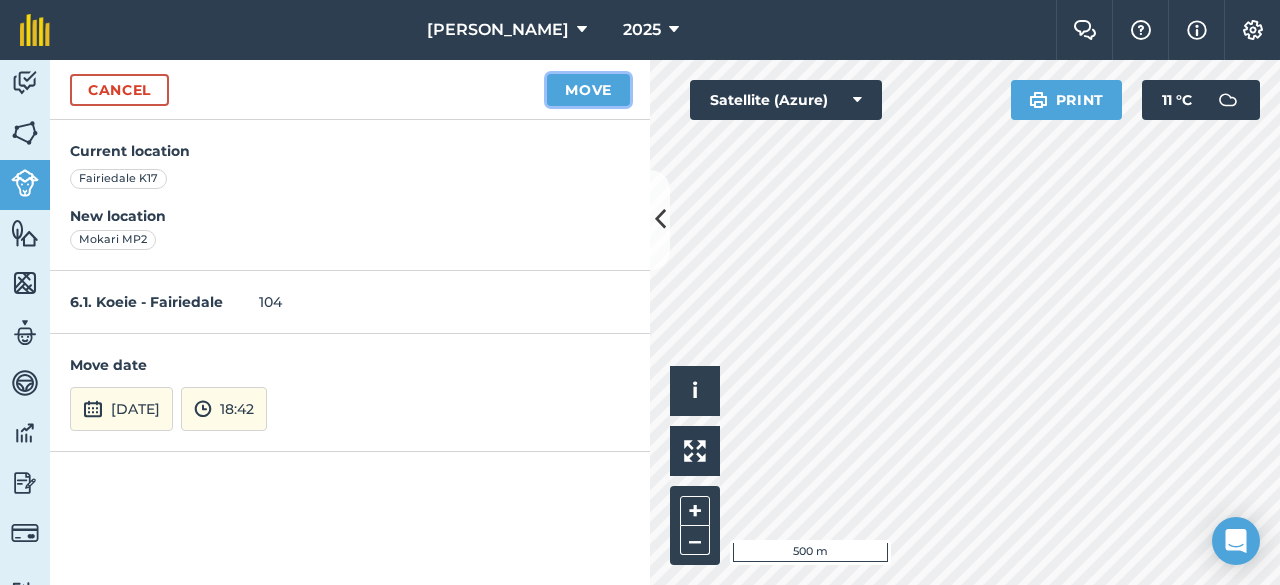 click on "Move" at bounding box center [588, 90] 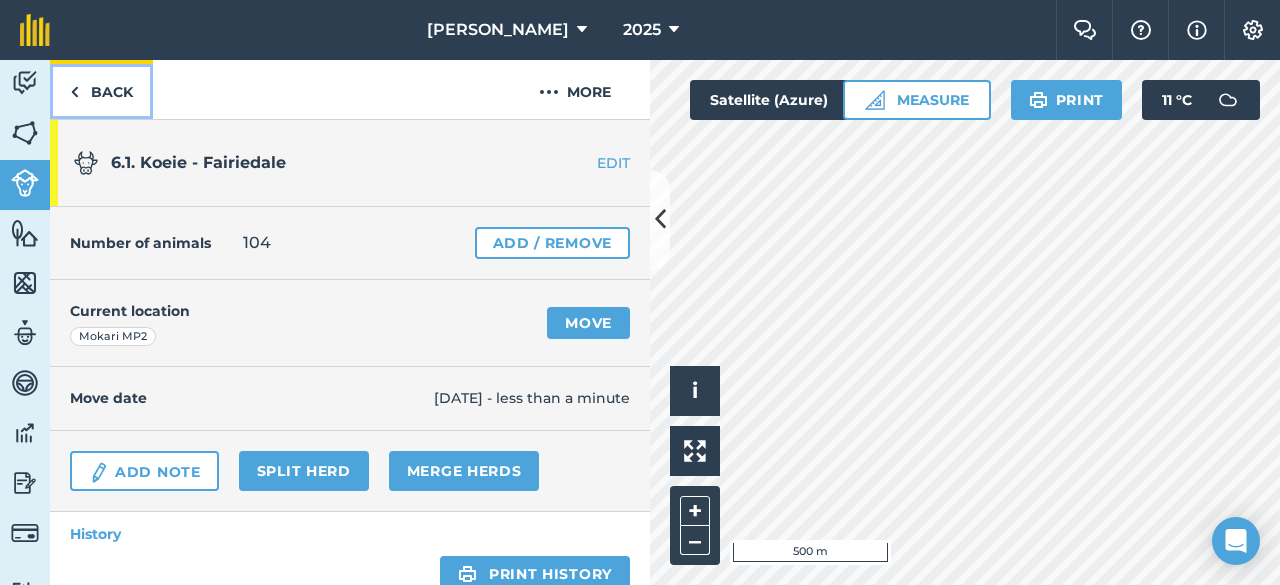 click on "Back" at bounding box center (101, 89) 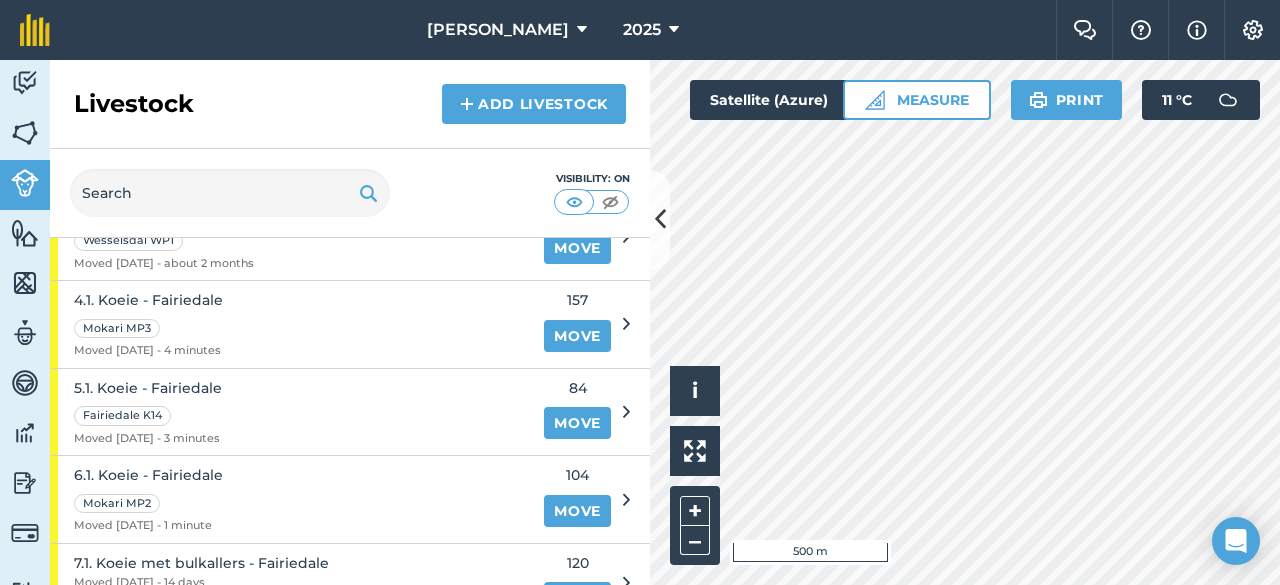 scroll, scrollTop: 1730, scrollLeft: 0, axis: vertical 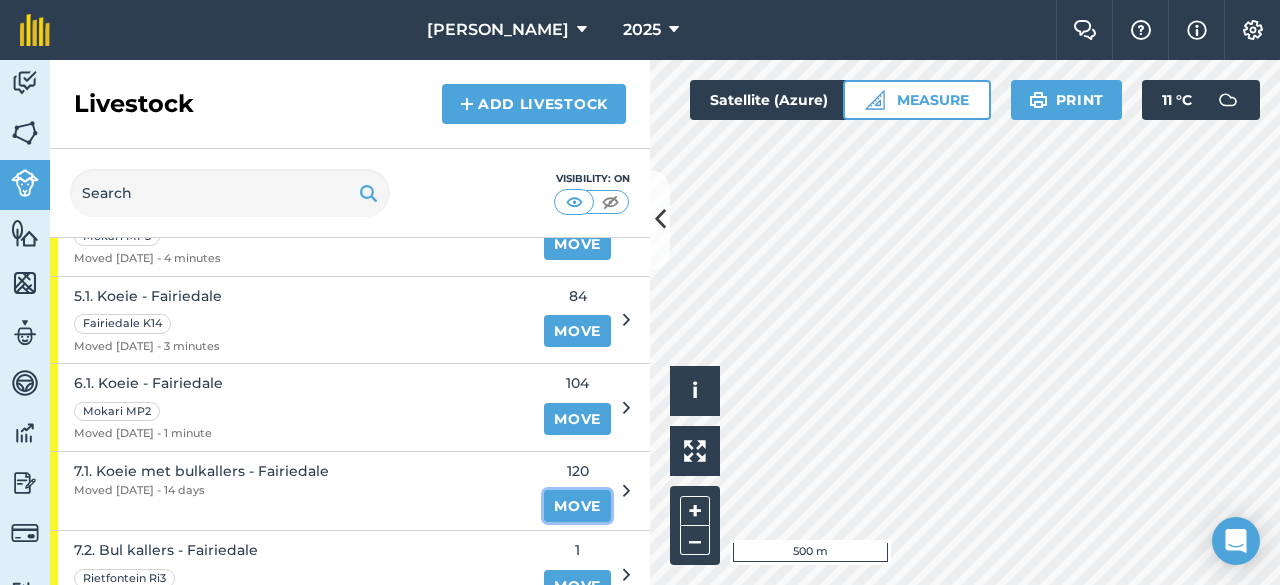 click on "Move" at bounding box center (577, 506) 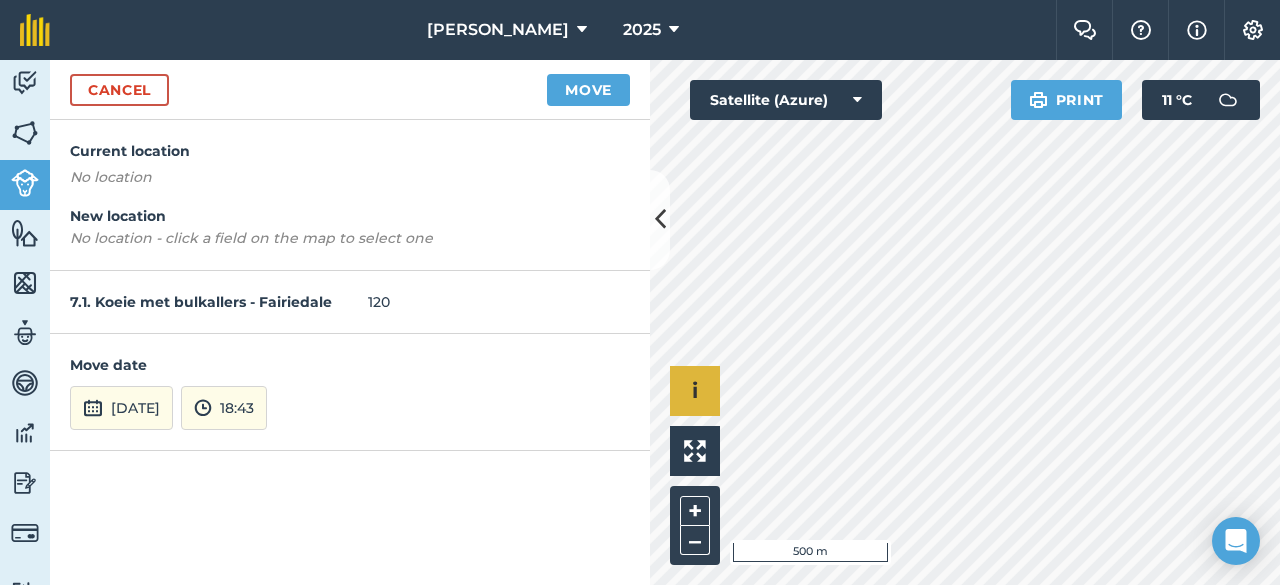 click on "Hello i © 2025 TomTom, Microsoft 500 m + –" at bounding box center (965, 322) 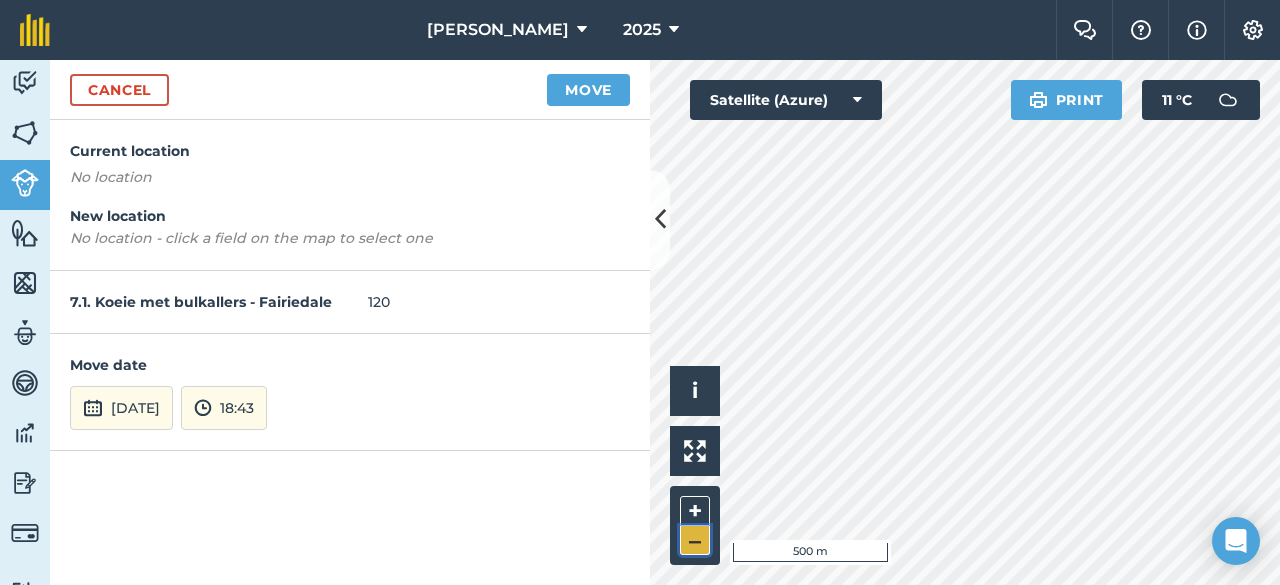 click on "–" at bounding box center (695, 540) 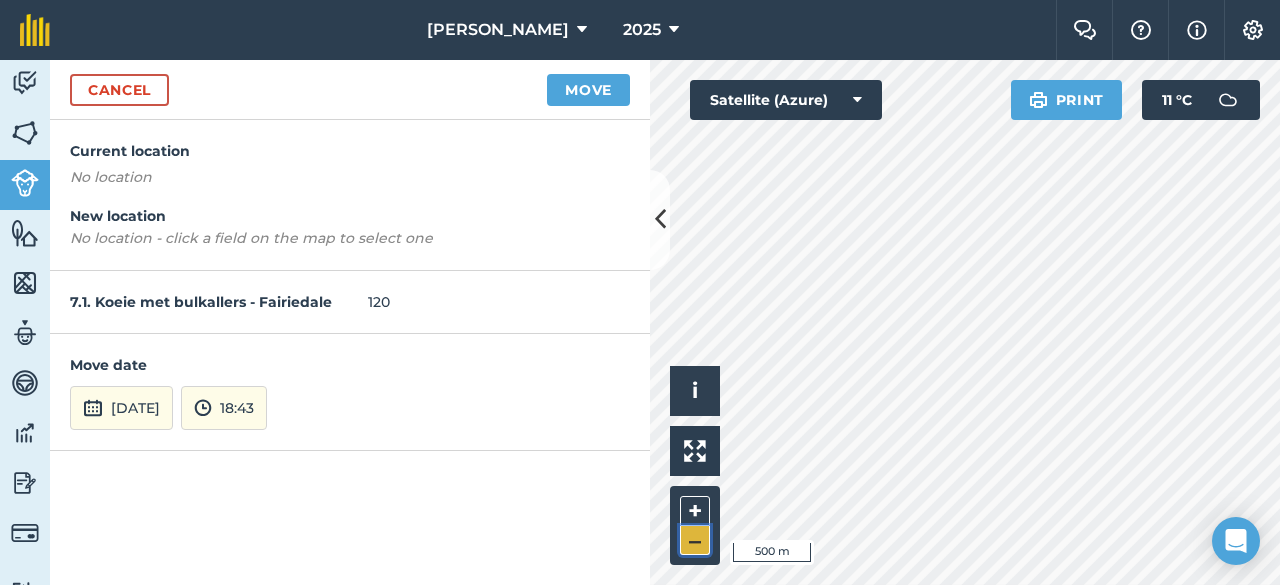 click on "–" at bounding box center [695, 540] 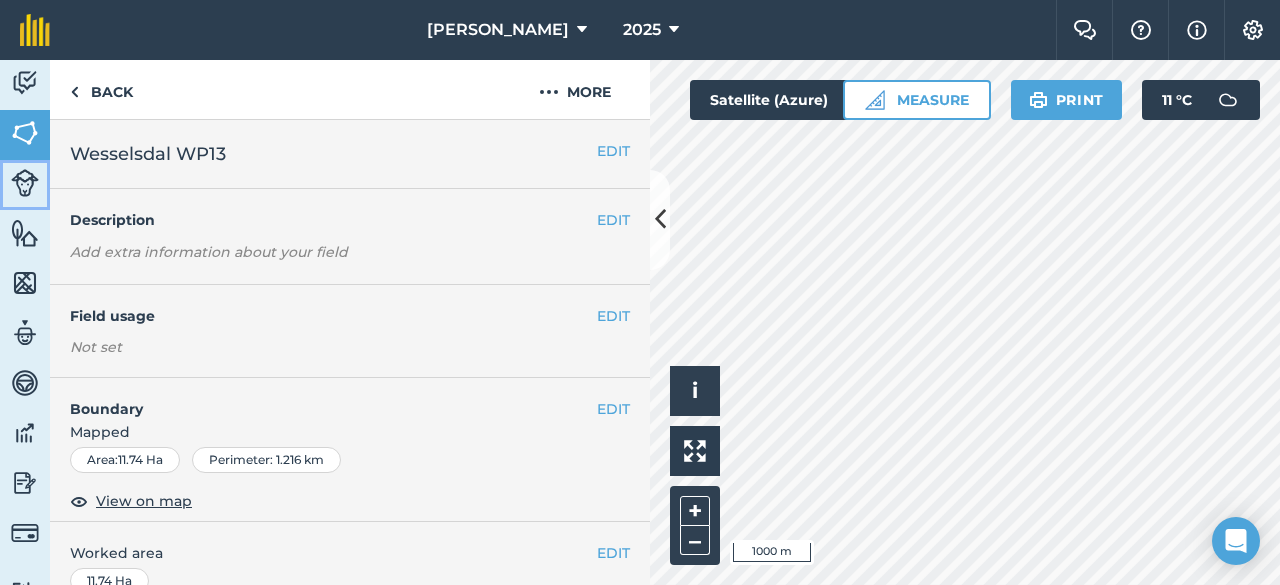 click at bounding box center (25, 183) 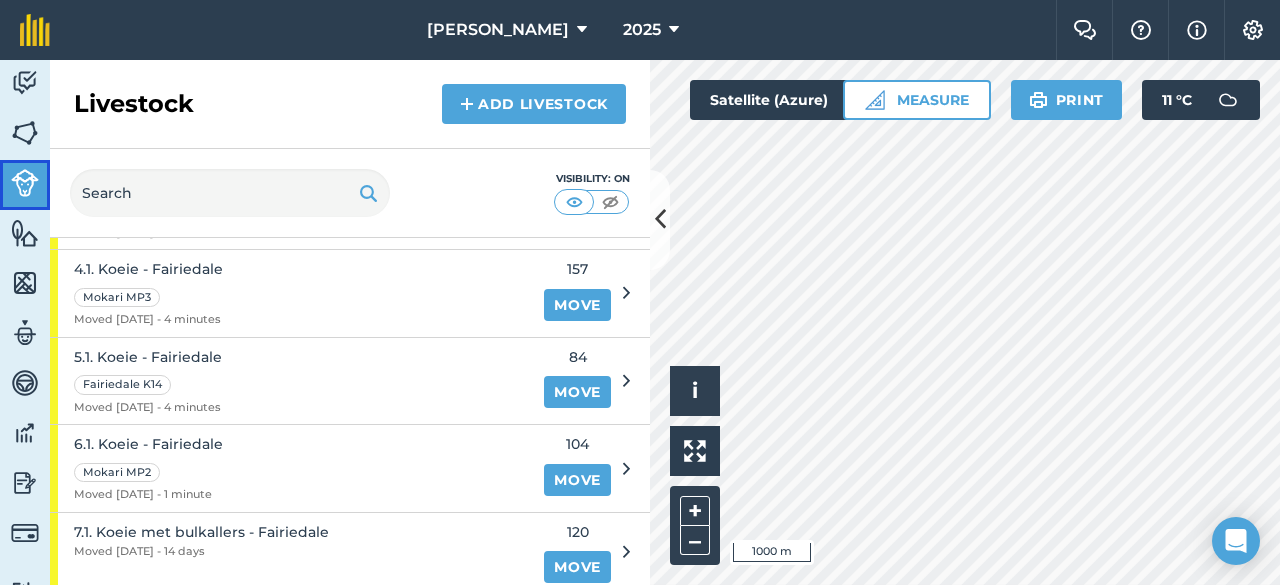 scroll, scrollTop: 1761, scrollLeft: 0, axis: vertical 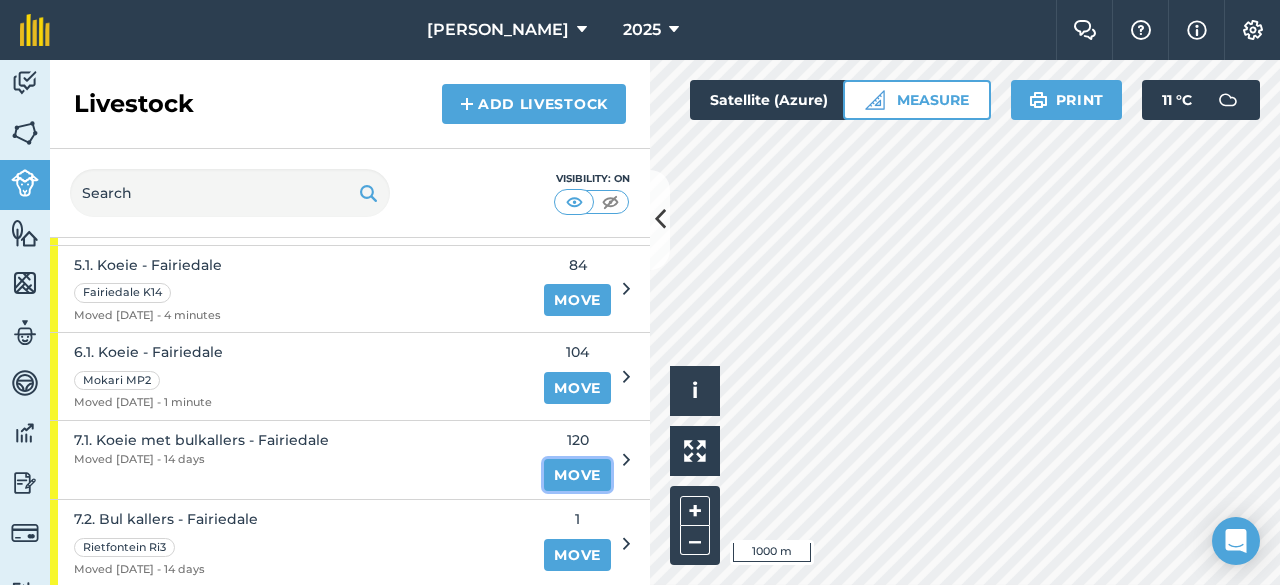 click on "Move" at bounding box center [577, 475] 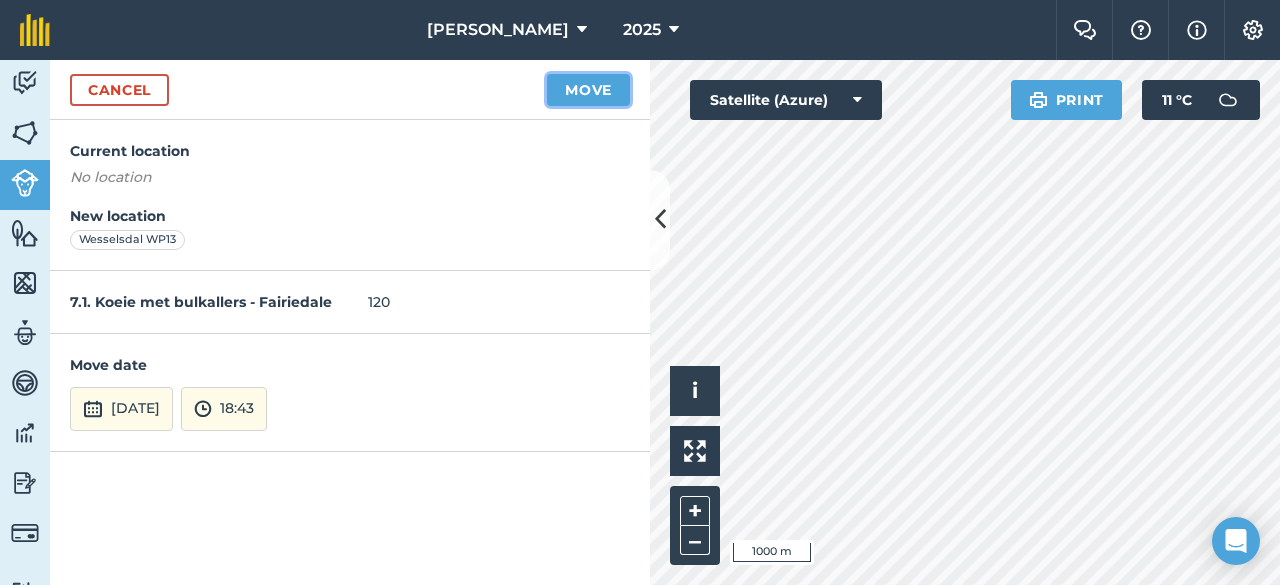 click on "Move" at bounding box center (588, 90) 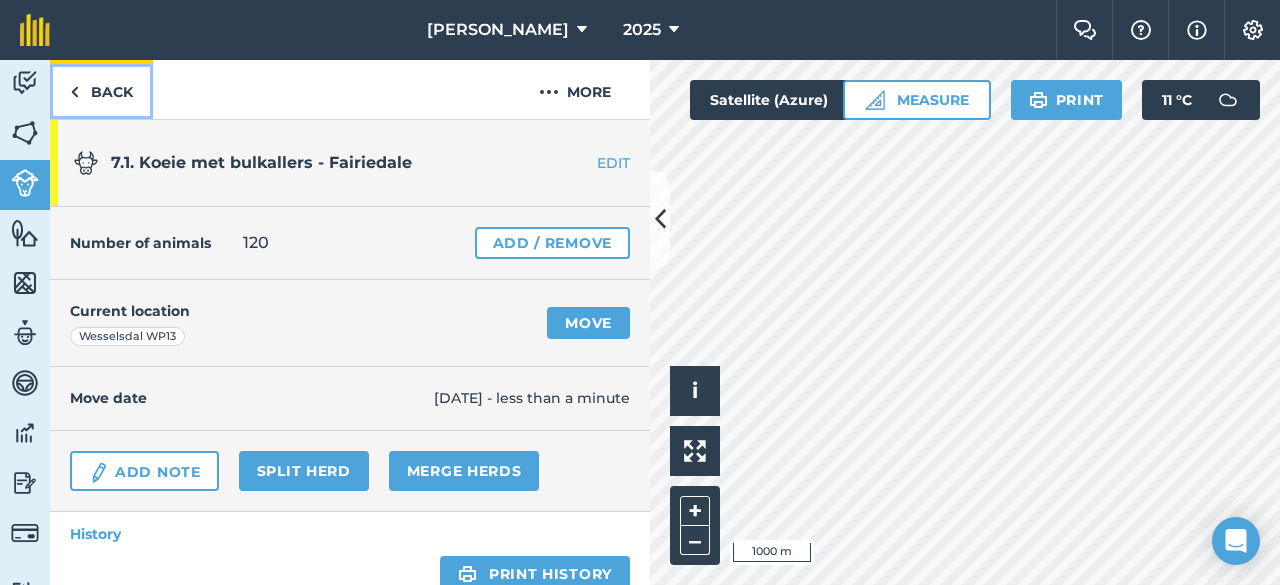 click on "Back" at bounding box center (101, 89) 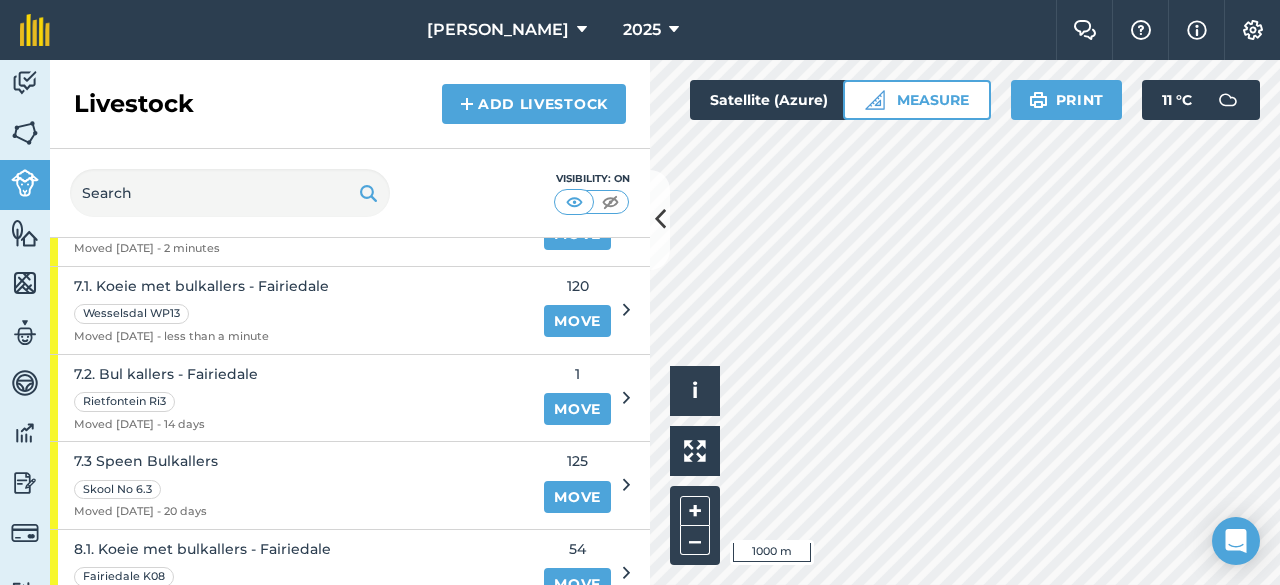 scroll, scrollTop: 1946, scrollLeft: 0, axis: vertical 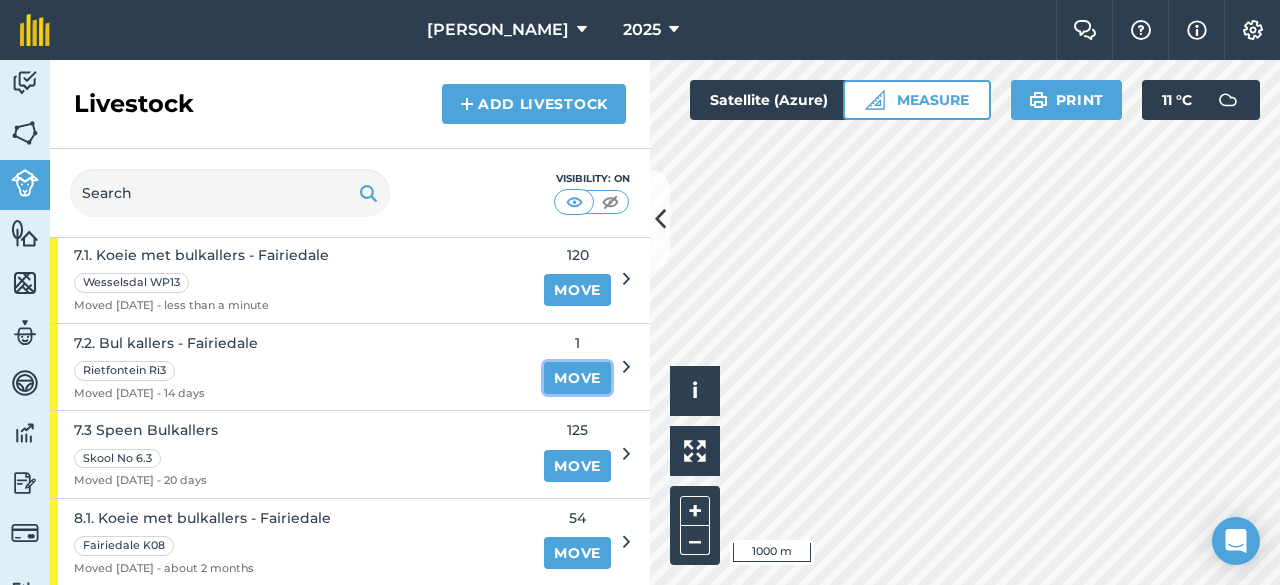 click on "Move" at bounding box center (577, 378) 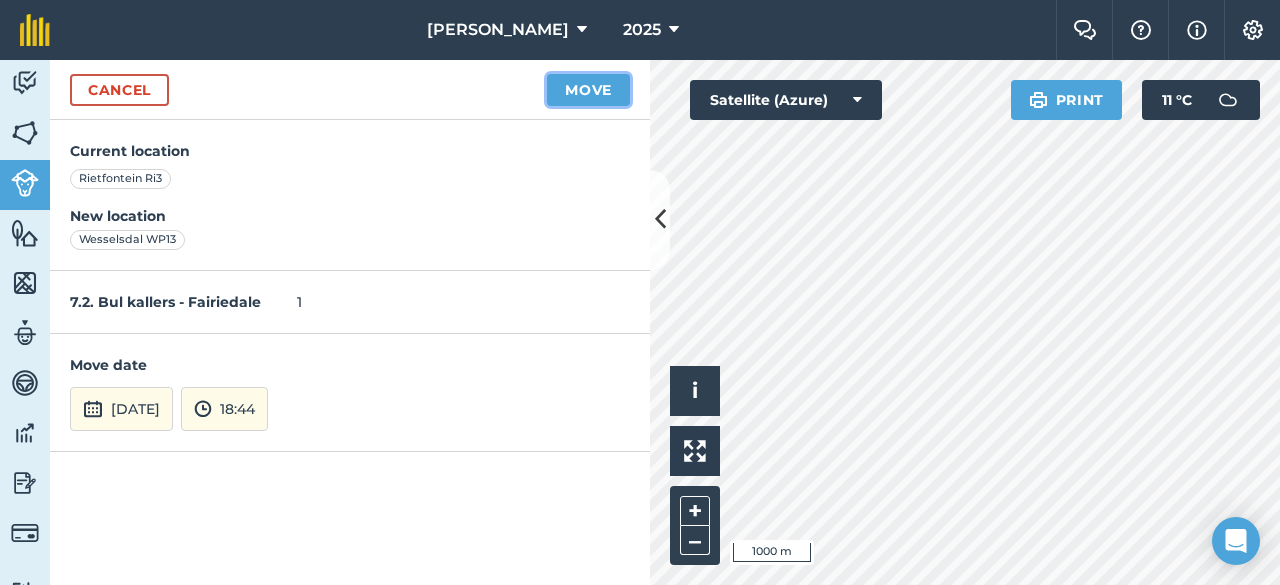 click on "Move" at bounding box center [588, 90] 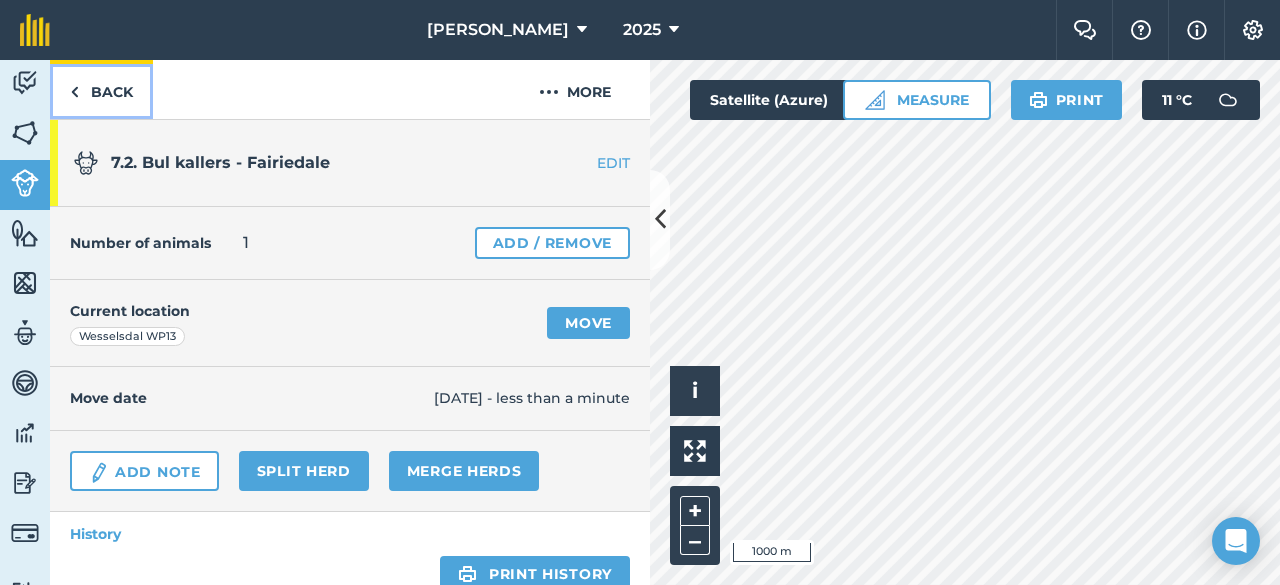 click on "Back" at bounding box center [101, 89] 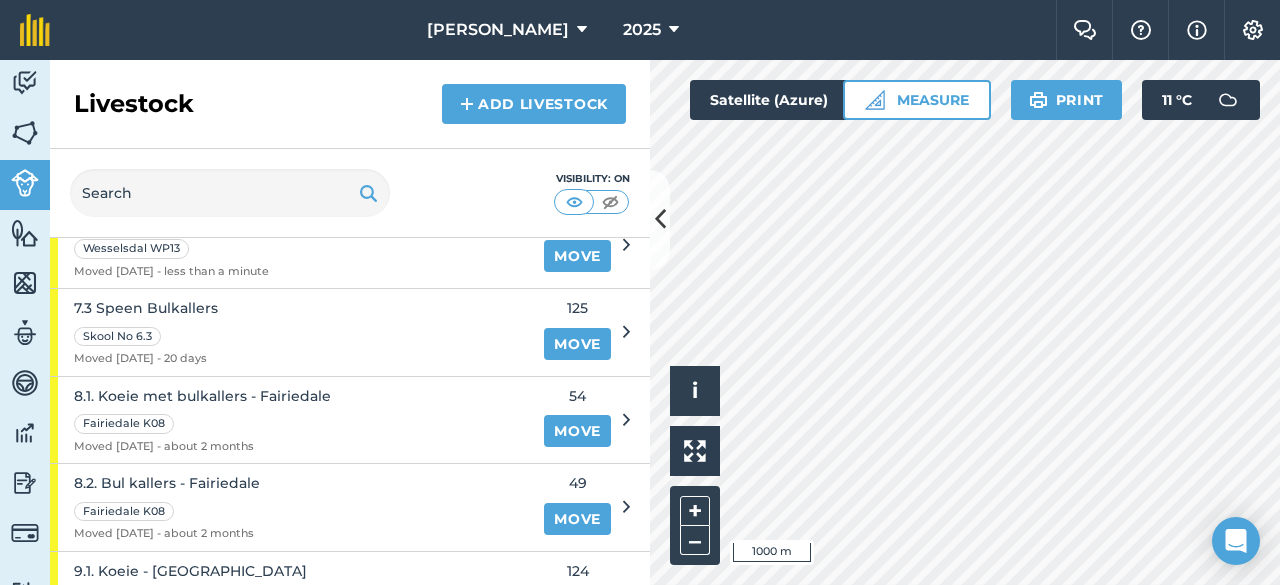 scroll, scrollTop: 2130, scrollLeft: 0, axis: vertical 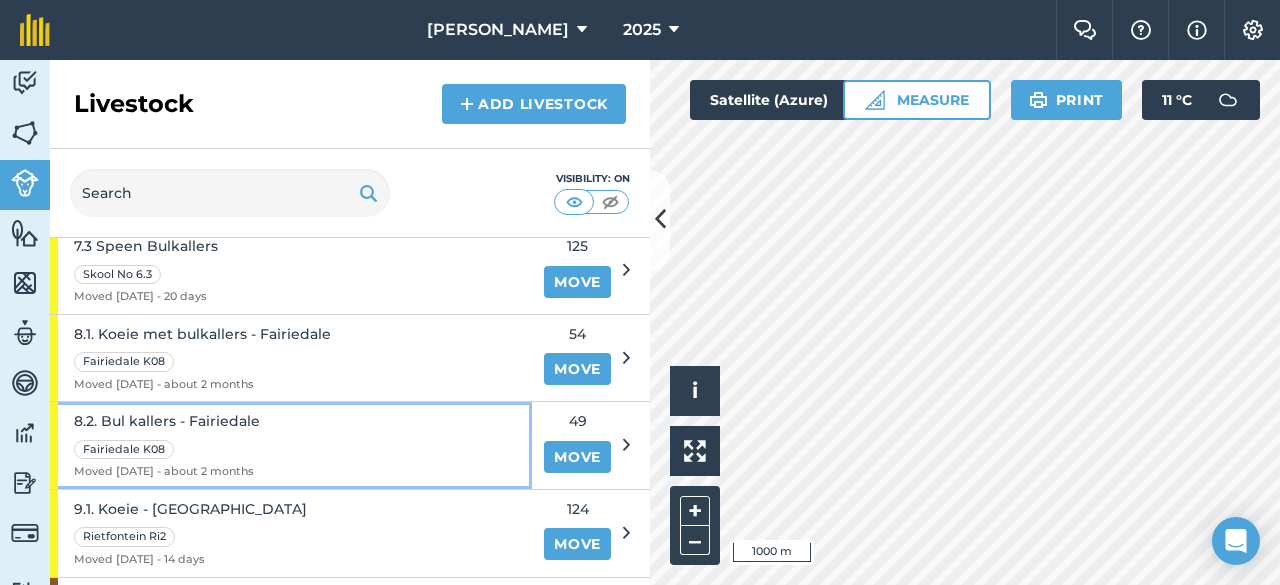click on "8.2. Bul kallers - Fairiedale" at bounding box center [167, 421] 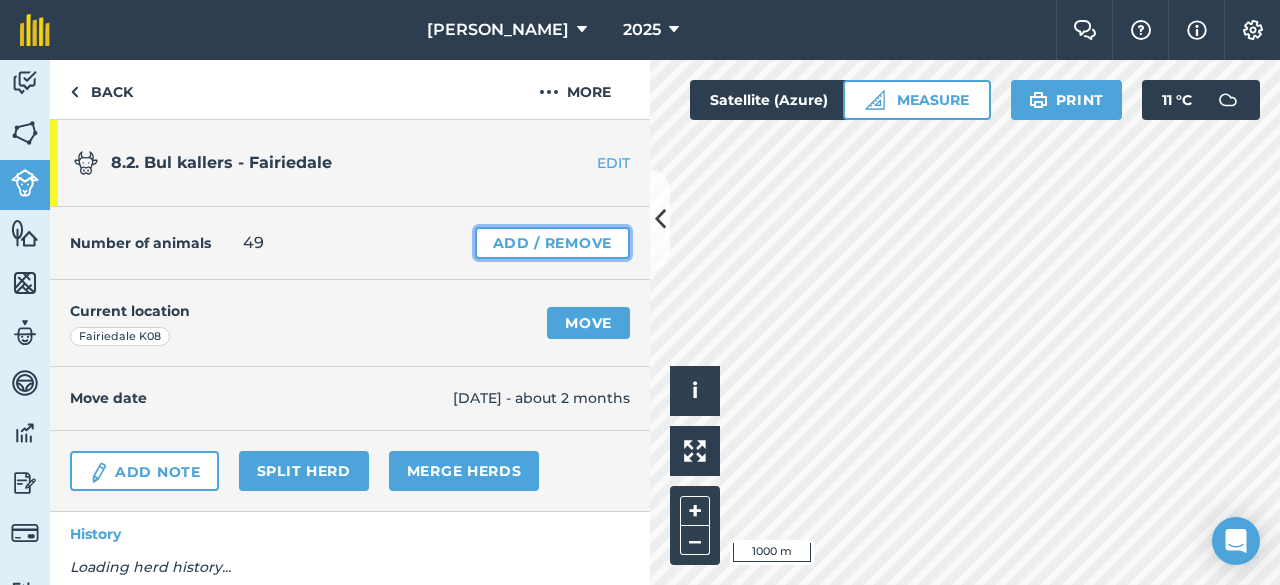 click on "Add / Remove" at bounding box center [552, 243] 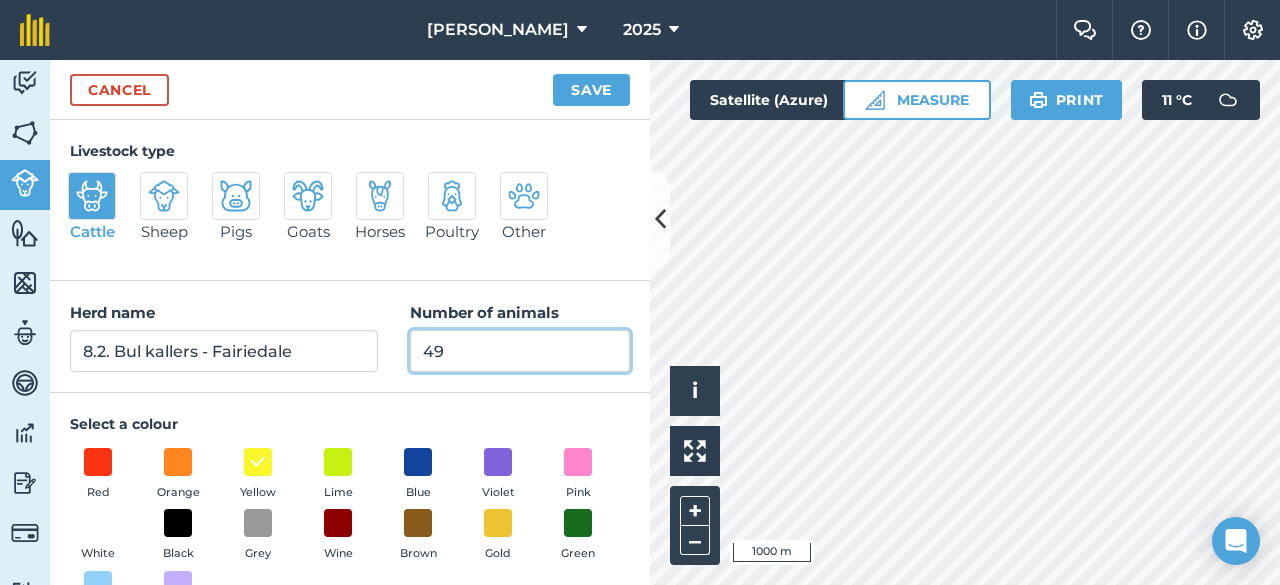 click on "49" at bounding box center [520, 351] 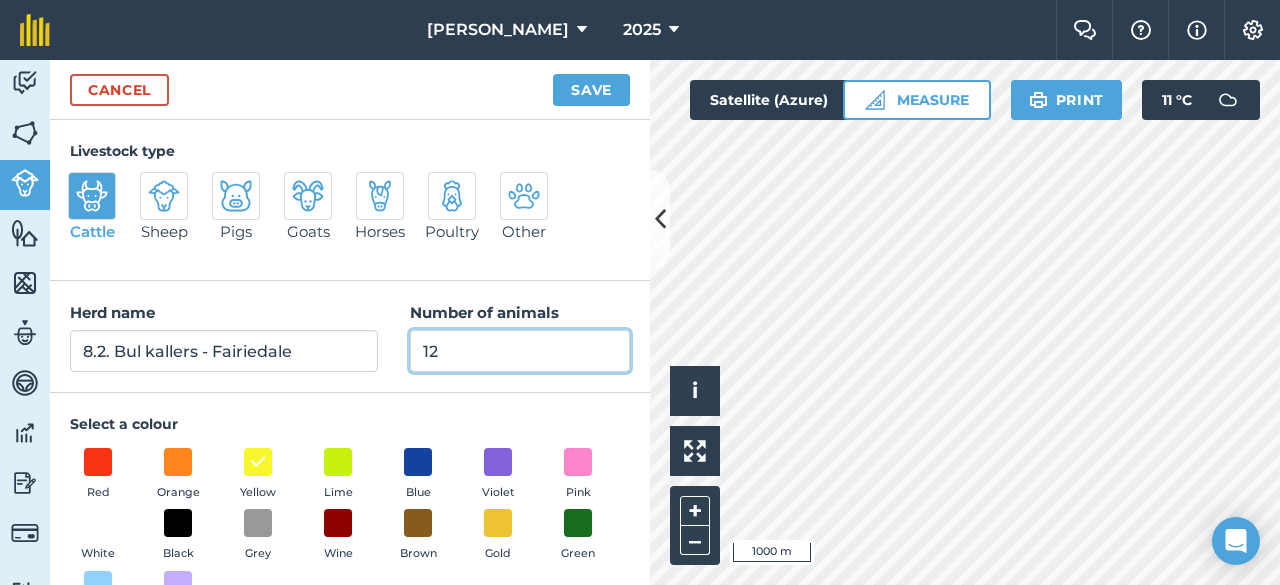 type on "12" 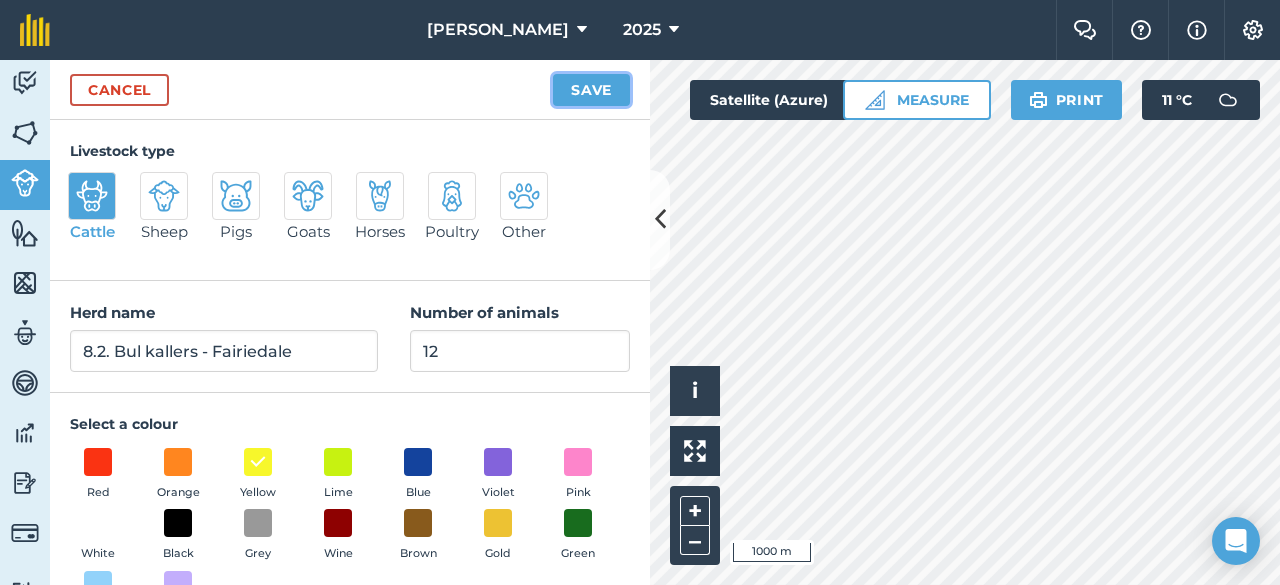 click on "Save" at bounding box center [591, 90] 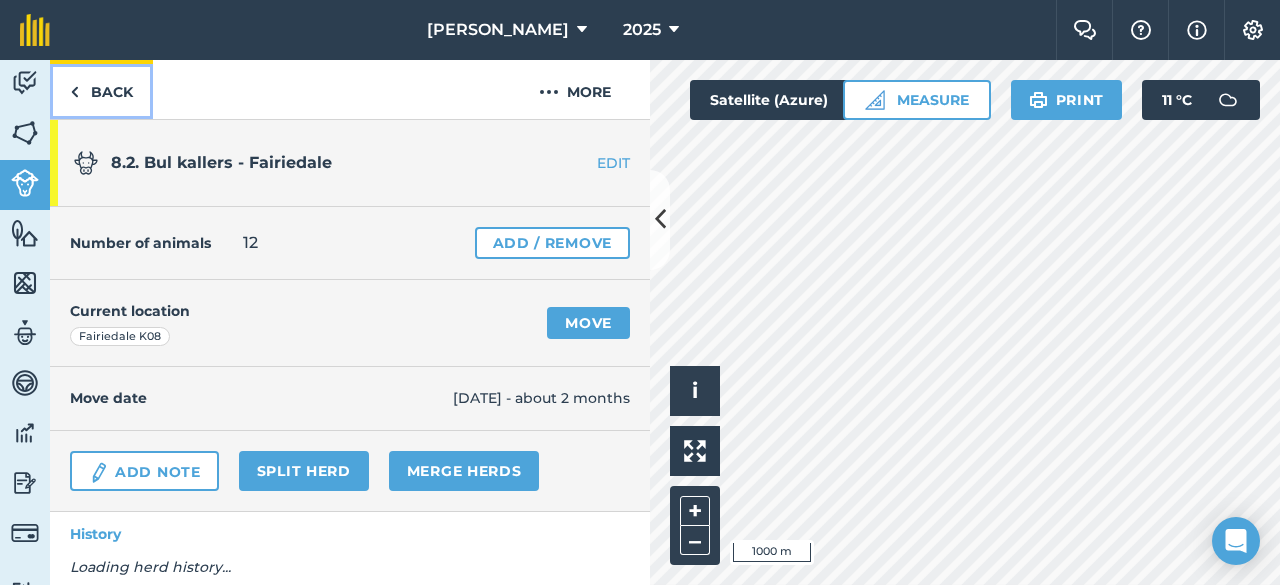 click on "Back" at bounding box center [101, 89] 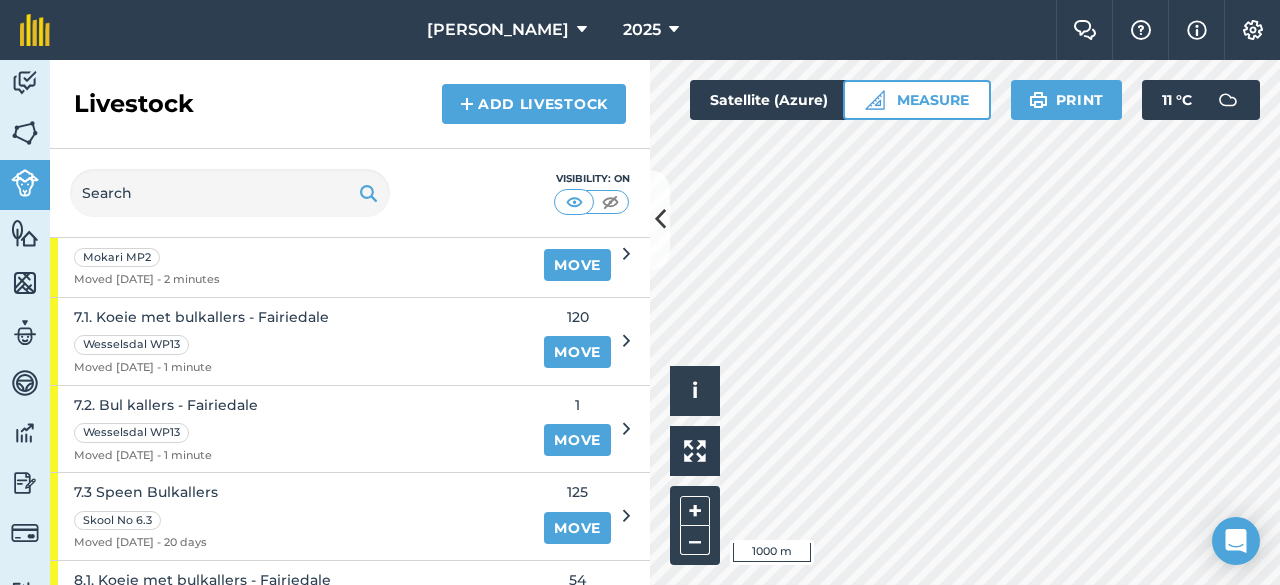 scroll, scrollTop: 2038, scrollLeft: 0, axis: vertical 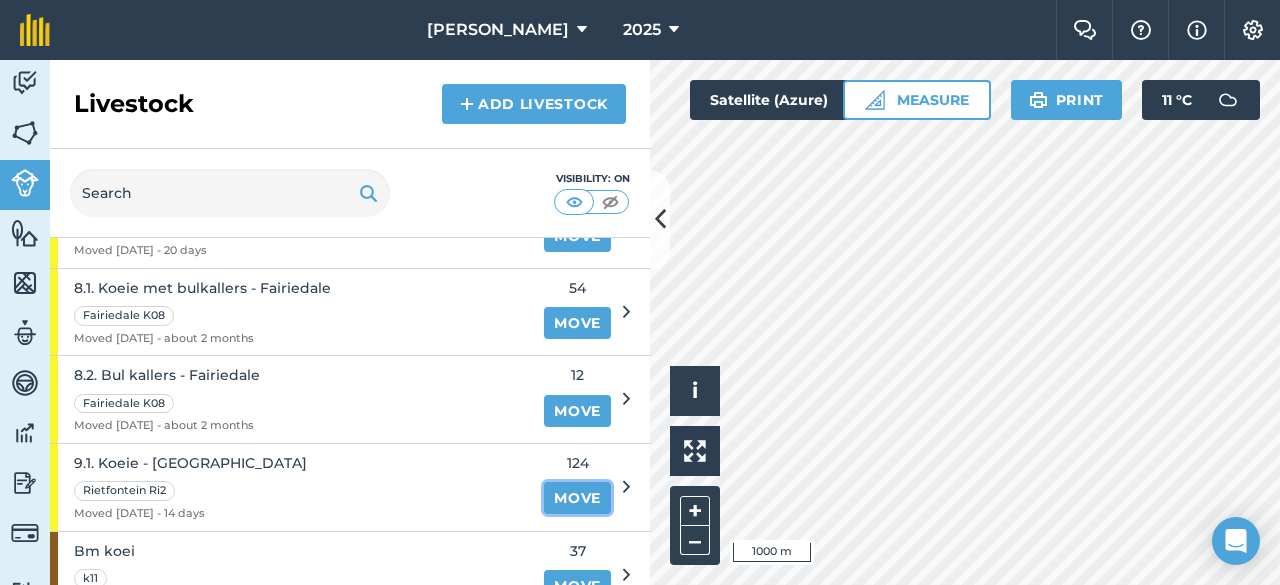 click on "Move" at bounding box center (577, 498) 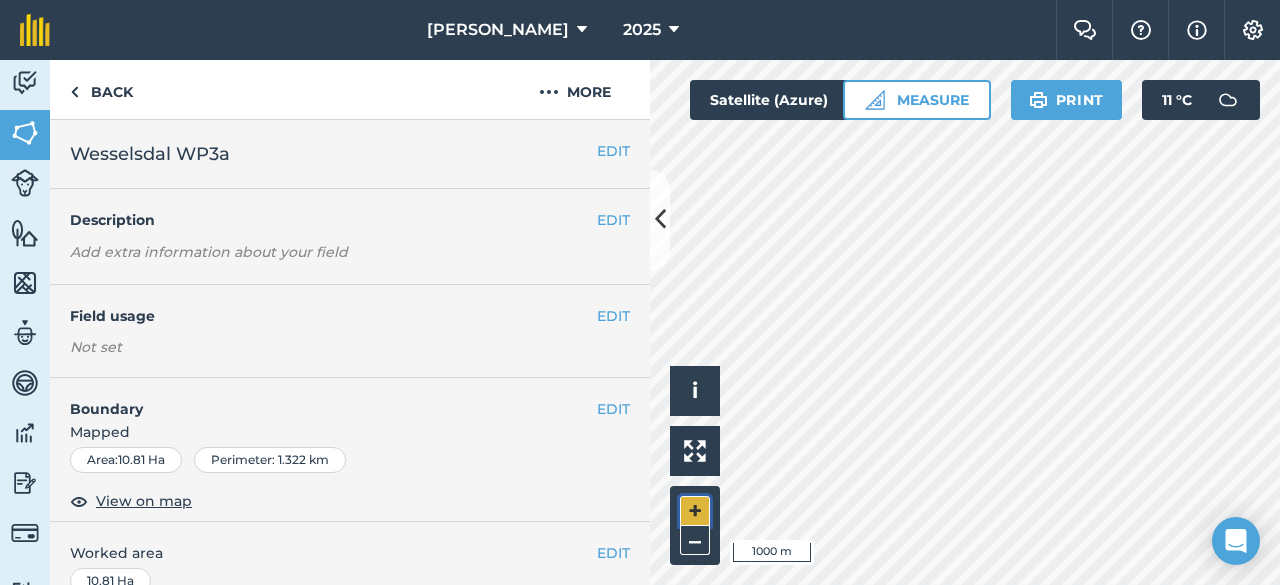 click on "+" at bounding box center [695, 511] 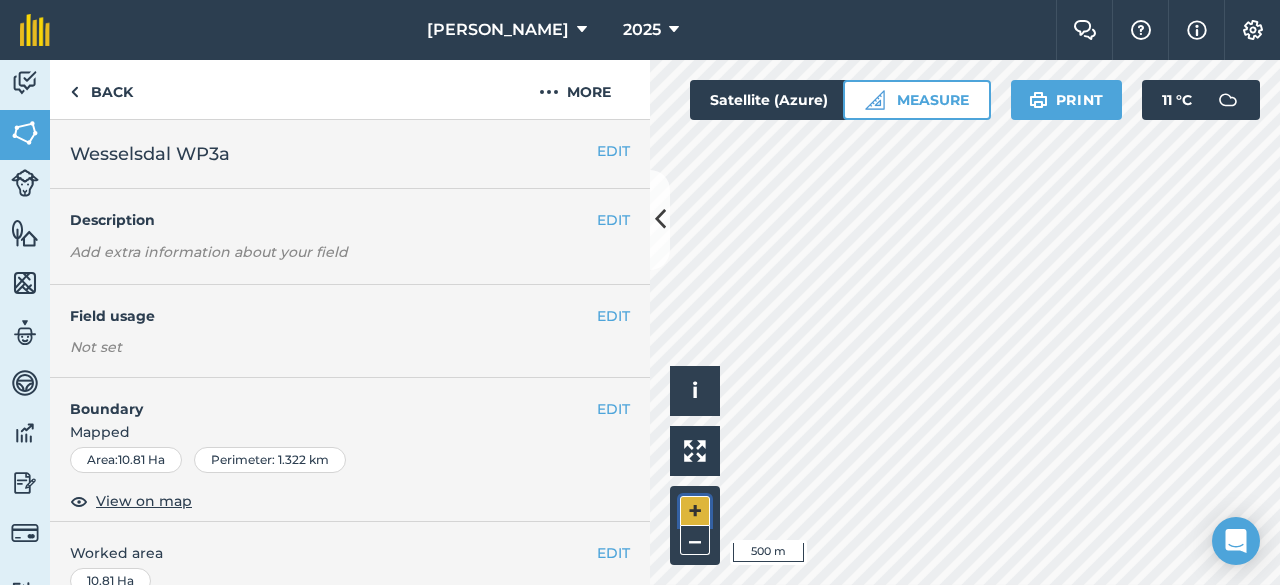 click on "+" at bounding box center [695, 511] 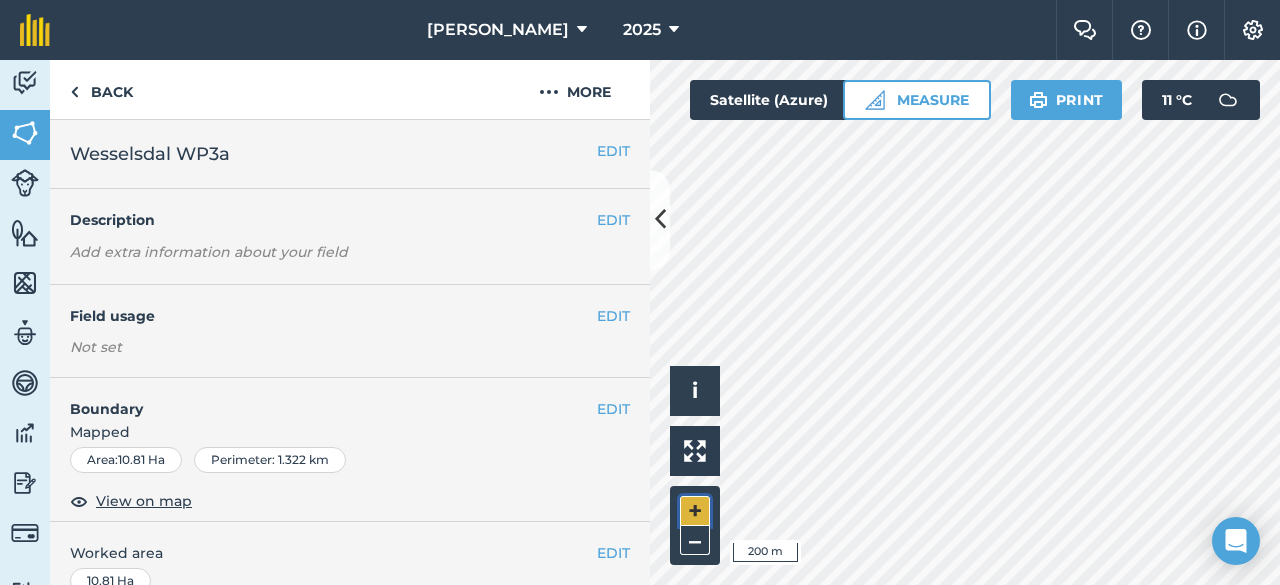 click on "+" at bounding box center [695, 511] 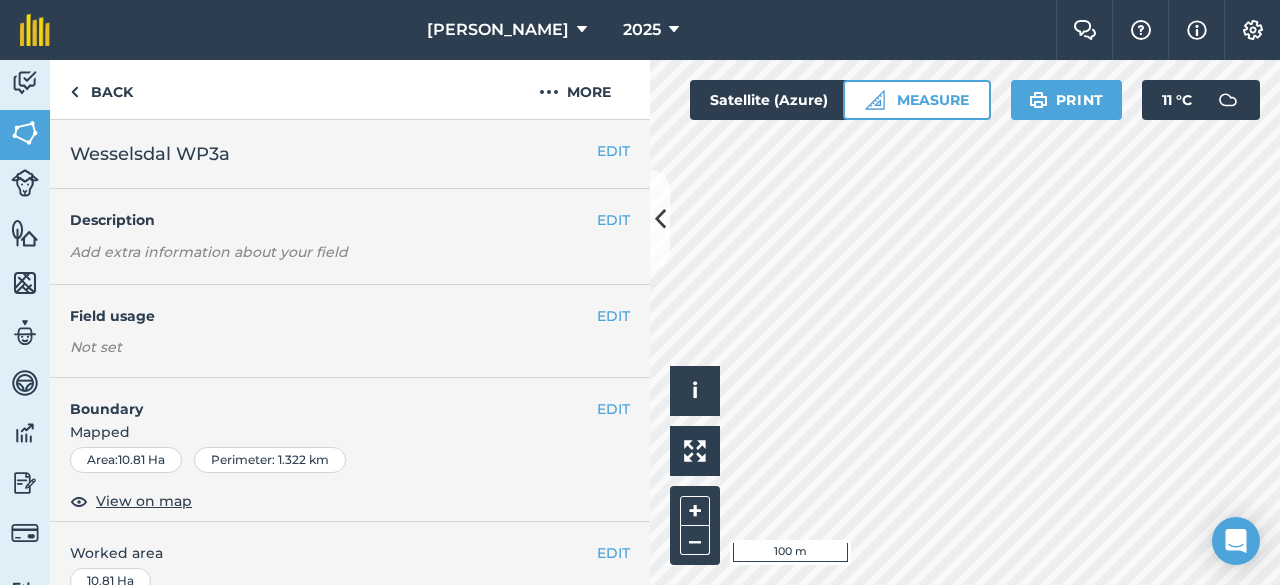 click on "TSL Boerdery 2025 Farm Chat Help Info Settings TSL Boerdery  -  2025 Reproduced with the permission of  Microsoft Printed on  [DATE] Field usages No usage set Aangeplante [PERSON_NAME] [PERSON_NAME] Bees [PERSON_NAME] Besproeide weidings Boerbokke [GEOGRAPHIC_DATA] [GEOGRAPHIC_DATA] [GEOGRAPHIC_DATA] 1 [GEOGRAPHIC_DATA] 3 Geelmielies - Winterweiding Other Other Other Other Pan 5P 991W Pannar Skaap weiding VELVET-GRASS Verhuur  Voerlande Weidingsblok 2 Weidingsblok 3 Wild Witmielies Pan 5P-991WP Witmielies PAN3R-573R Feature types Dam Drade Stukkend Elek Skakelaar Gebou Herstel van Drade [PERSON_NAME] Skaapsteel Roetes Sonpaneel Trees Windpomp en Dam Activity Fields Livestock Features Maps Team Vehicles Data Reporting Billing Tutorials Tutorials   Back   More EDIT Wesselsdal WP3a EDIT Description Add extra information about your field EDIT Field usage Not set EDIT Boundary   Mapped Area :  10.81   Ha Perimeter :   1.322   km   View on map EDIT Worked area 10.81   Ha Sub-fields     Add sub-fields   8" at bounding box center (640, 292) 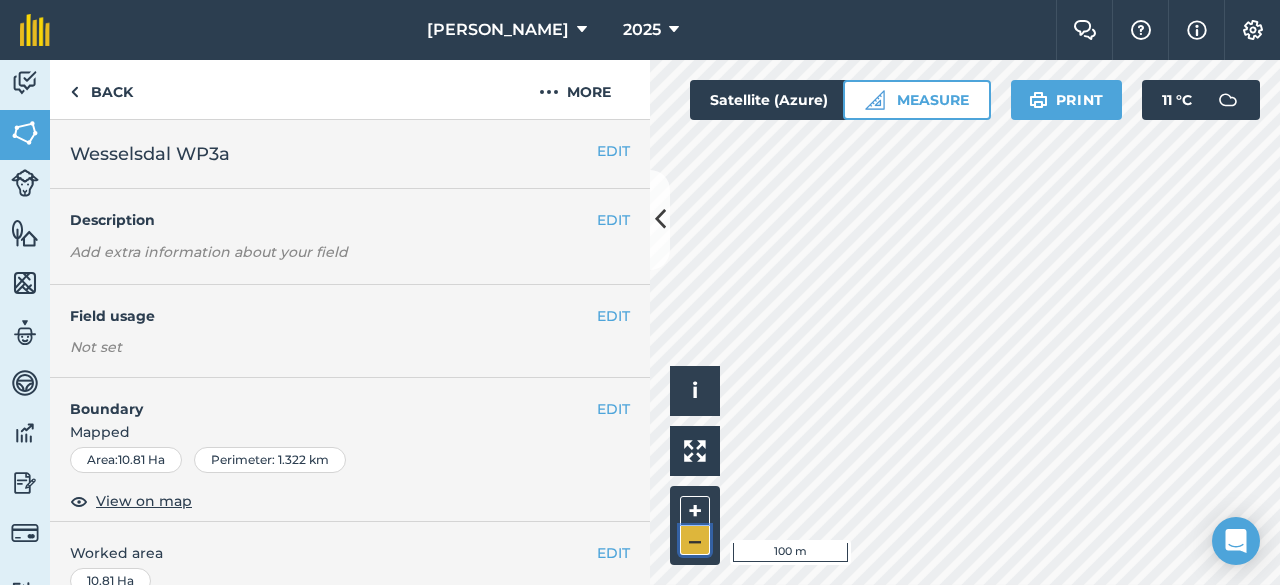 click on "–" at bounding box center [695, 540] 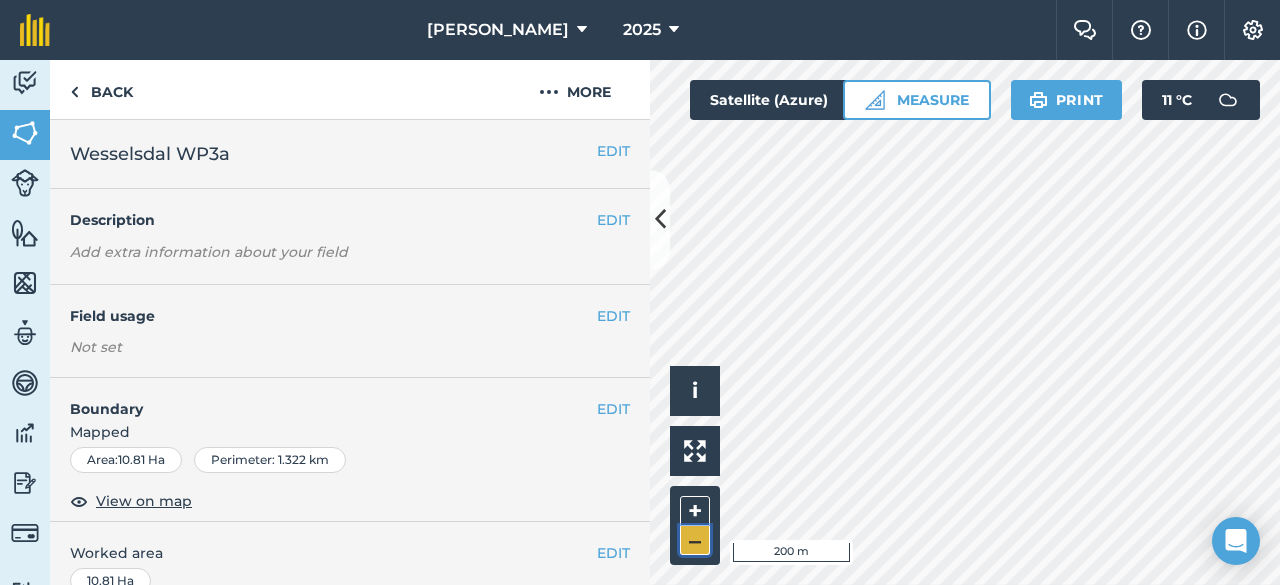 click on "–" at bounding box center (695, 540) 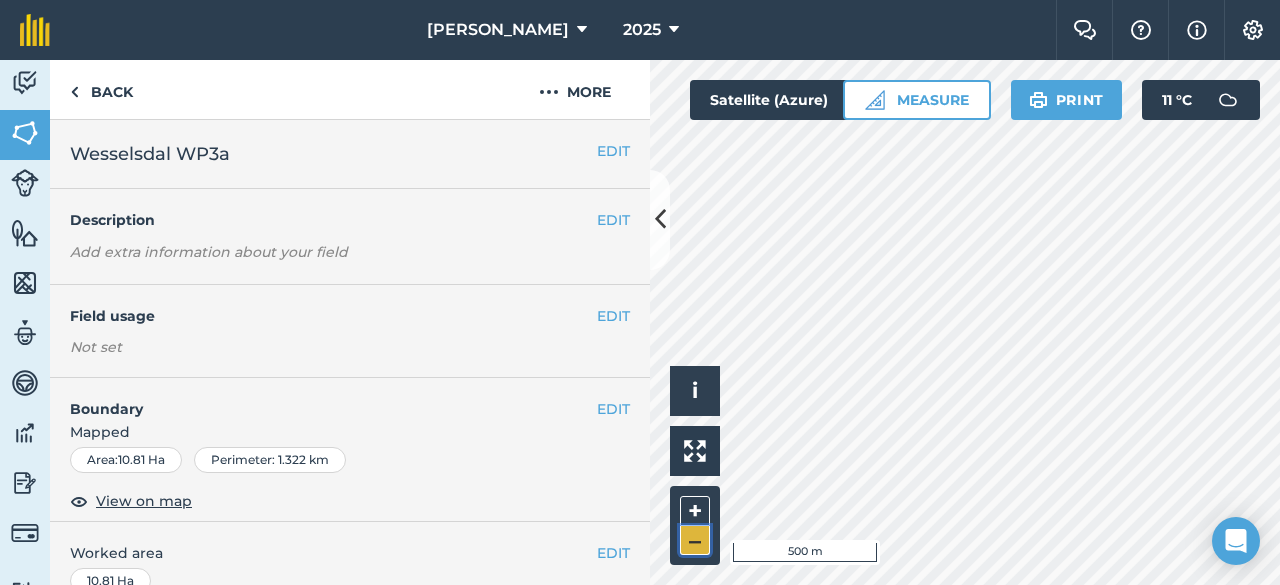 click on "–" at bounding box center [695, 540] 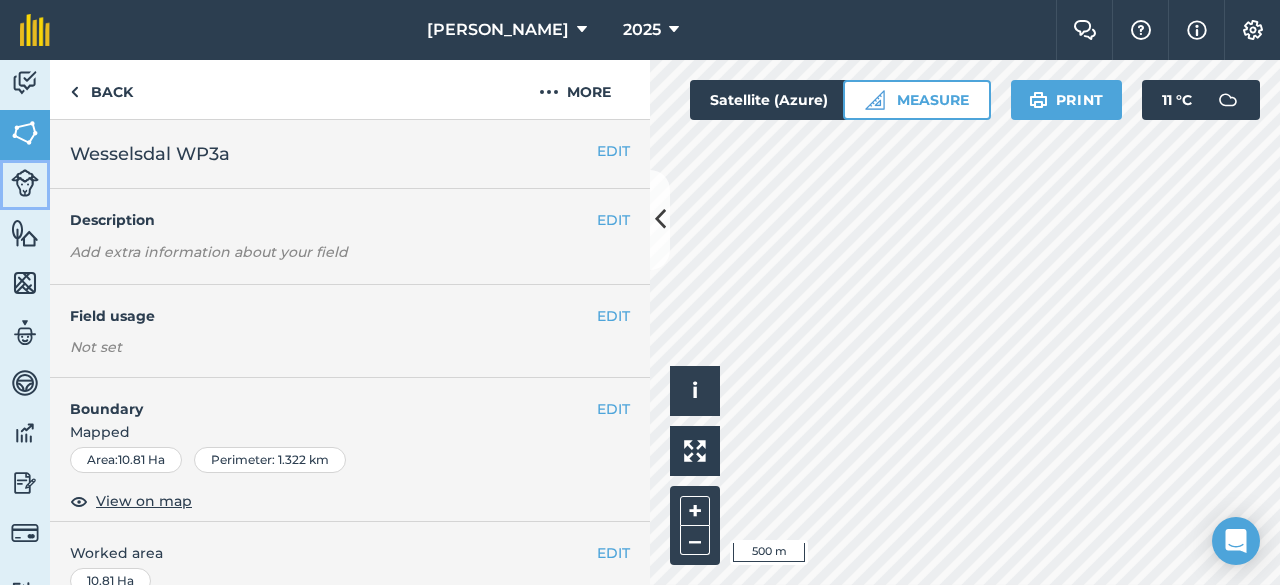 click at bounding box center (25, 183) 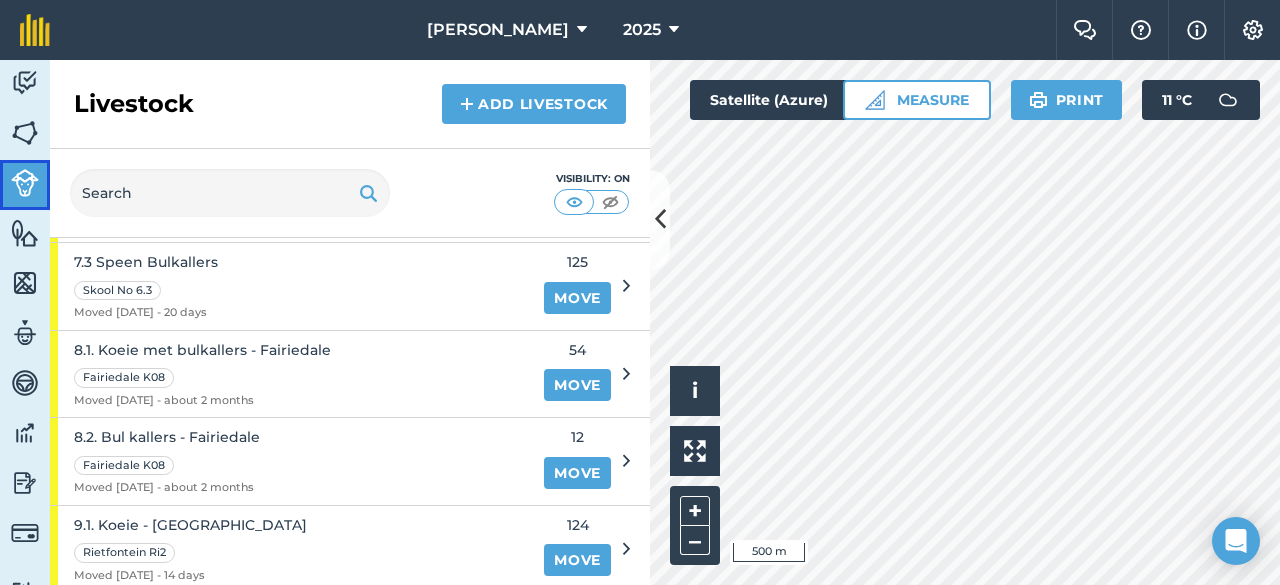 scroll, scrollTop: 2176, scrollLeft: 0, axis: vertical 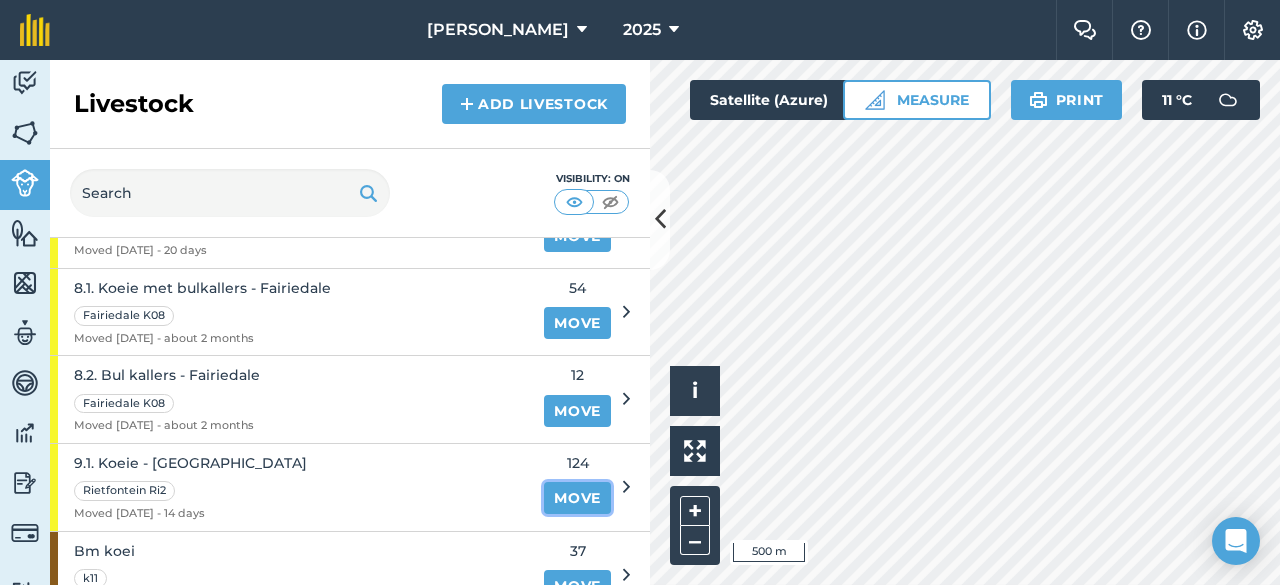 click on "Move" at bounding box center [577, 498] 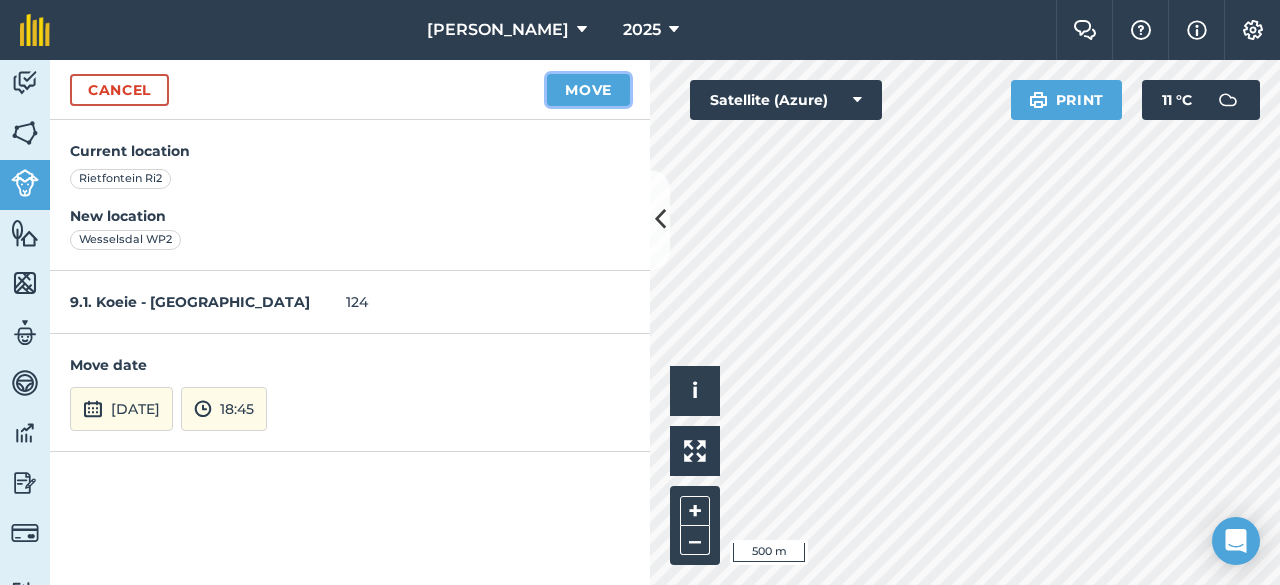 click on "Move" at bounding box center [588, 90] 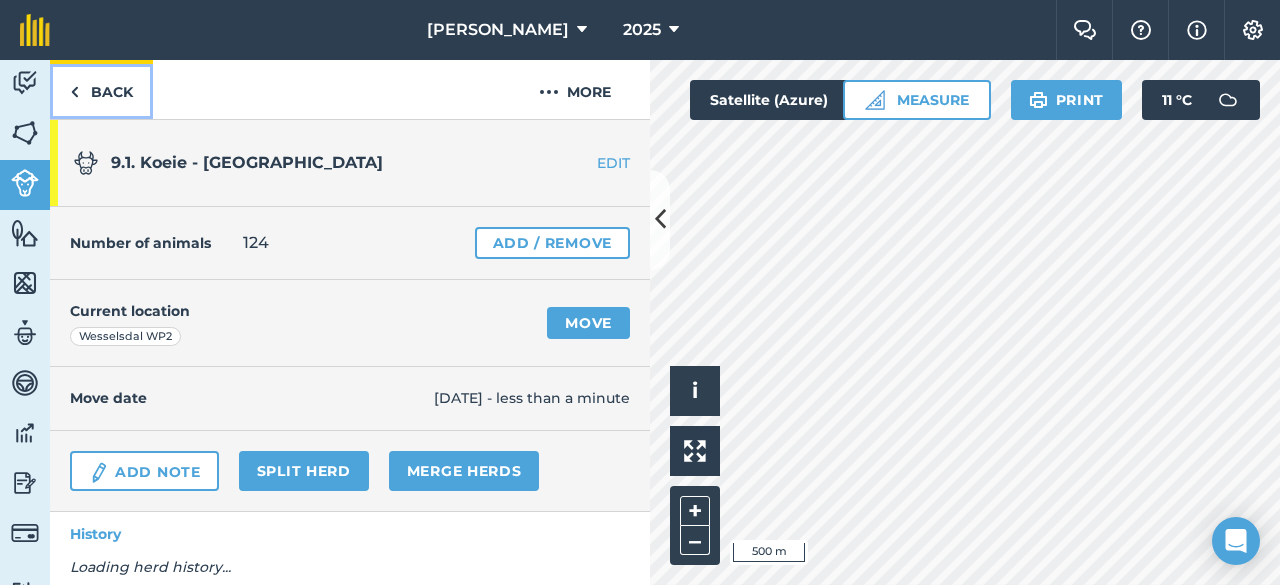 click on "Back" at bounding box center (101, 89) 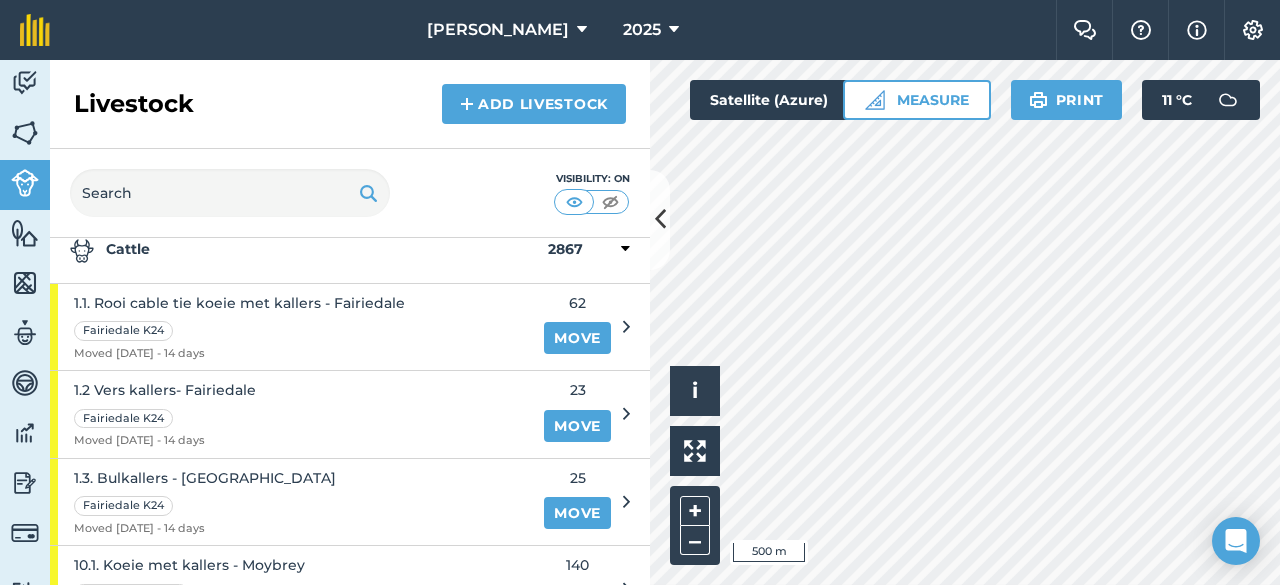 scroll, scrollTop: 536, scrollLeft: 0, axis: vertical 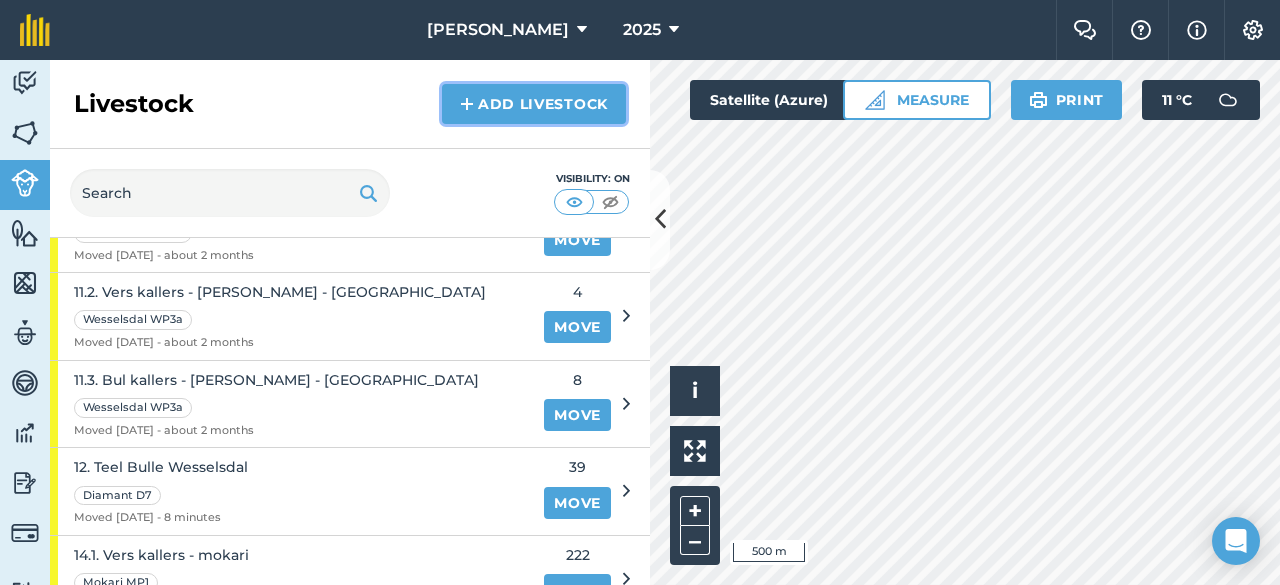 click on "Add Livestock" at bounding box center [534, 104] 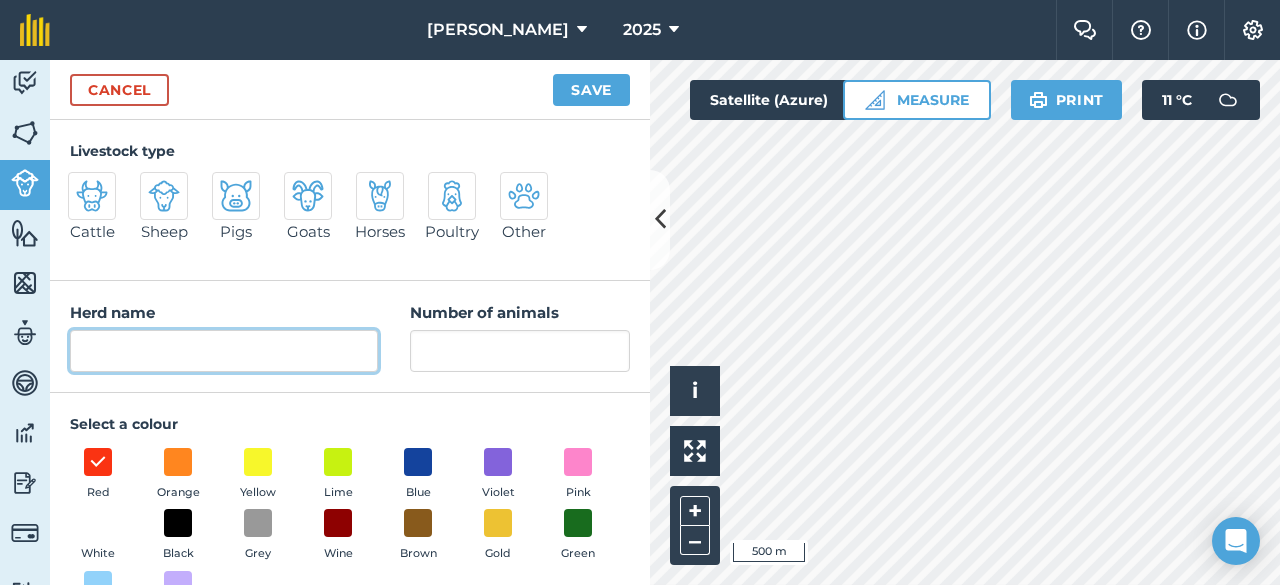 click on "Herd name" at bounding box center (224, 351) 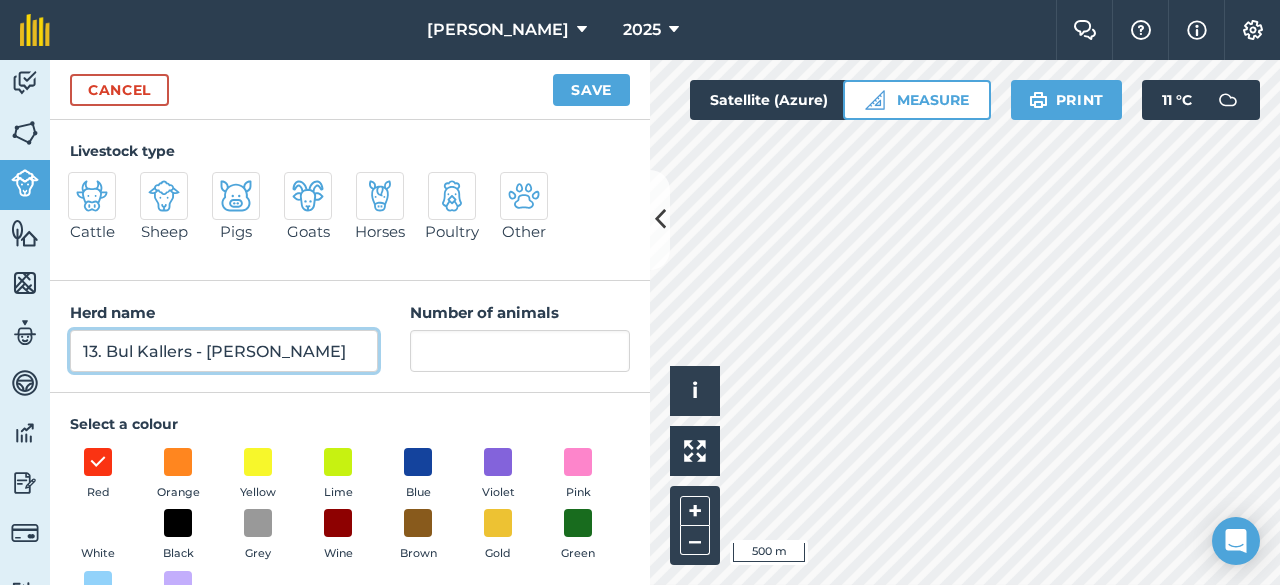 type on "13. Bul Kallers - [PERSON_NAME]" 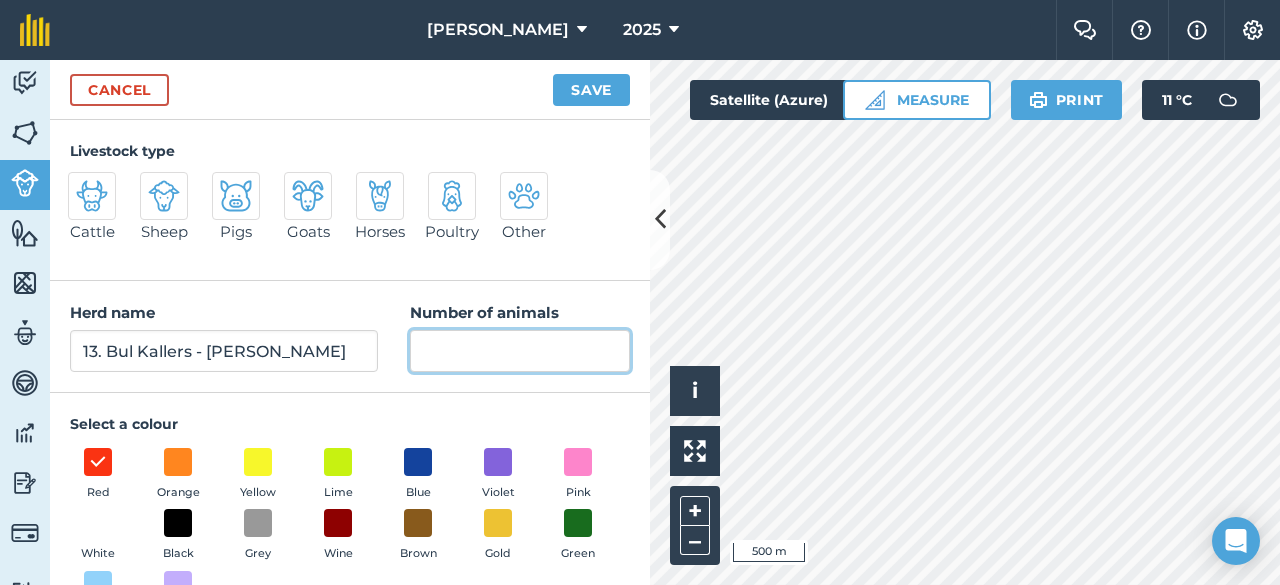 click on "Number of animals" at bounding box center [520, 351] 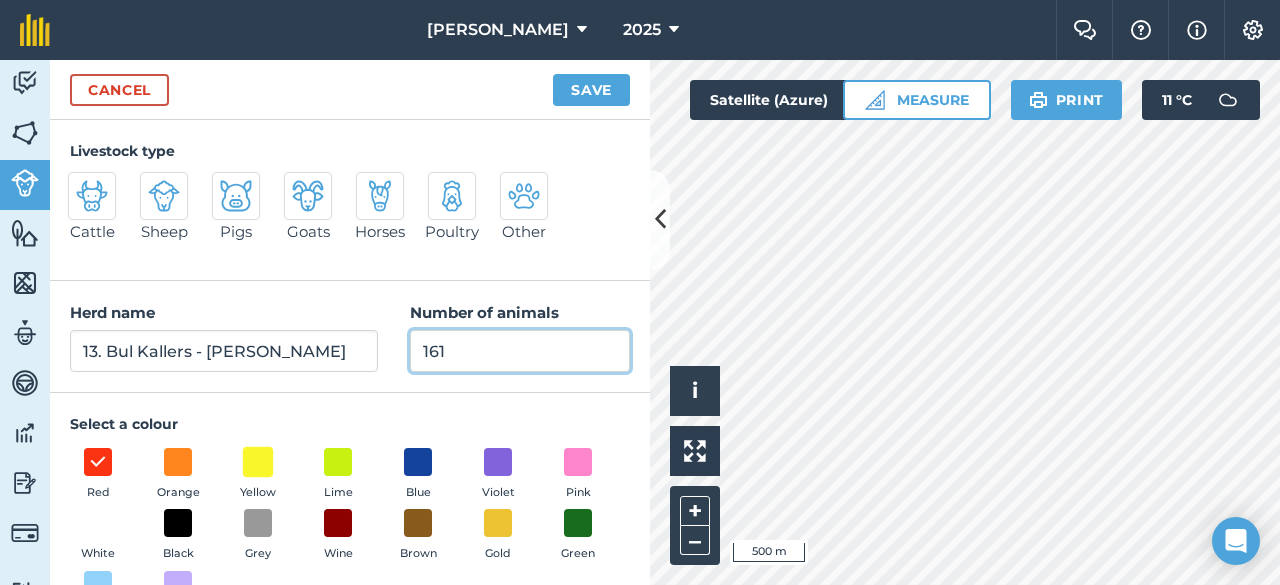type on "161" 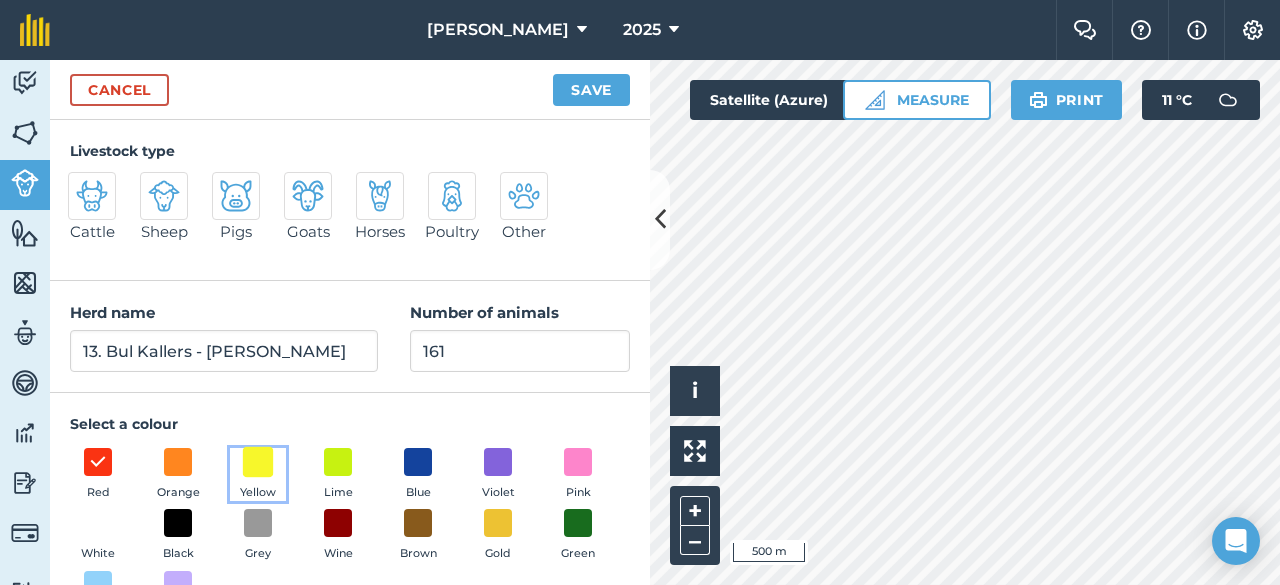 click at bounding box center (258, 461) 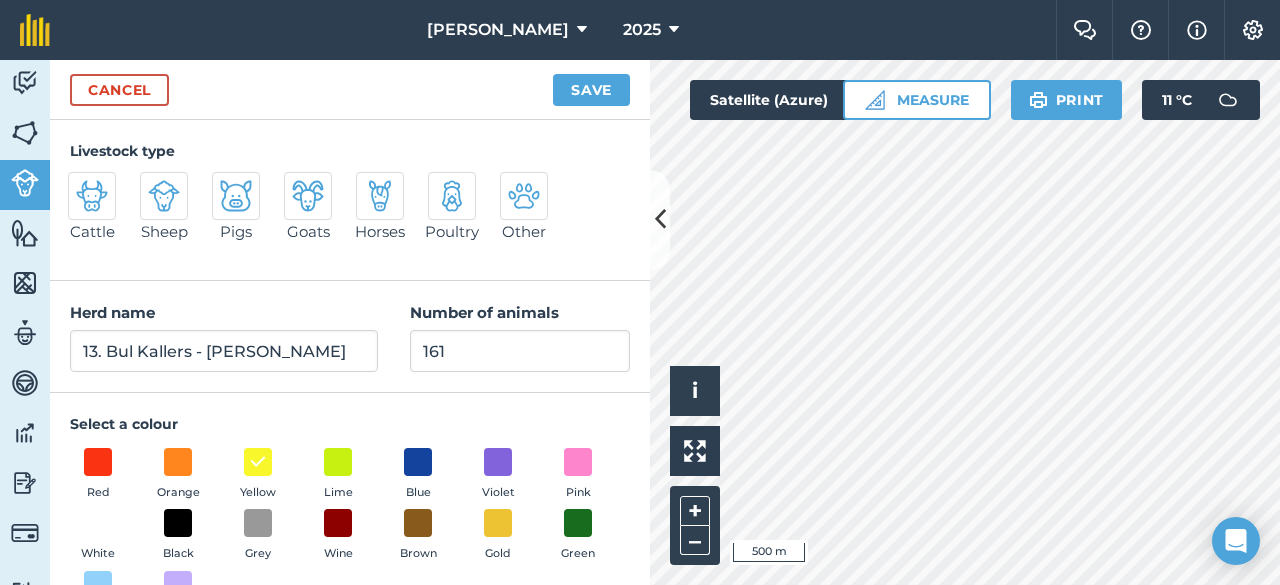 click at bounding box center (92, 196) 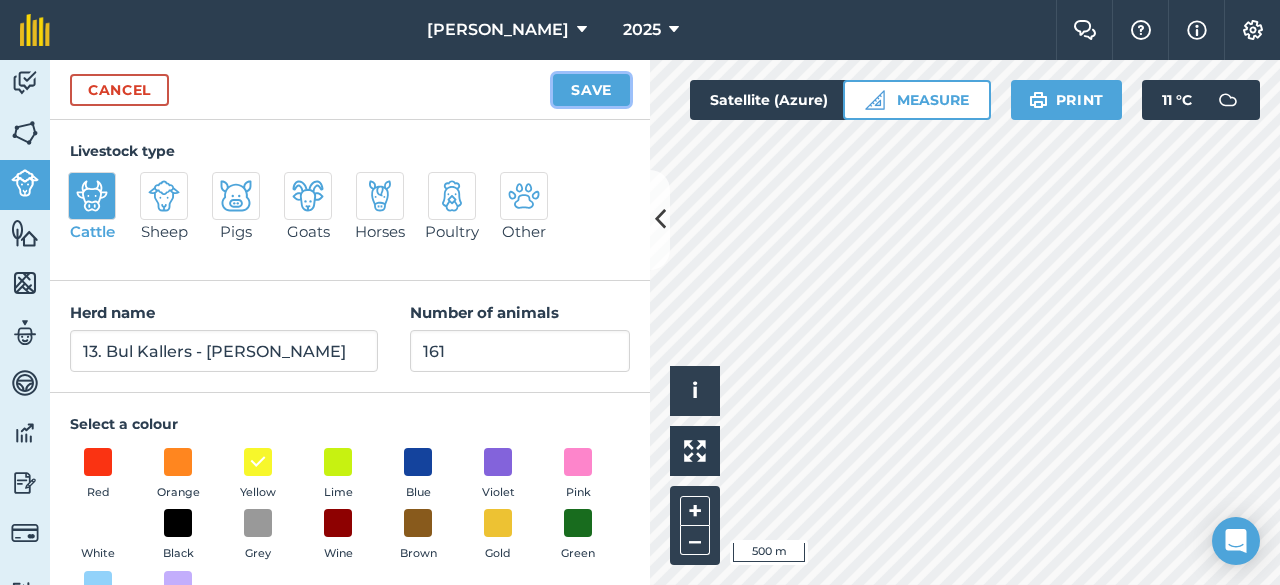 click on "Save" at bounding box center (591, 90) 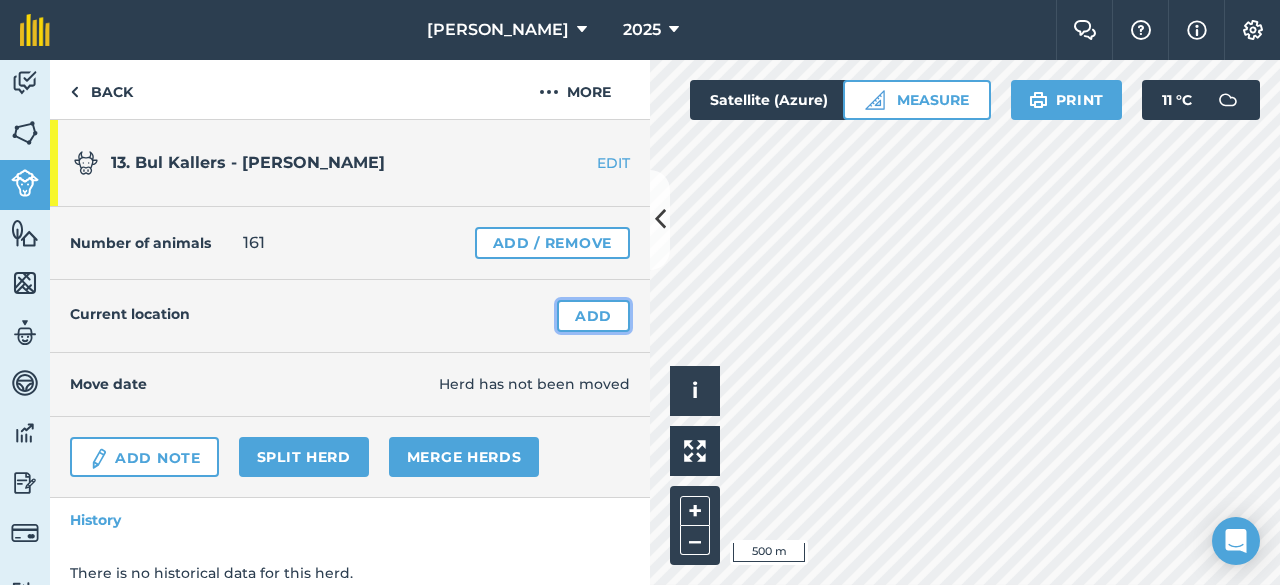 click on "Add" at bounding box center (593, 316) 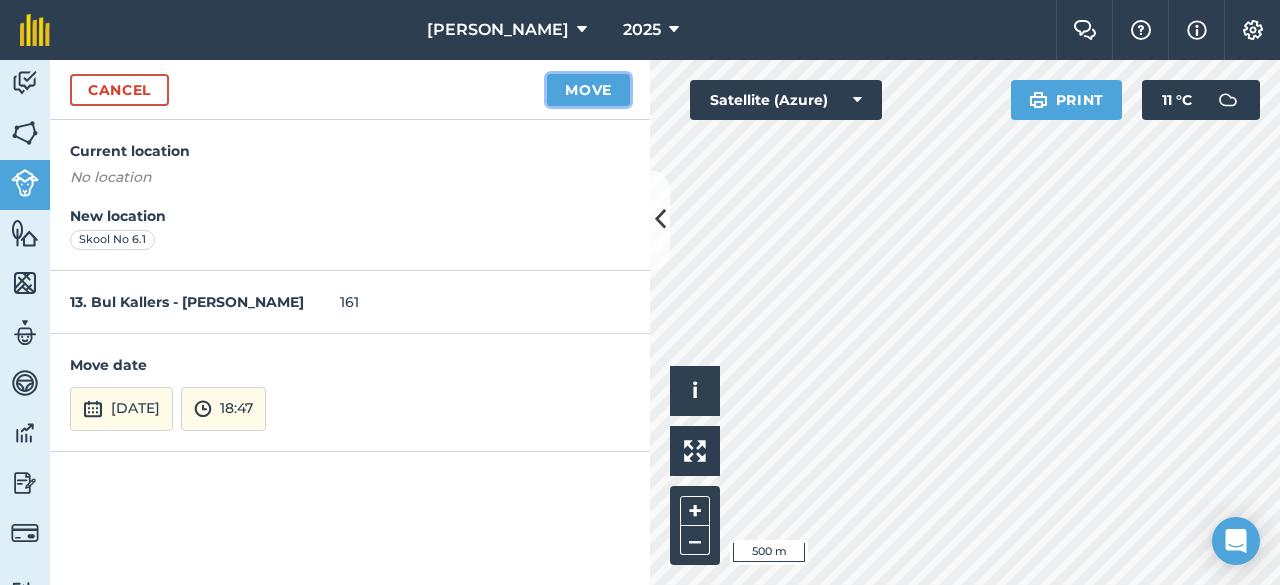 click on "Move" at bounding box center (588, 90) 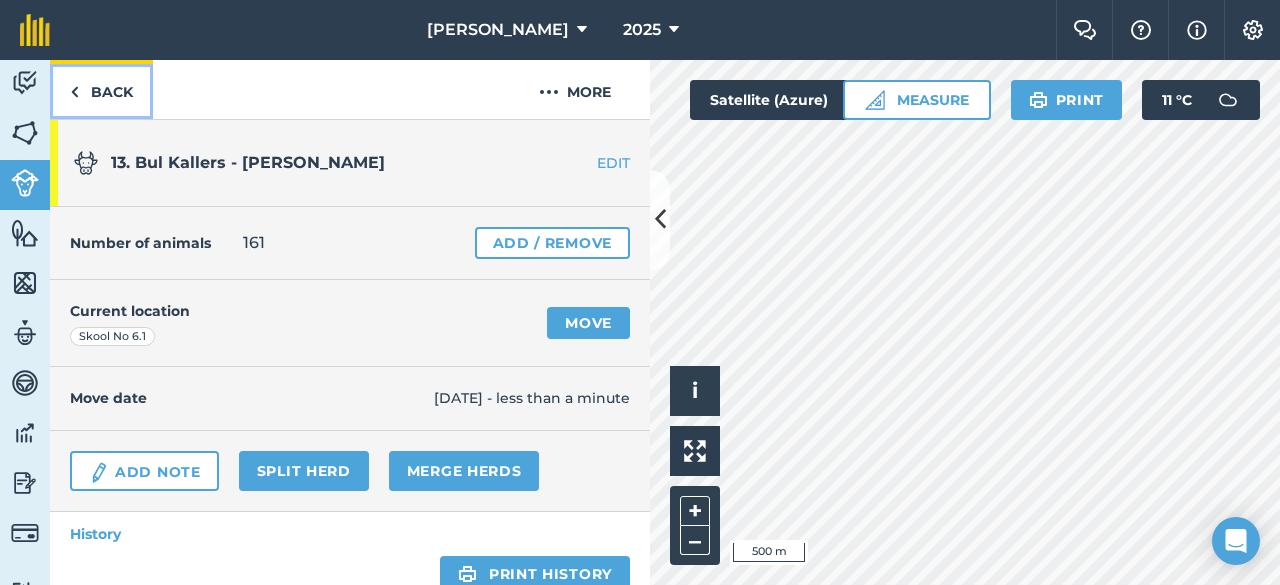 click on "Back" at bounding box center (101, 89) 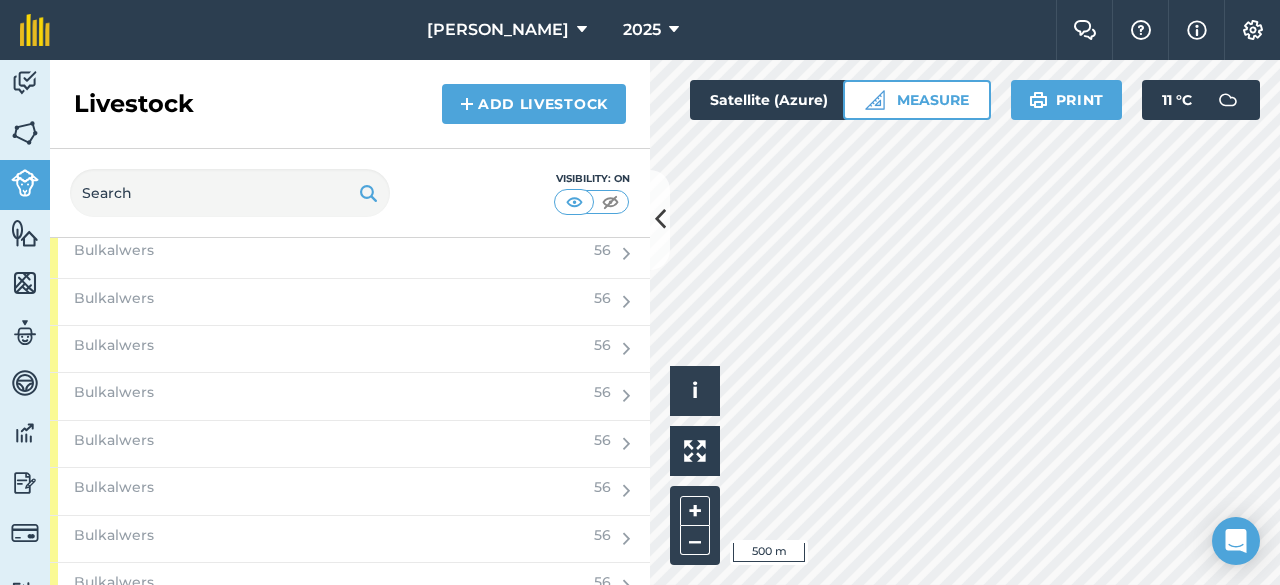 scroll, scrollTop: 0, scrollLeft: 0, axis: both 